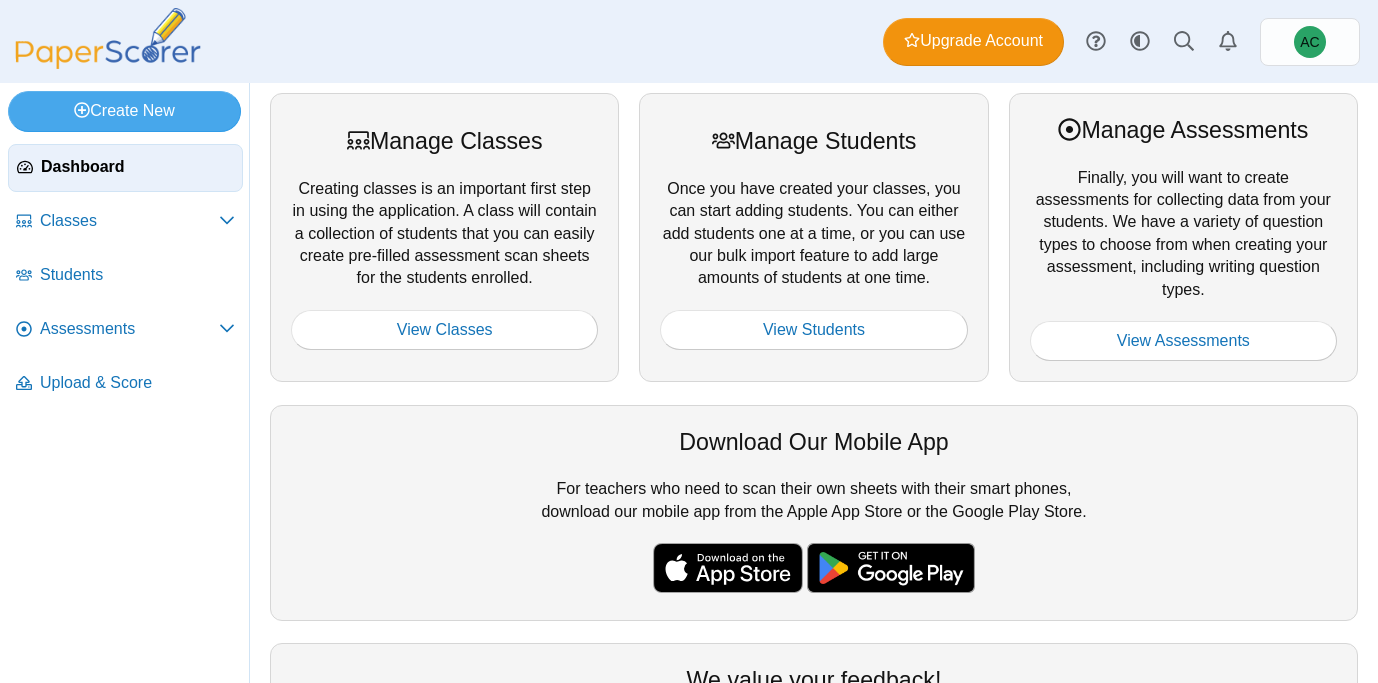 scroll, scrollTop: 0, scrollLeft: 0, axis: both 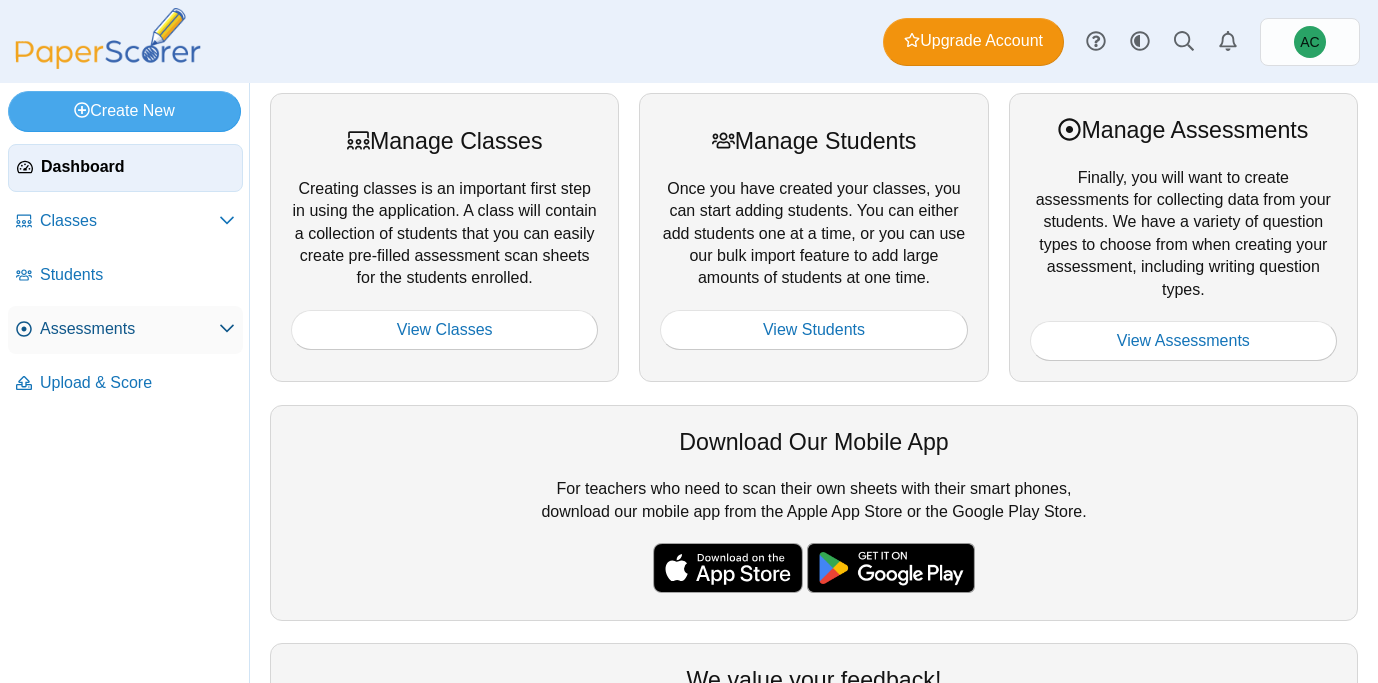 click on "Assessments" at bounding box center [129, 329] 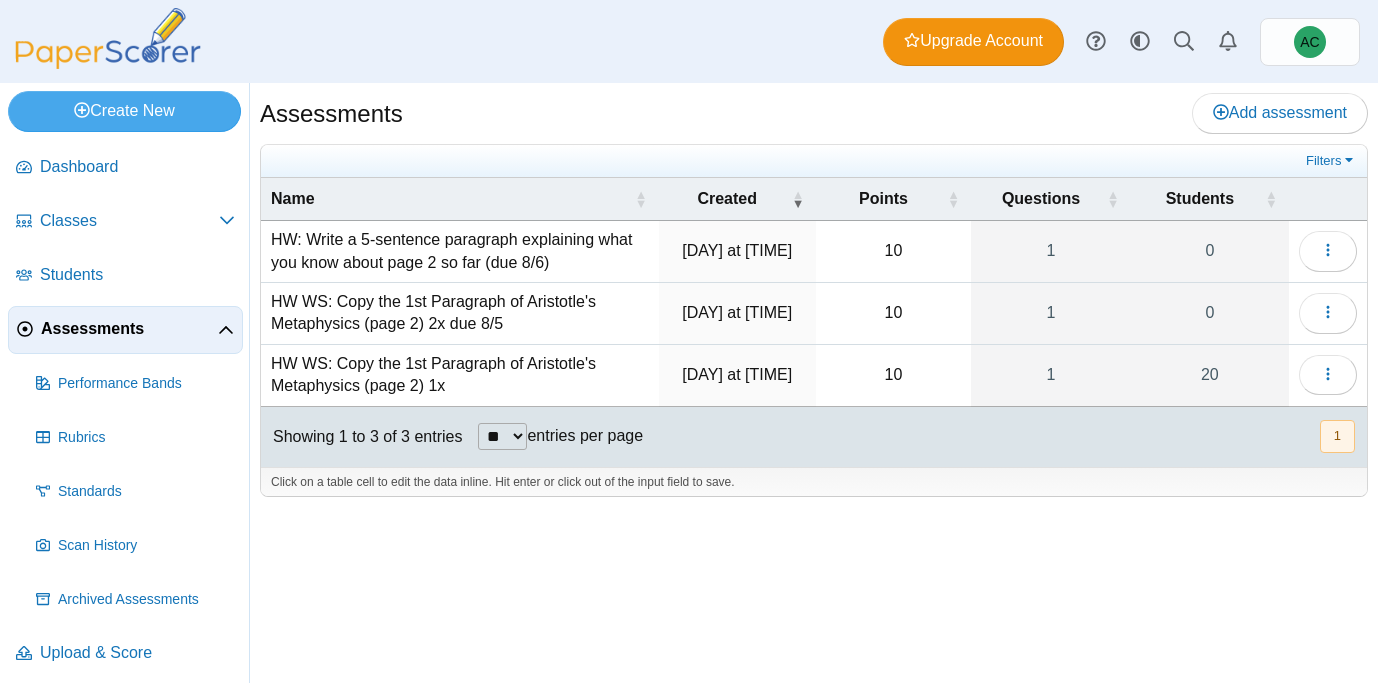 scroll, scrollTop: 0, scrollLeft: 0, axis: both 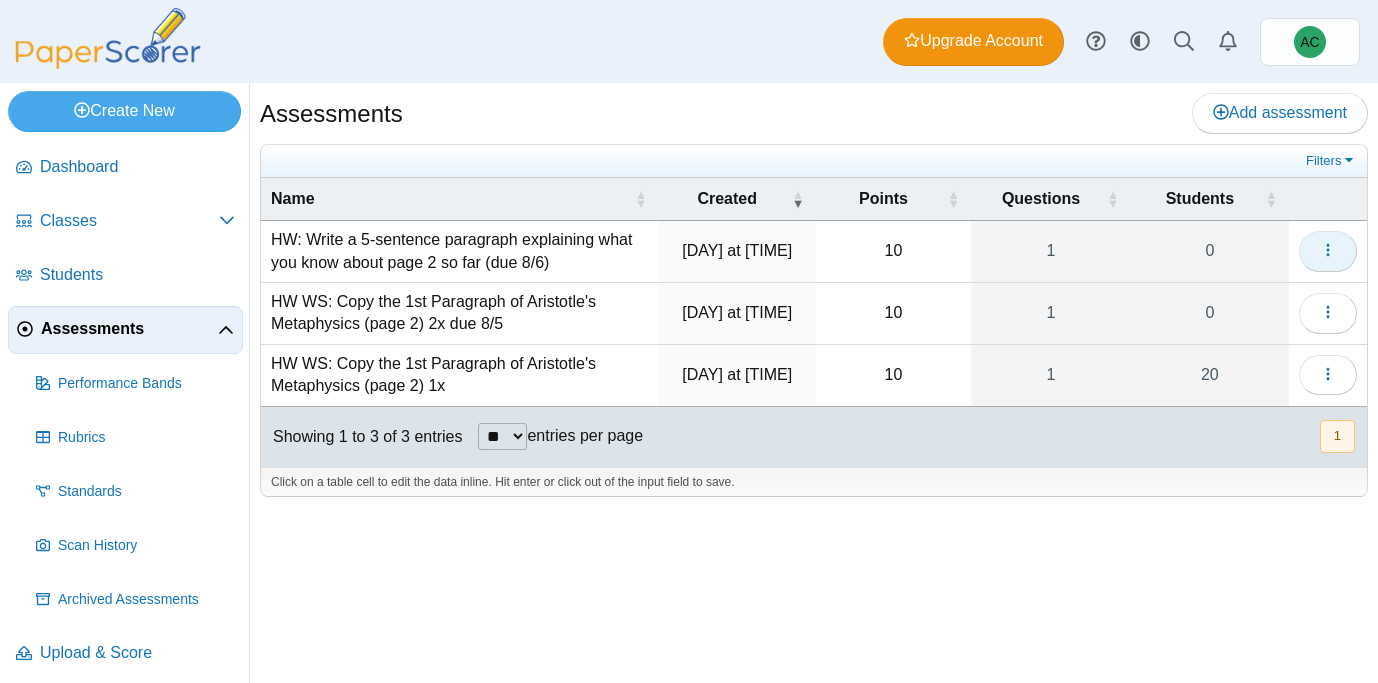 click at bounding box center (1328, 251) 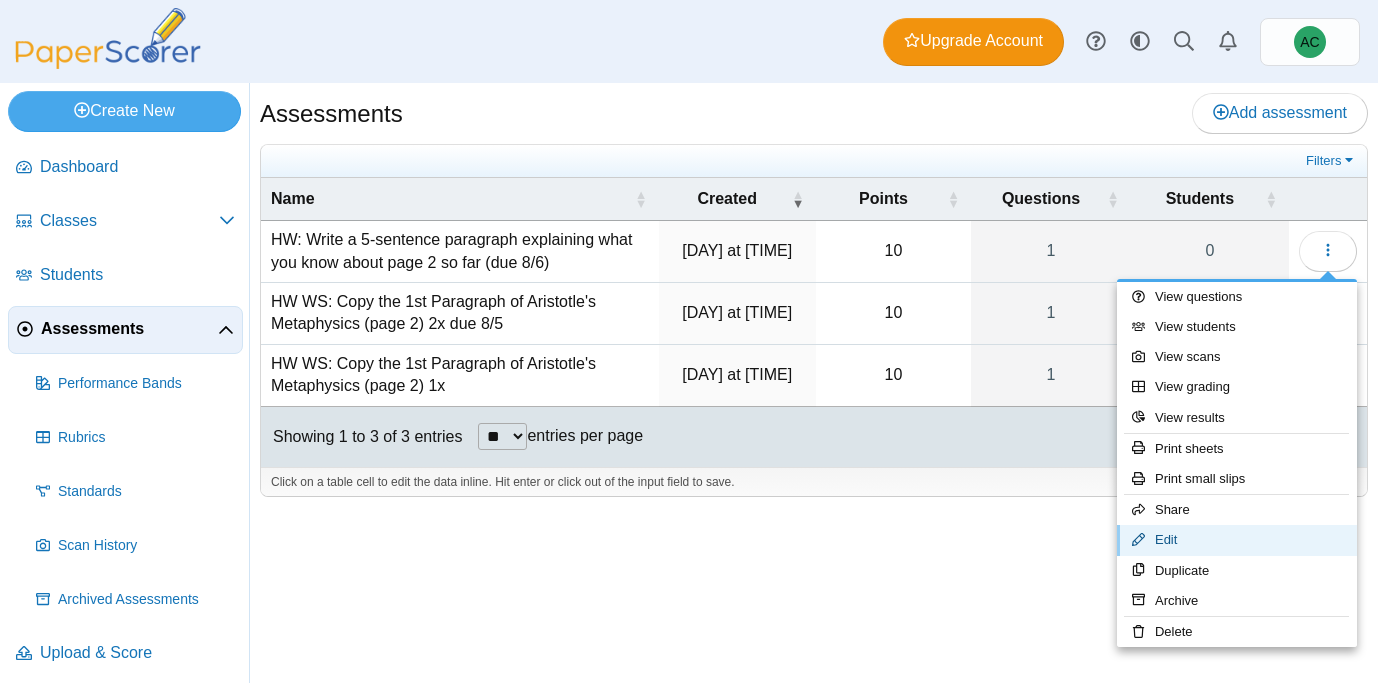 click on "Edit" at bounding box center [1237, 540] 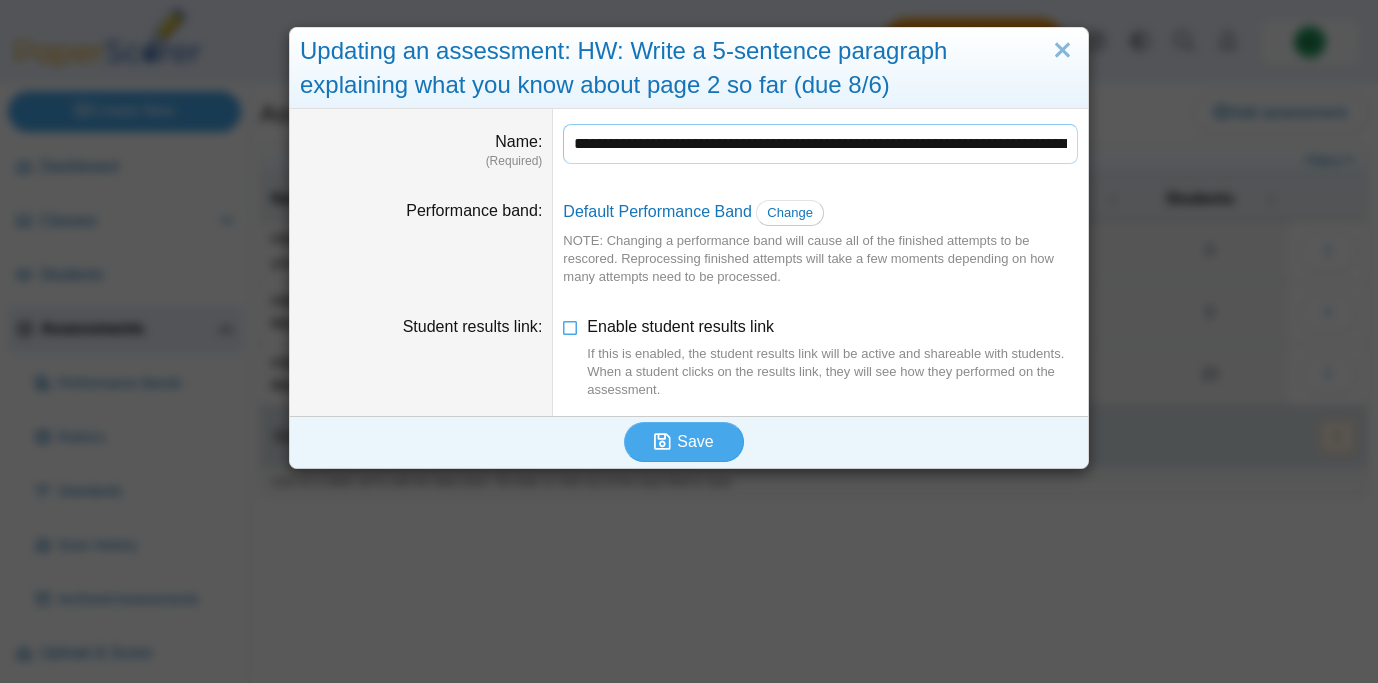 click on "**********" at bounding box center (820, 144) 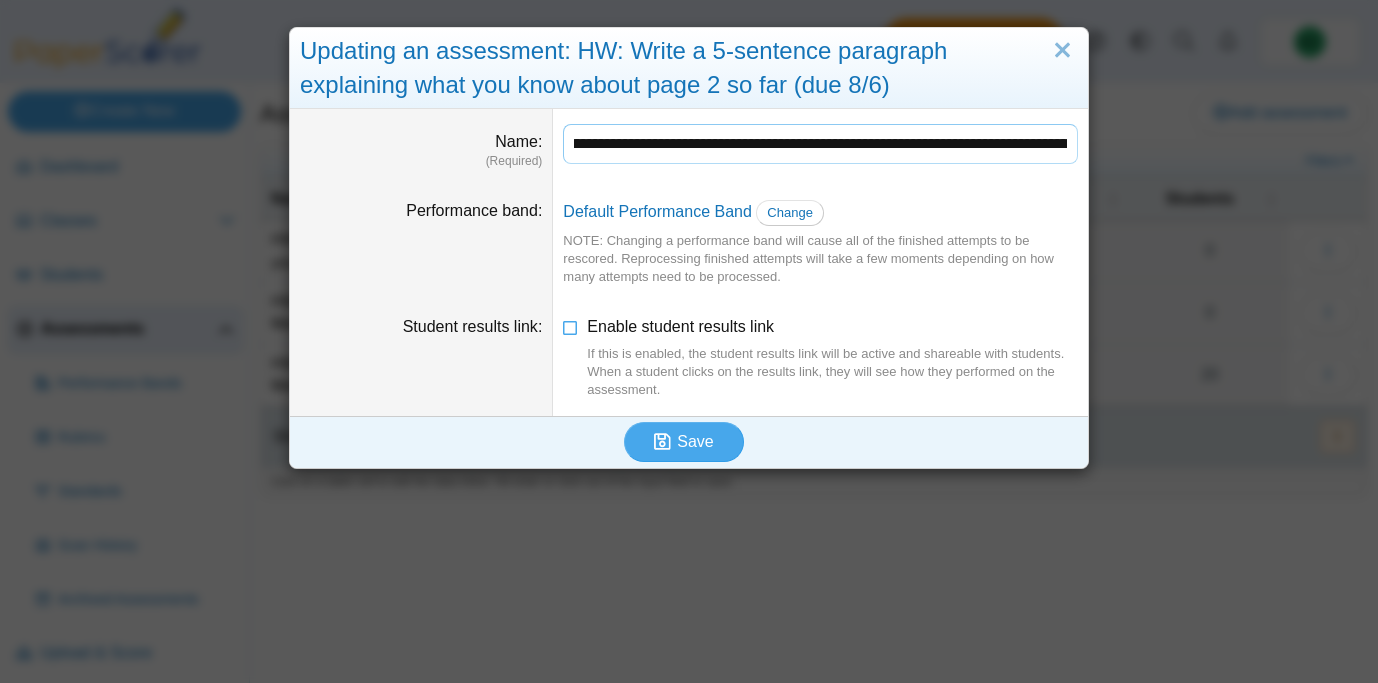 scroll, scrollTop: 0, scrollLeft: 326, axis: horizontal 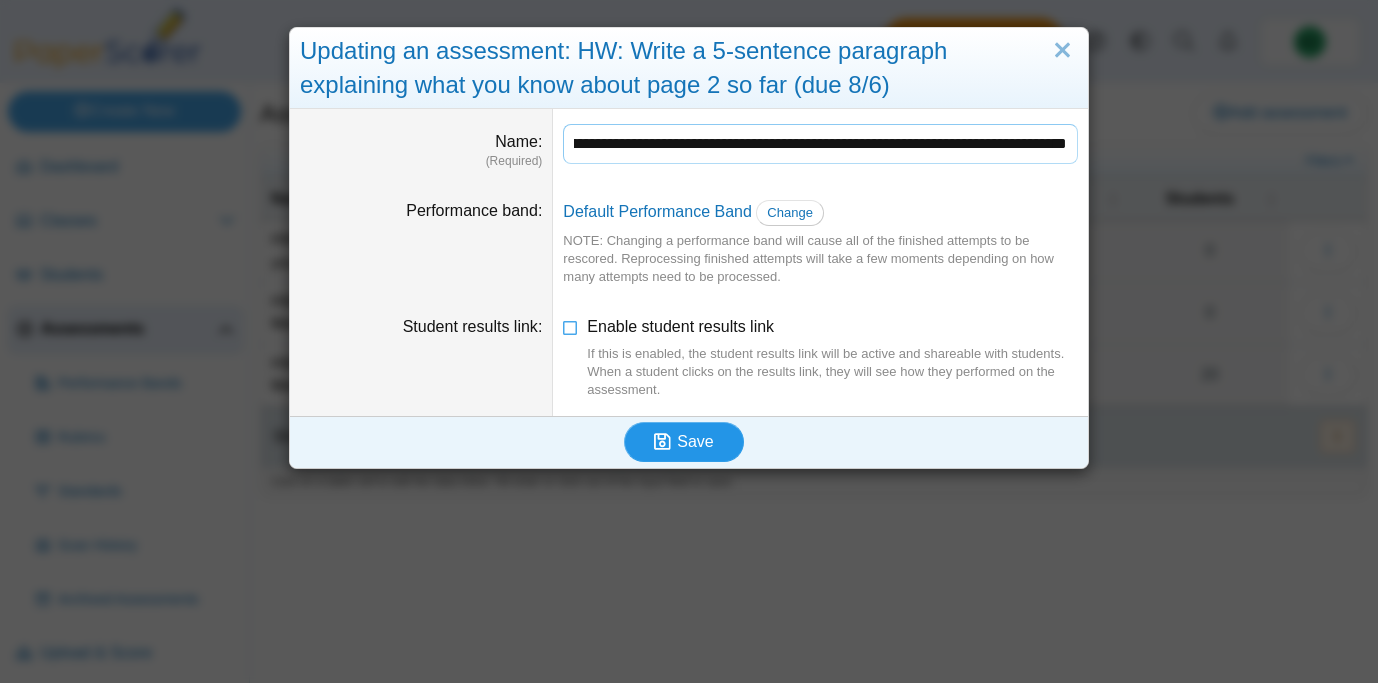 type on "**********" 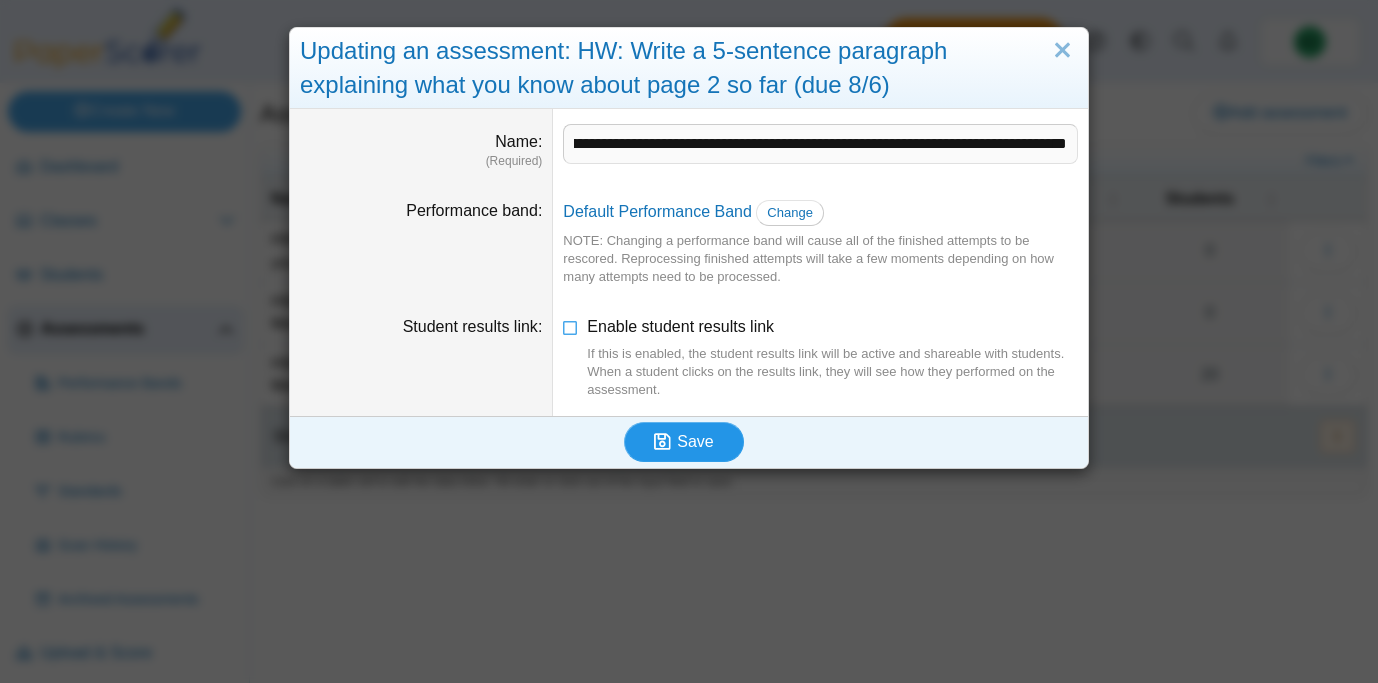click on "Save" at bounding box center [684, 442] 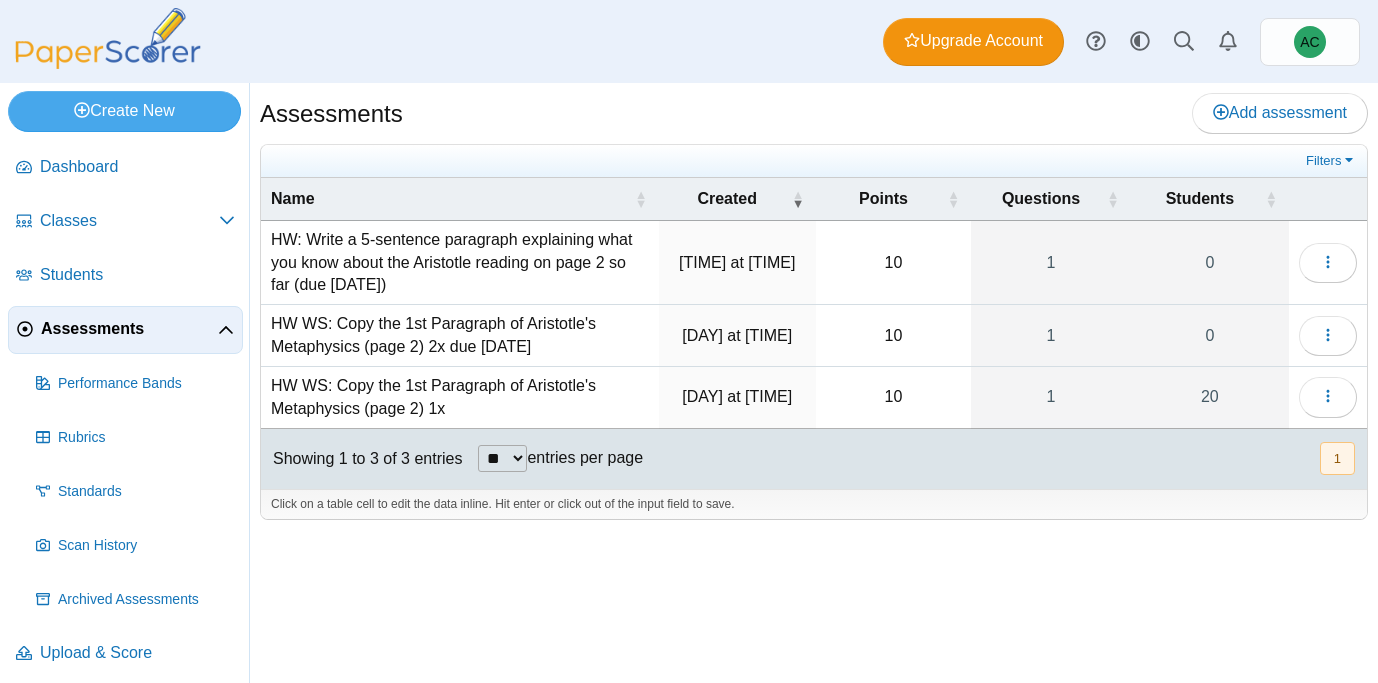 scroll, scrollTop: 0, scrollLeft: 0, axis: both 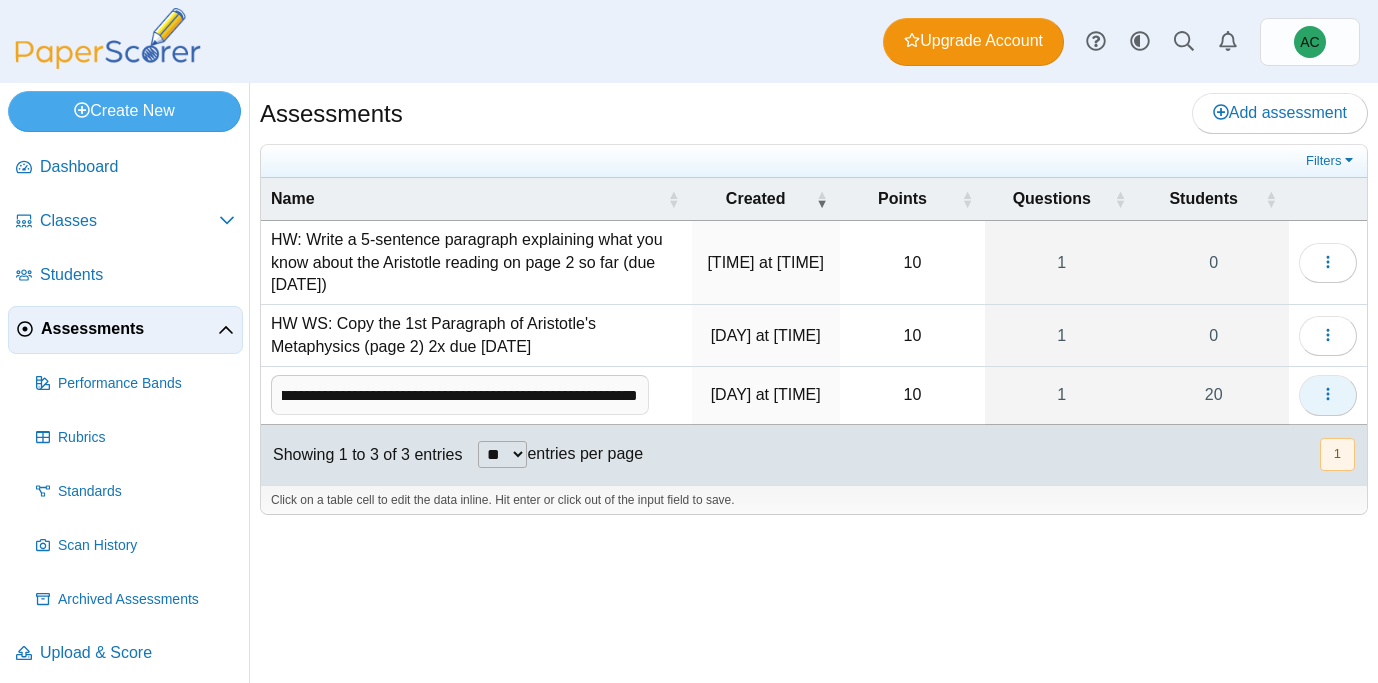 click at bounding box center [1328, 395] 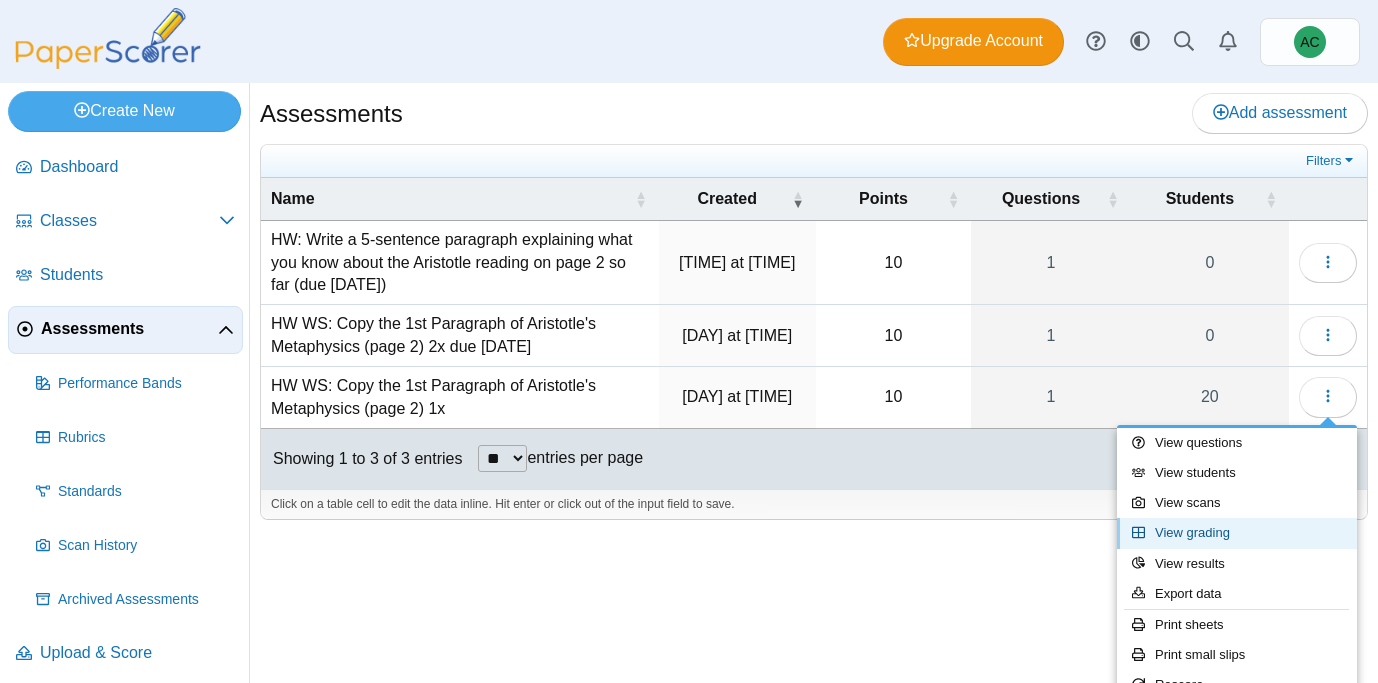 click on "View grading" at bounding box center [1237, 533] 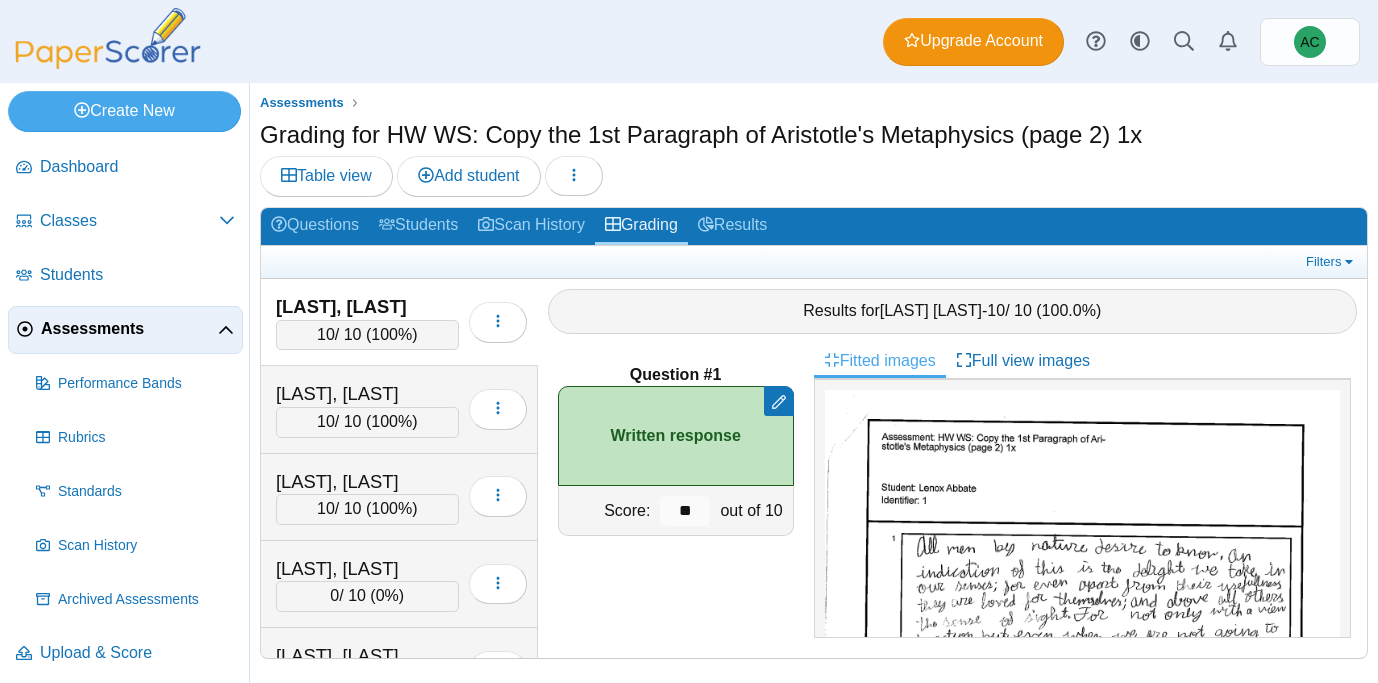 scroll, scrollTop: 0, scrollLeft: 0, axis: both 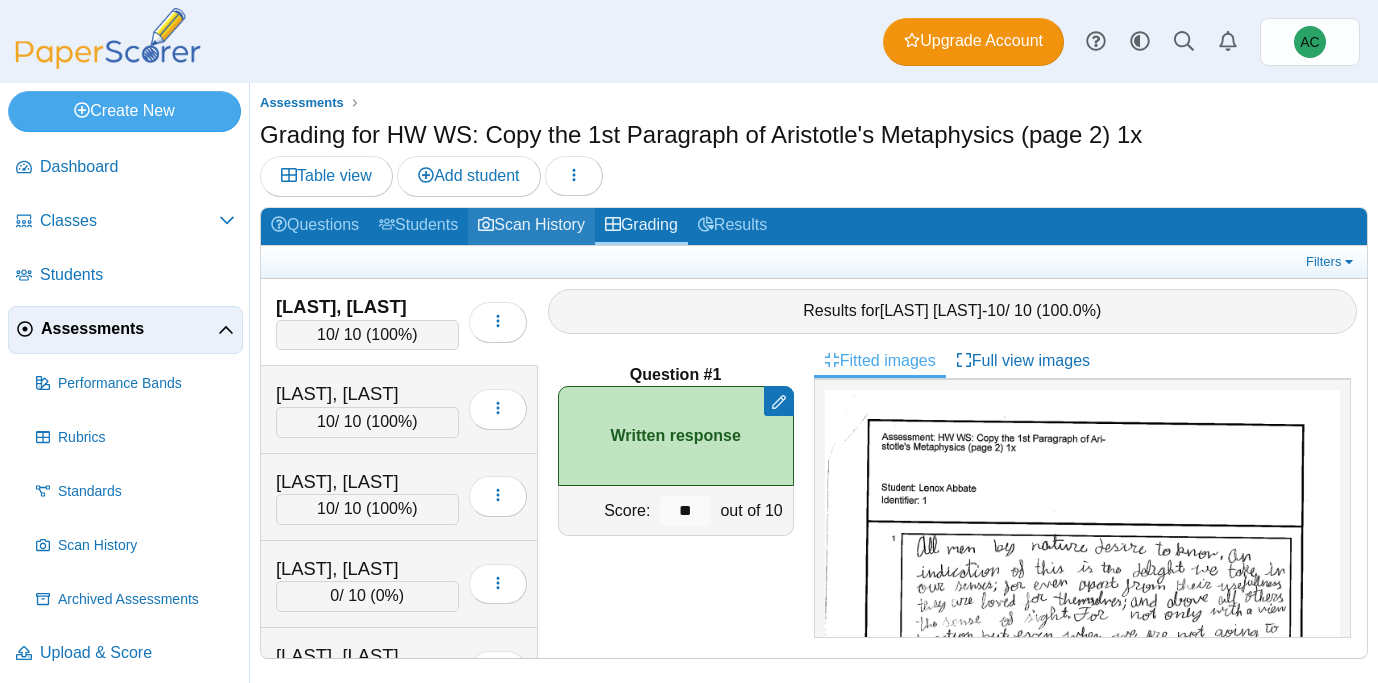 click on "Scan History" at bounding box center (531, 226) 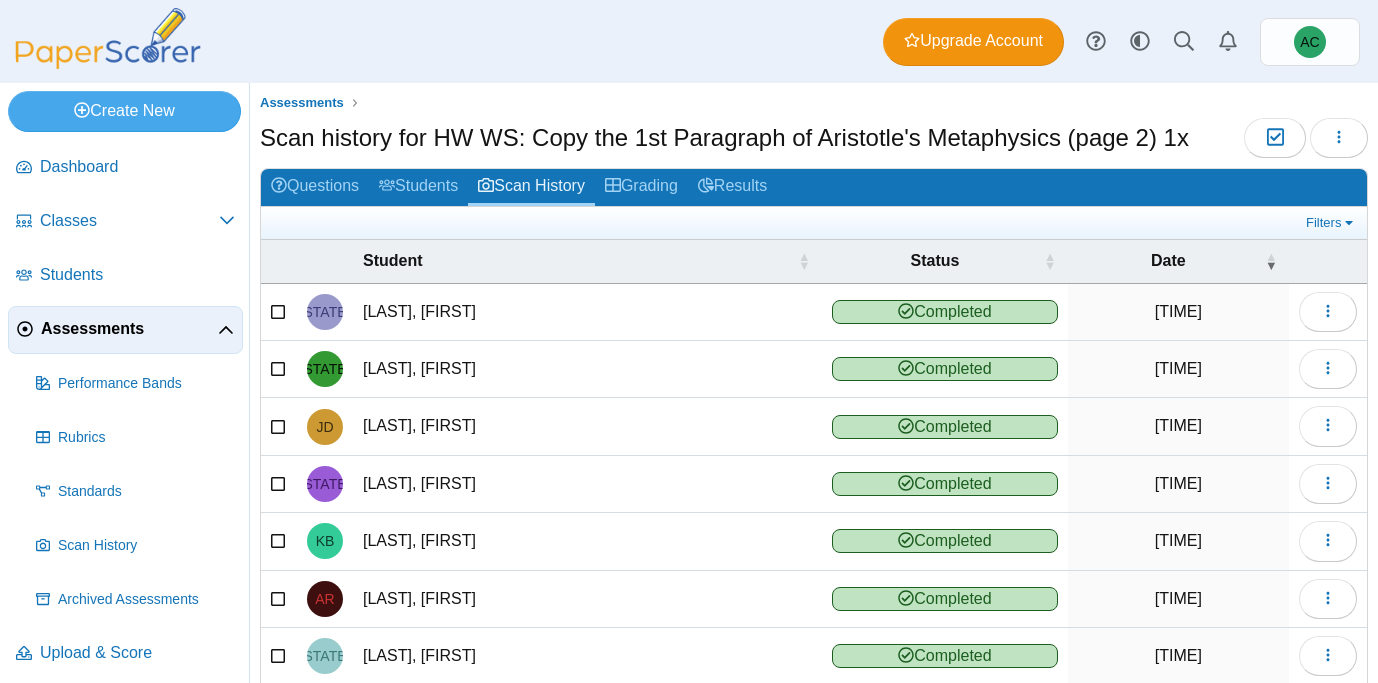 scroll, scrollTop: 0, scrollLeft: 0, axis: both 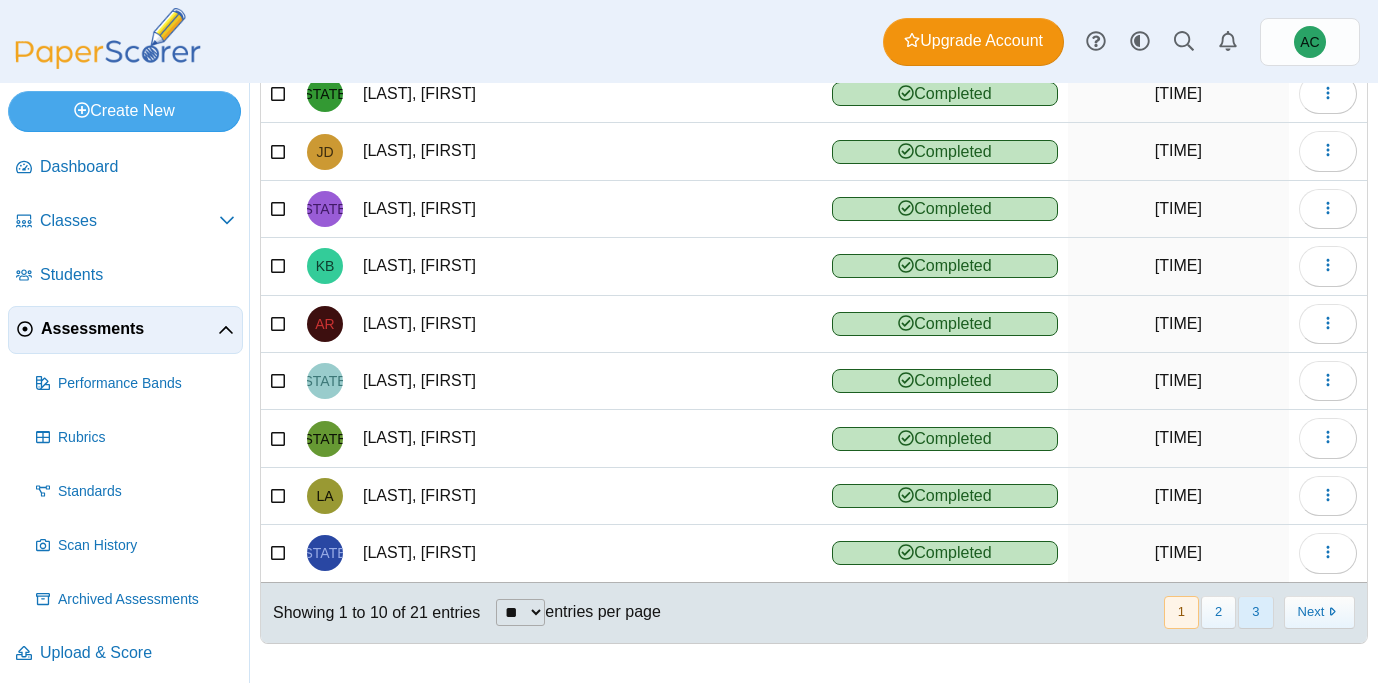 click on "3" at bounding box center (1255, 612) 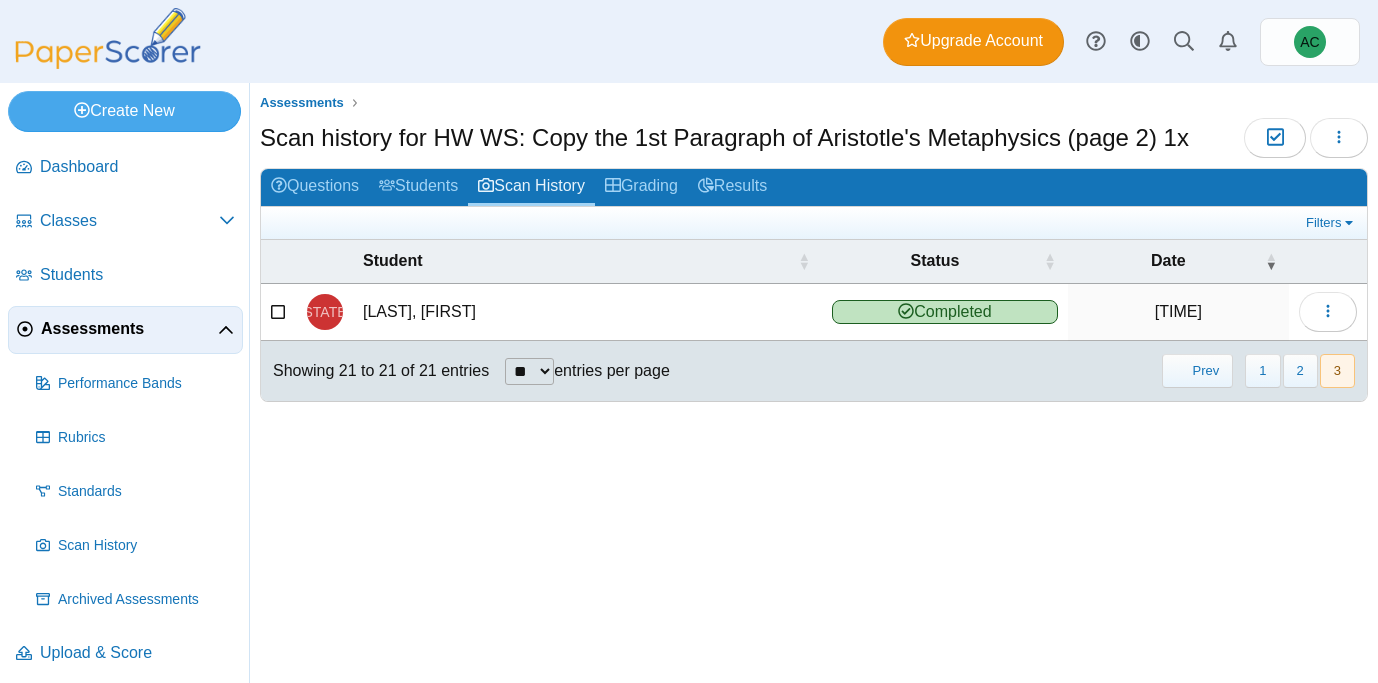 scroll, scrollTop: 0, scrollLeft: 0, axis: both 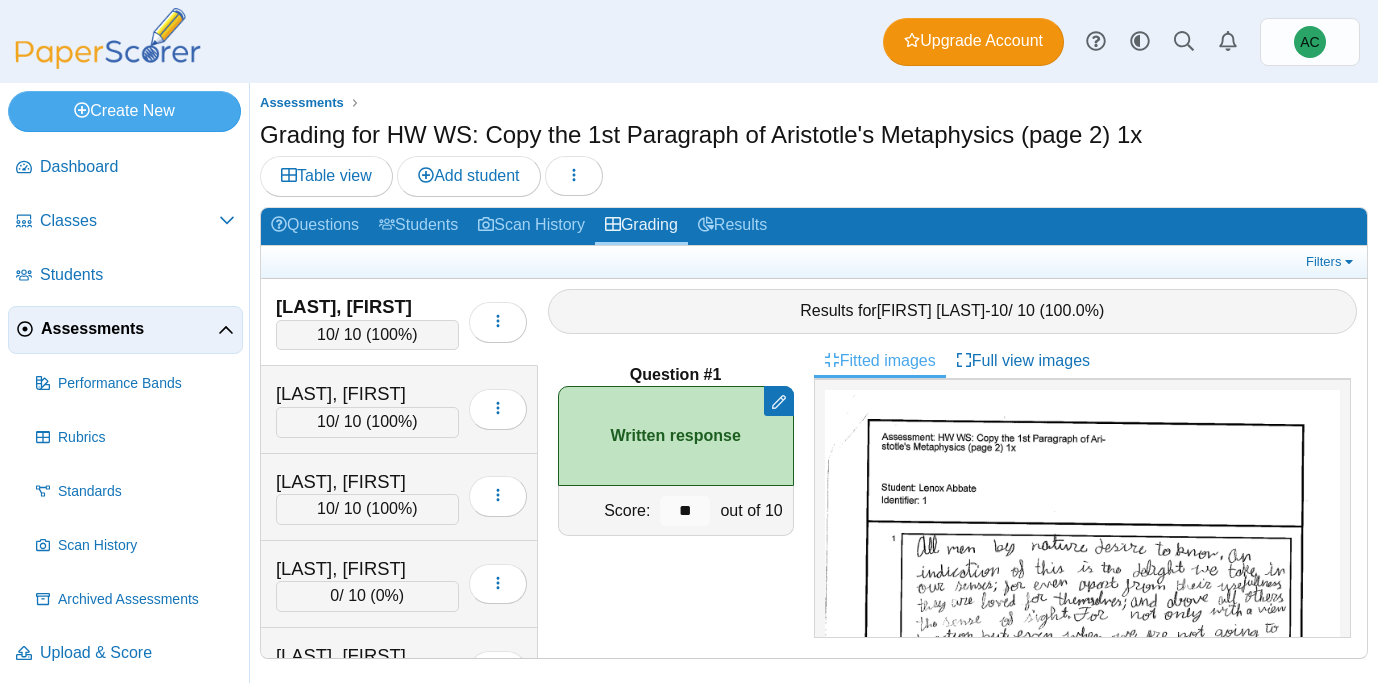 click on "Assessments" at bounding box center (125, 330) 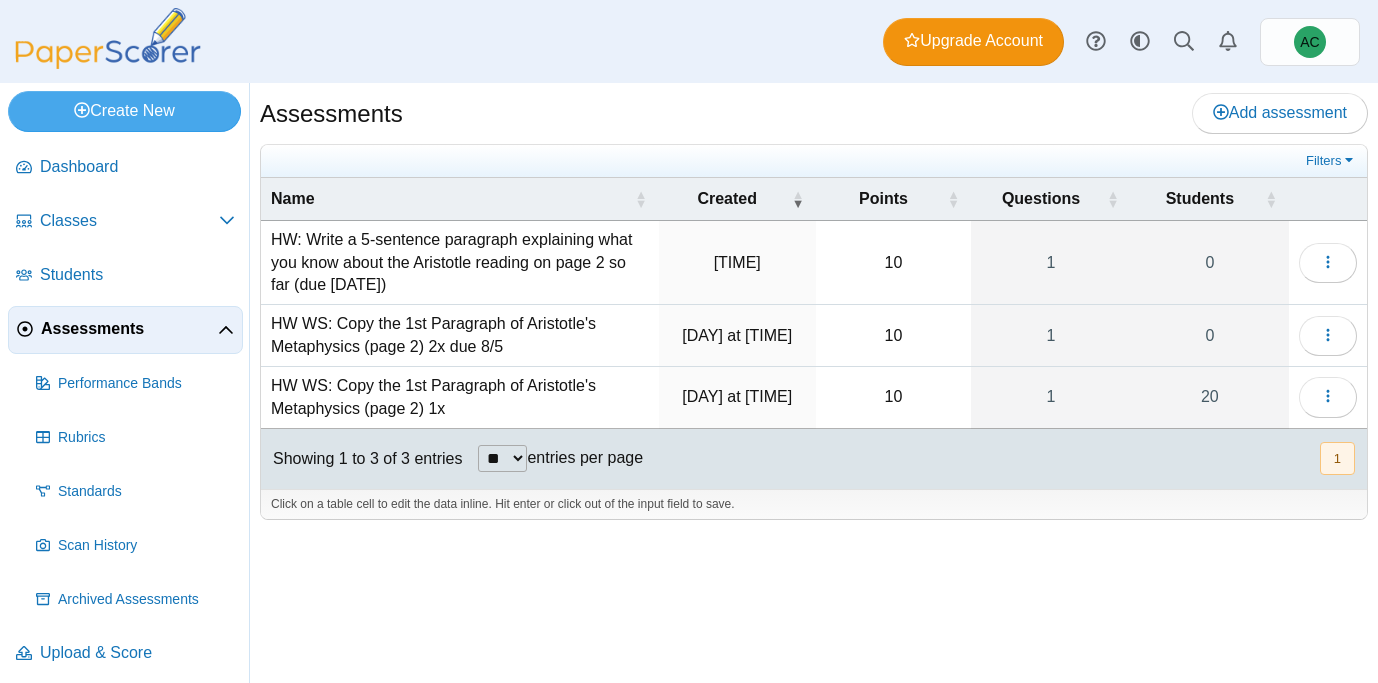 scroll, scrollTop: 0, scrollLeft: 0, axis: both 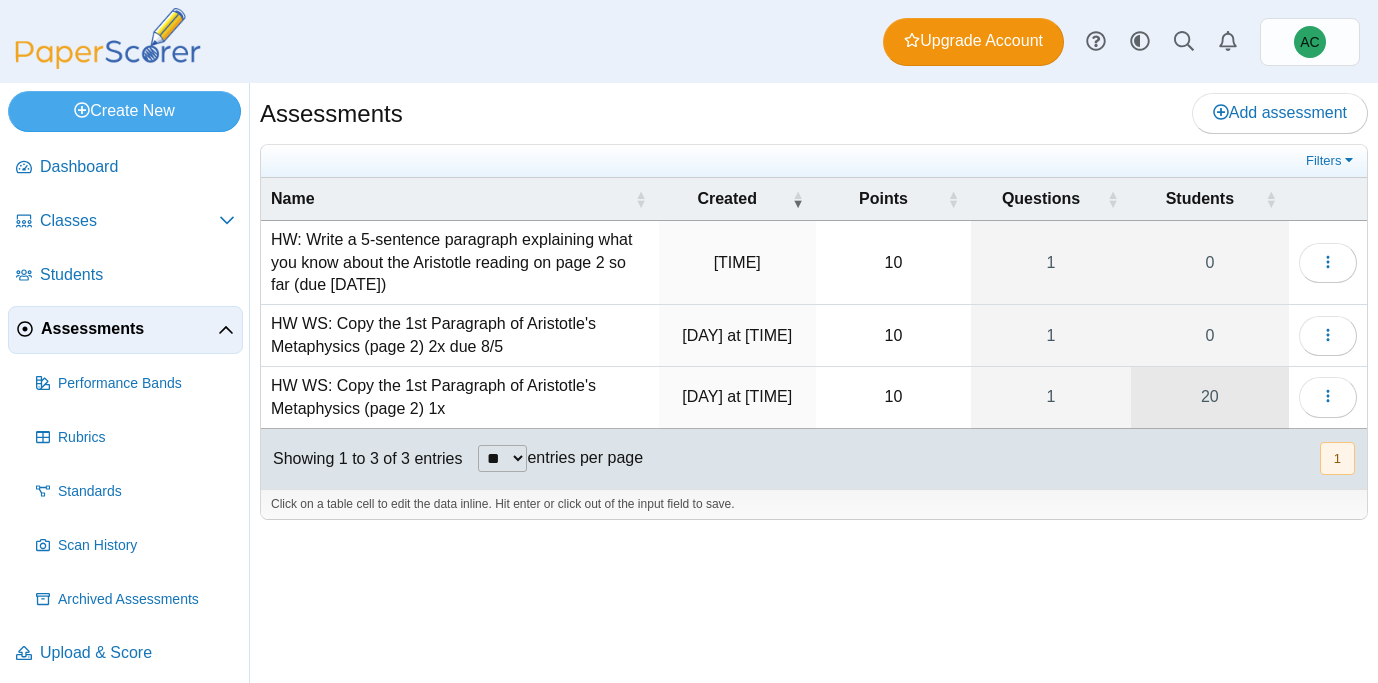 click on "20" at bounding box center [1210, 397] 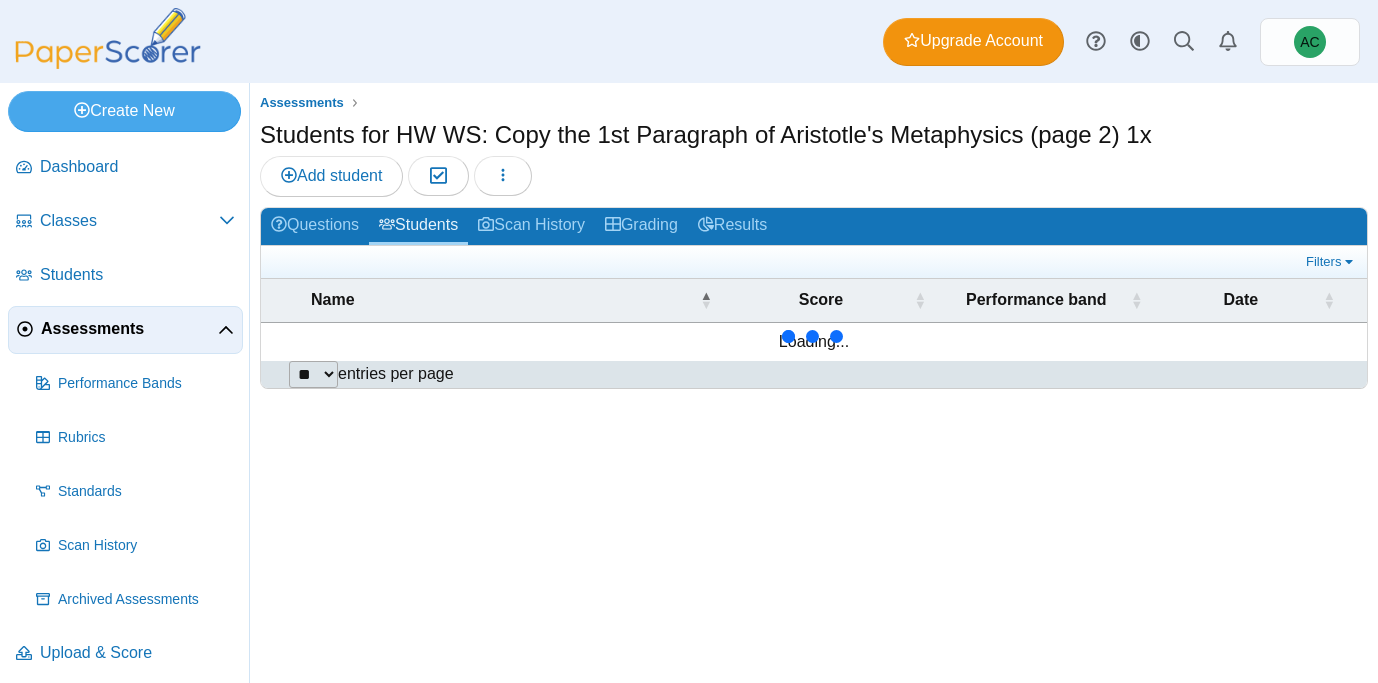 scroll, scrollTop: 0, scrollLeft: 0, axis: both 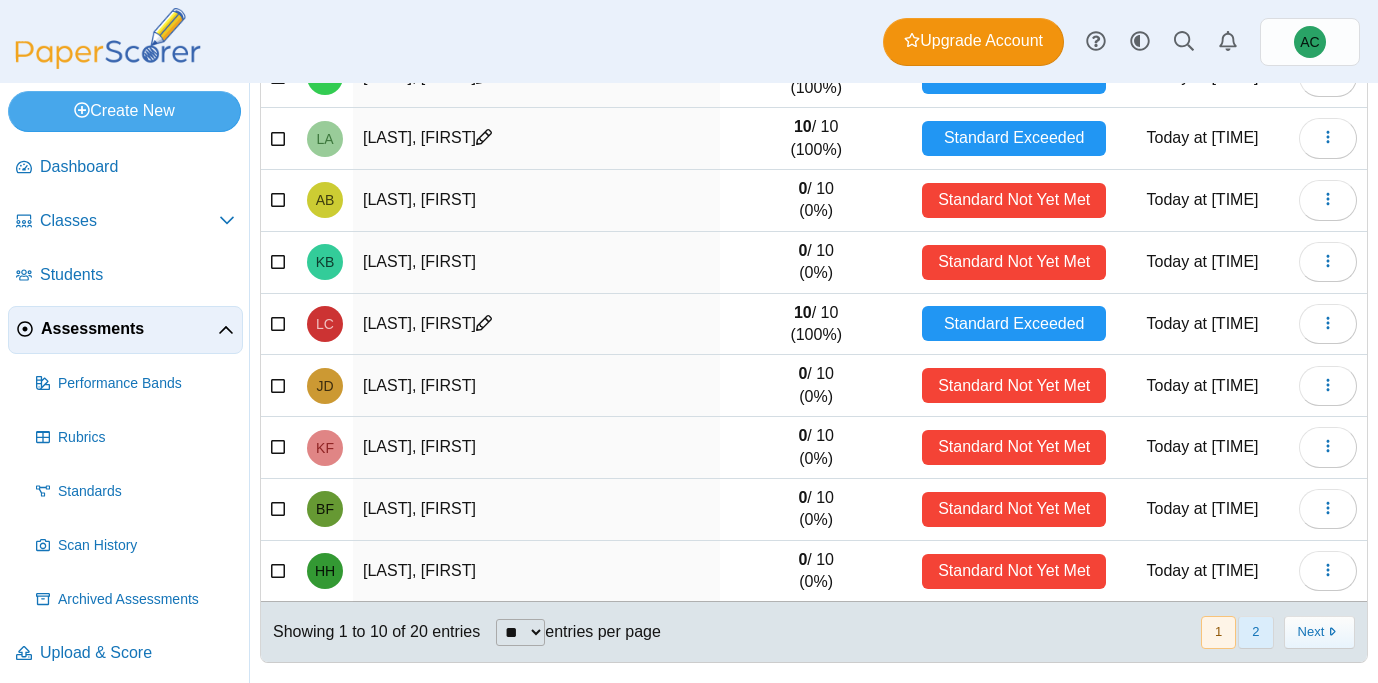 click on "2" at bounding box center (1255, 632) 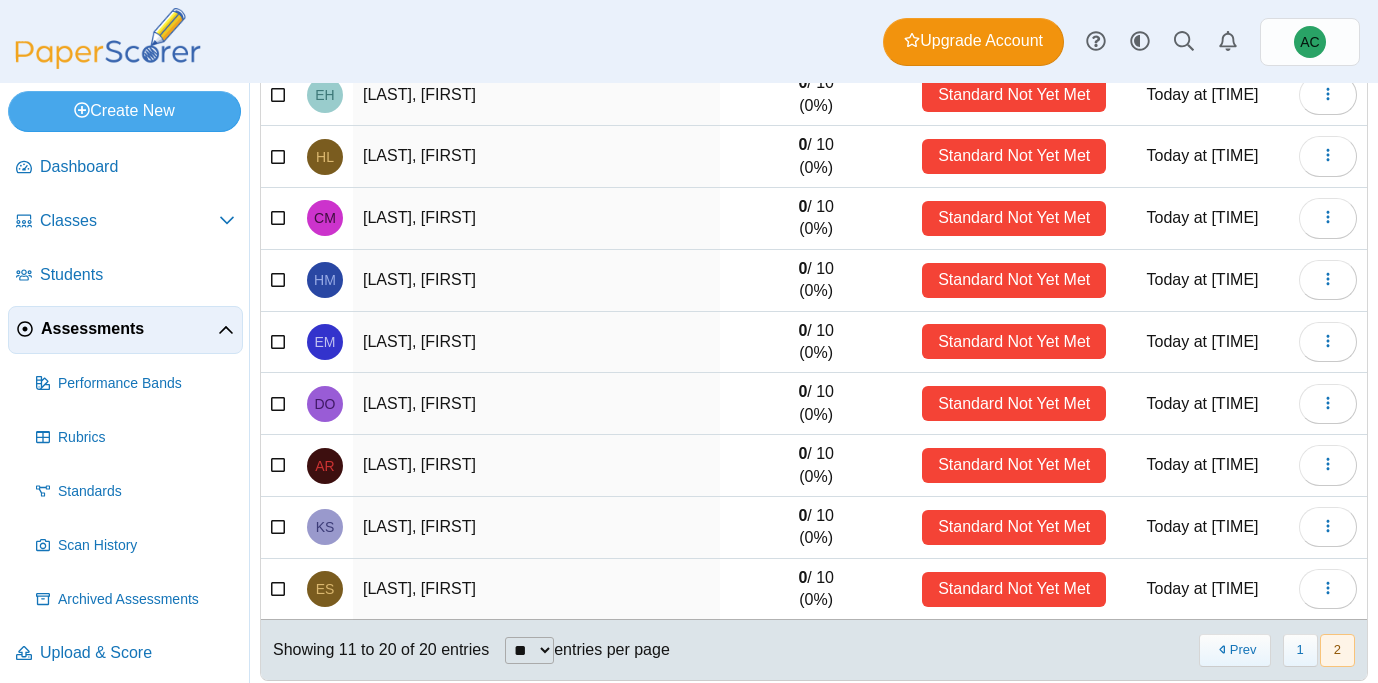 scroll, scrollTop: 343, scrollLeft: 0, axis: vertical 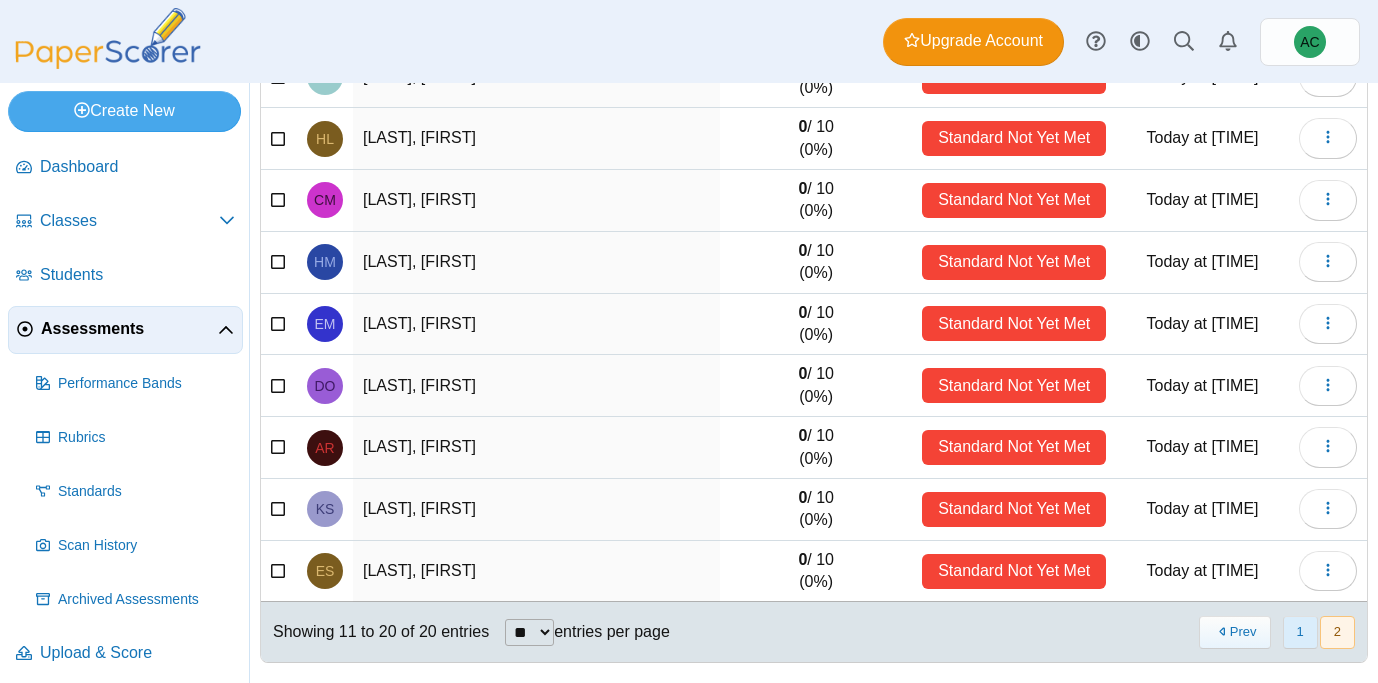click on "1" at bounding box center (1300, 632) 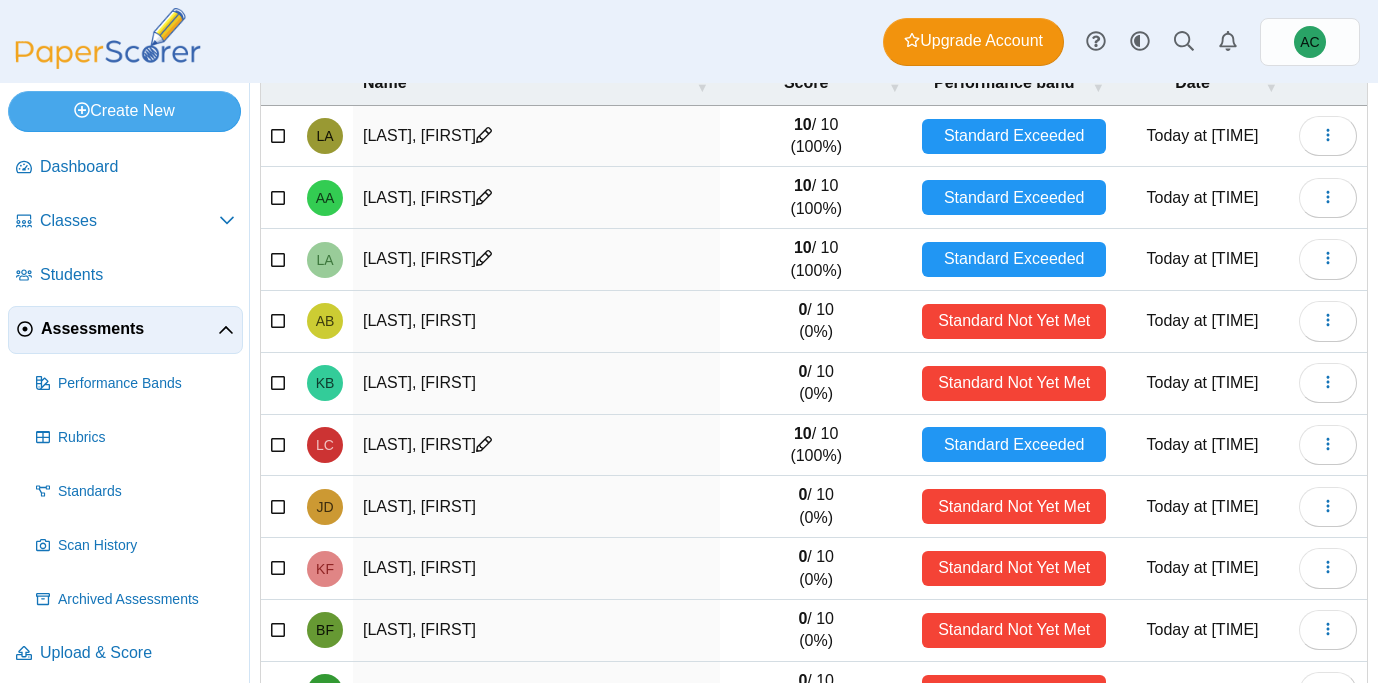 scroll, scrollTop: 343, scrollLeft: 0, axis: vertical 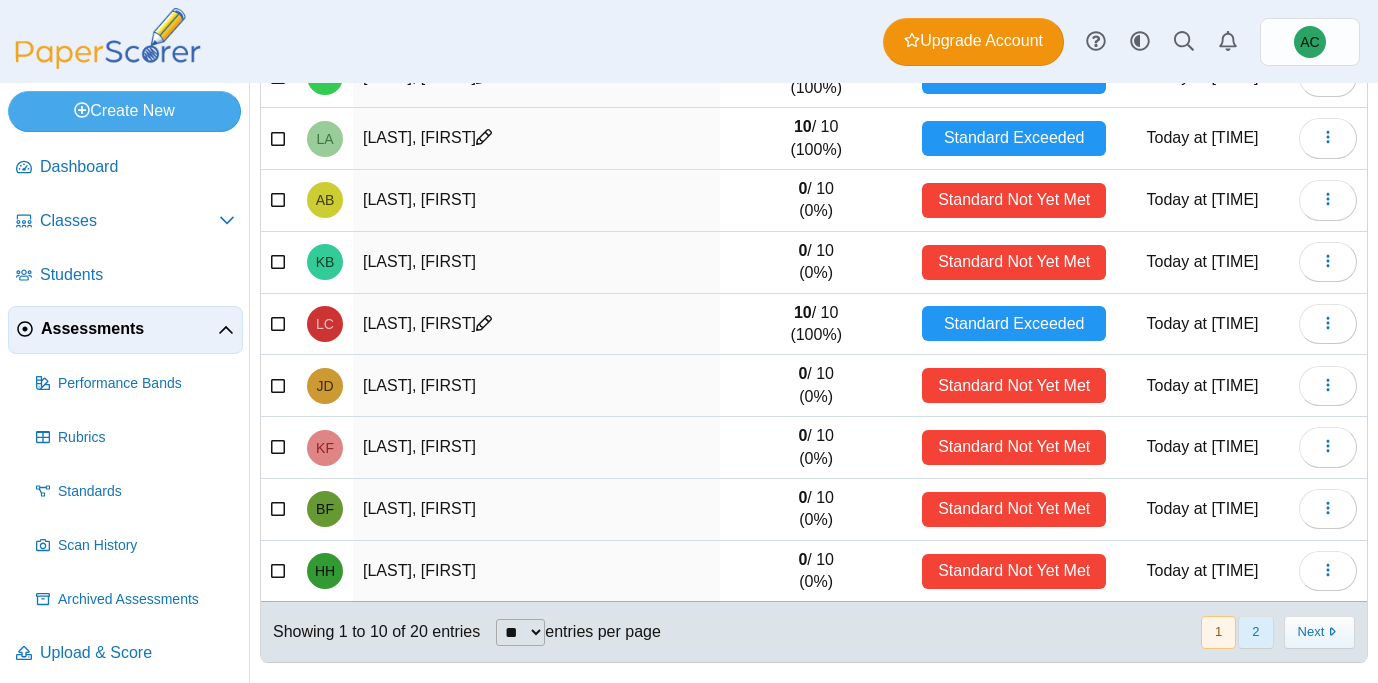 click on "2" at bounding box center [1255, 632] 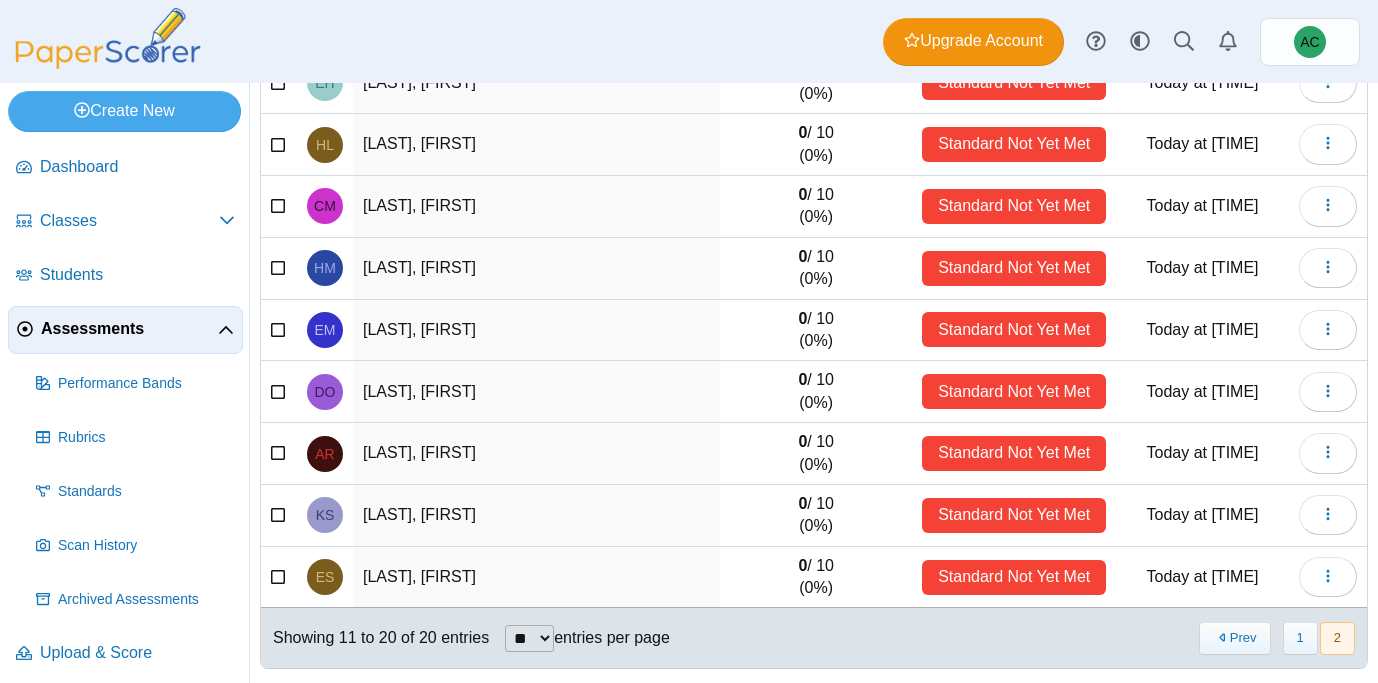 scroll, scrollTop: 343, scrollLeft: 0, axis: vertical 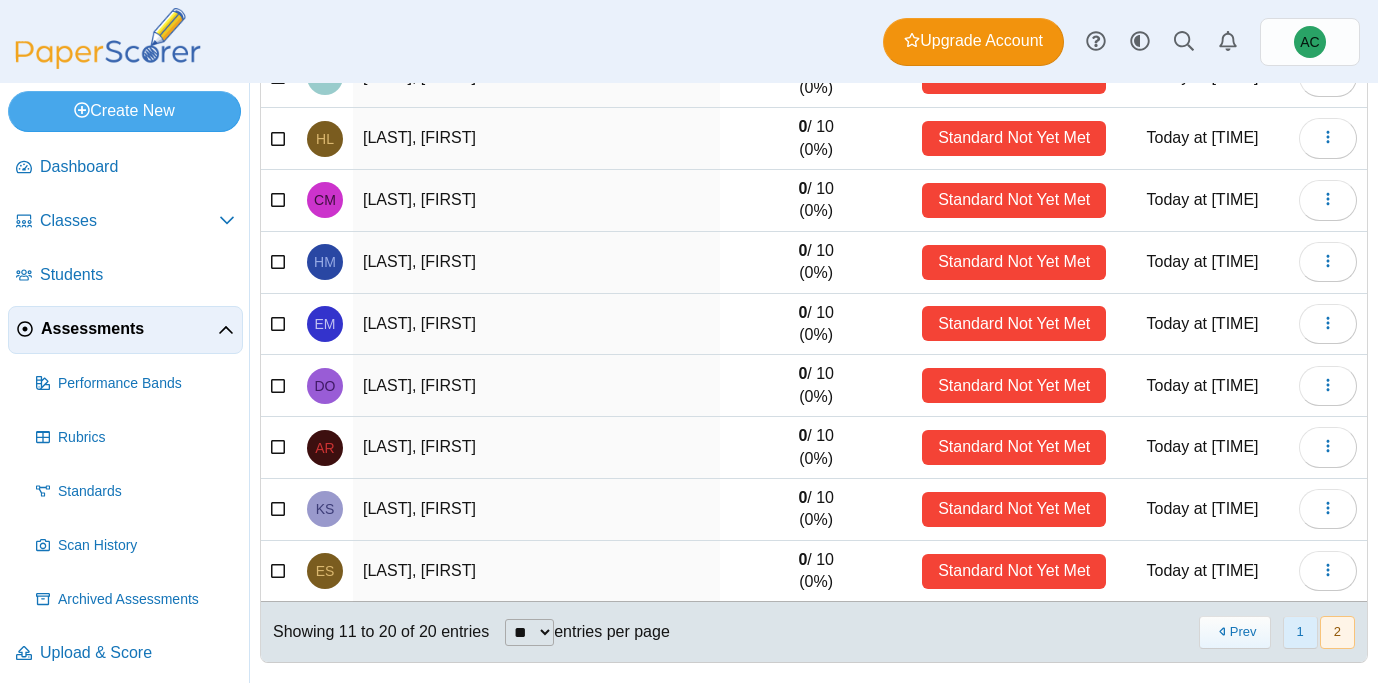 click on "1" at bounding box center (1300, 632) 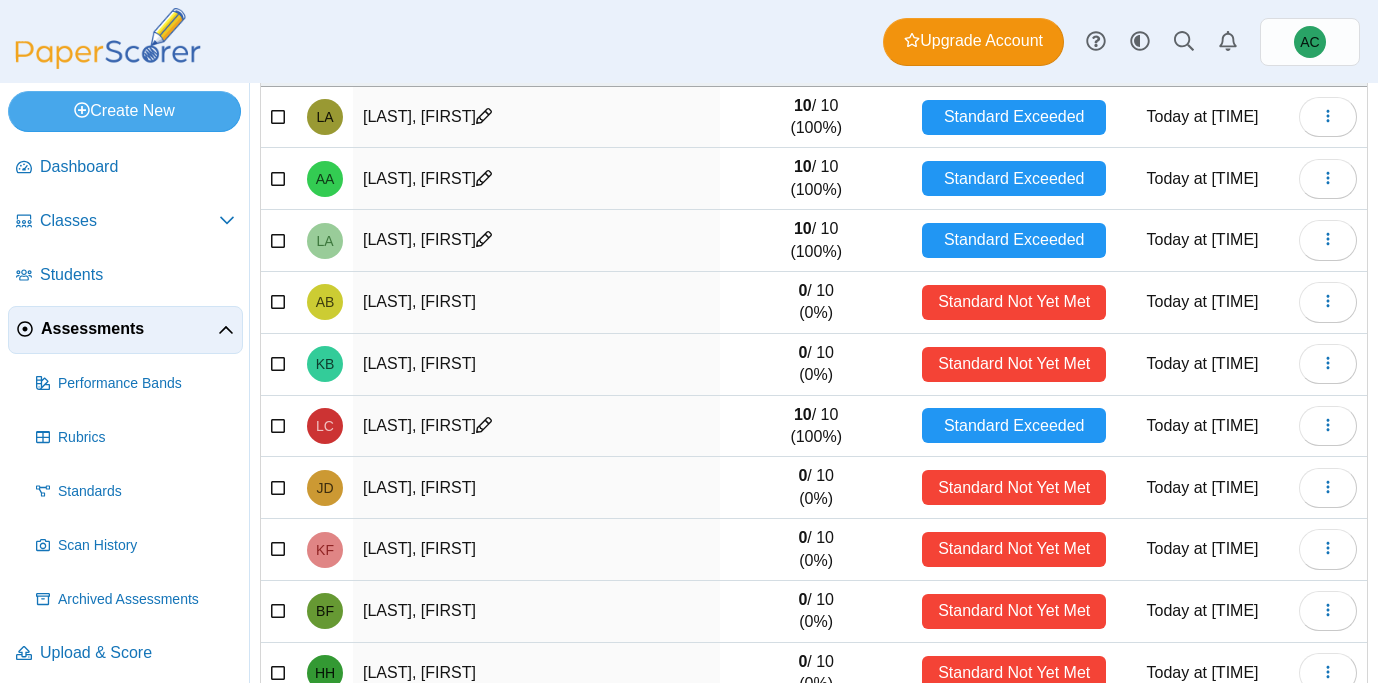scroll, scrollTop: 343, scrollLeft: 0, axis: vertical 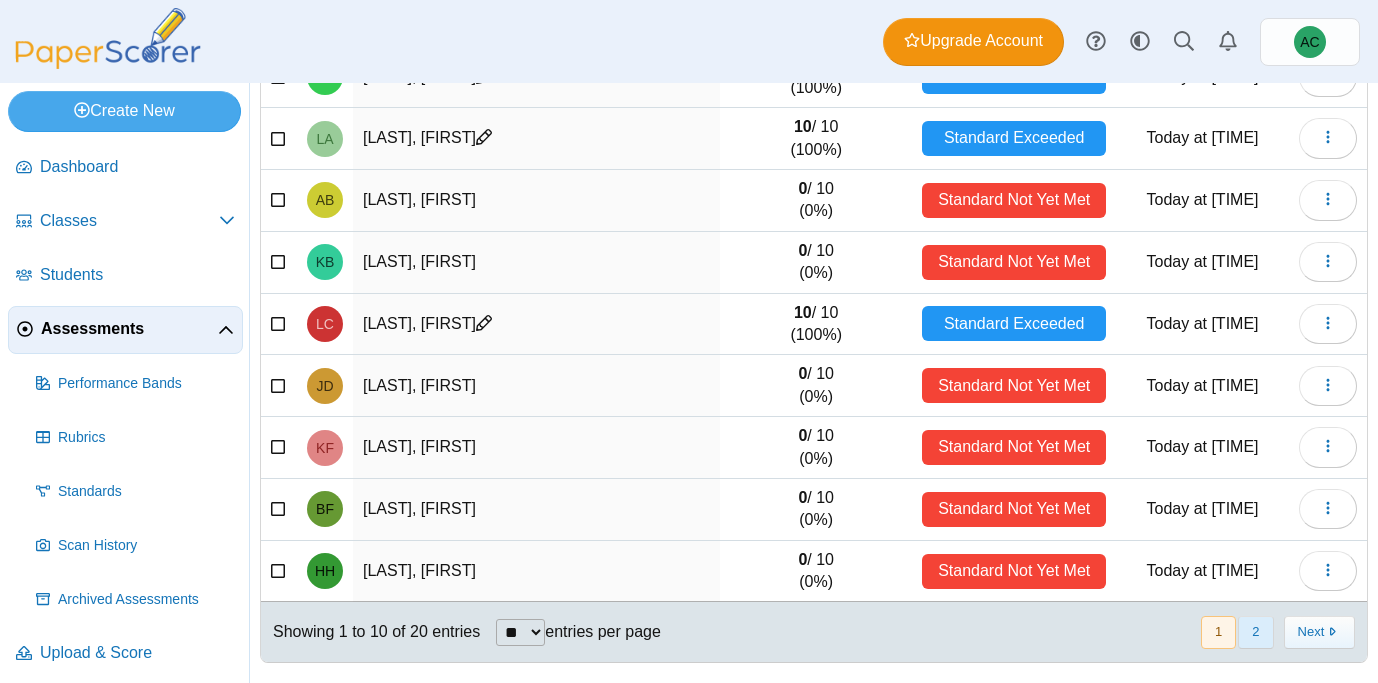 click on "2" at bounding box center [1255, 632] 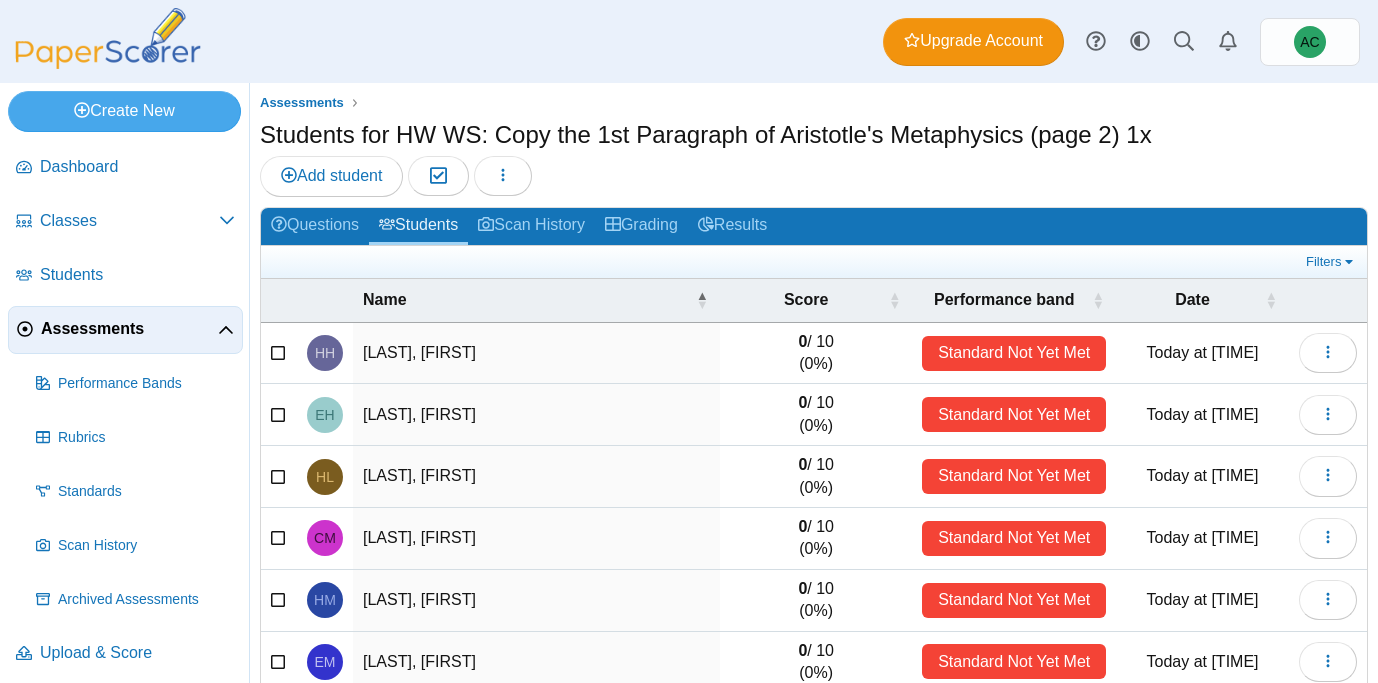scroll, scrollTop: 343, scrollLeft: 0, axis: vertical 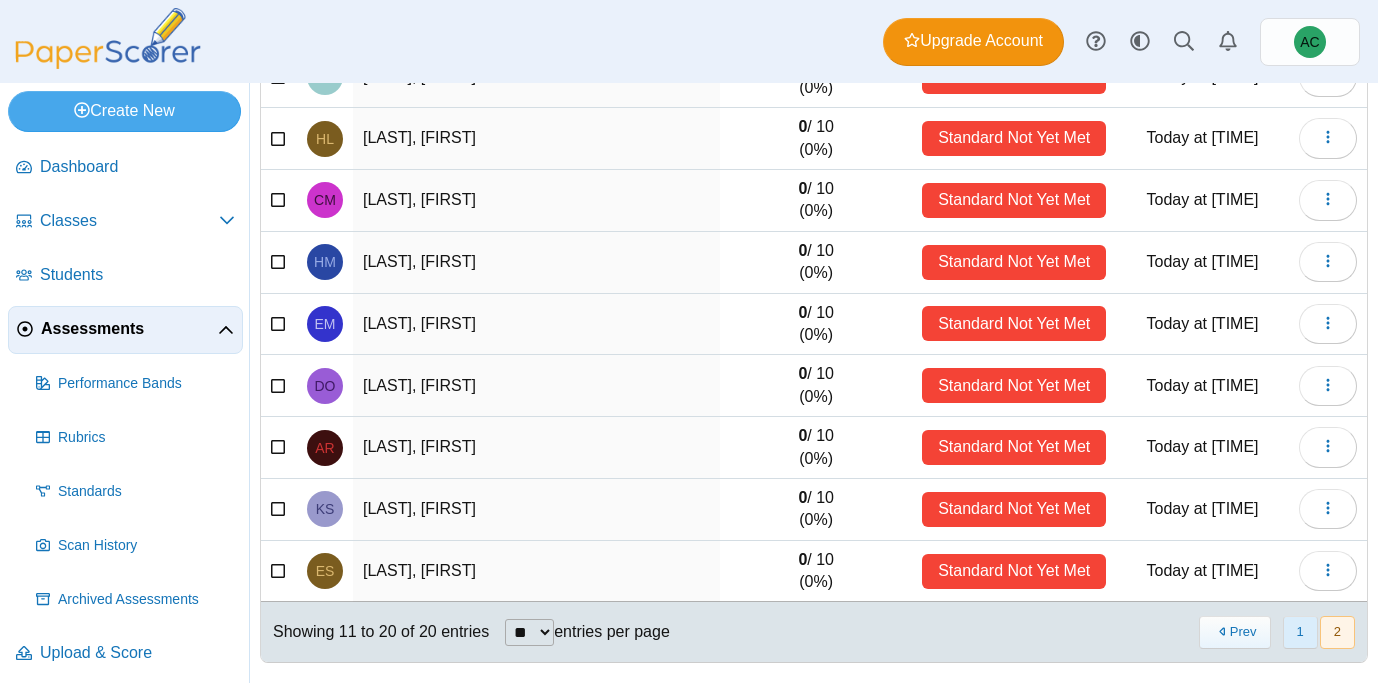 click on "1" at bounding box center (1300, 632) 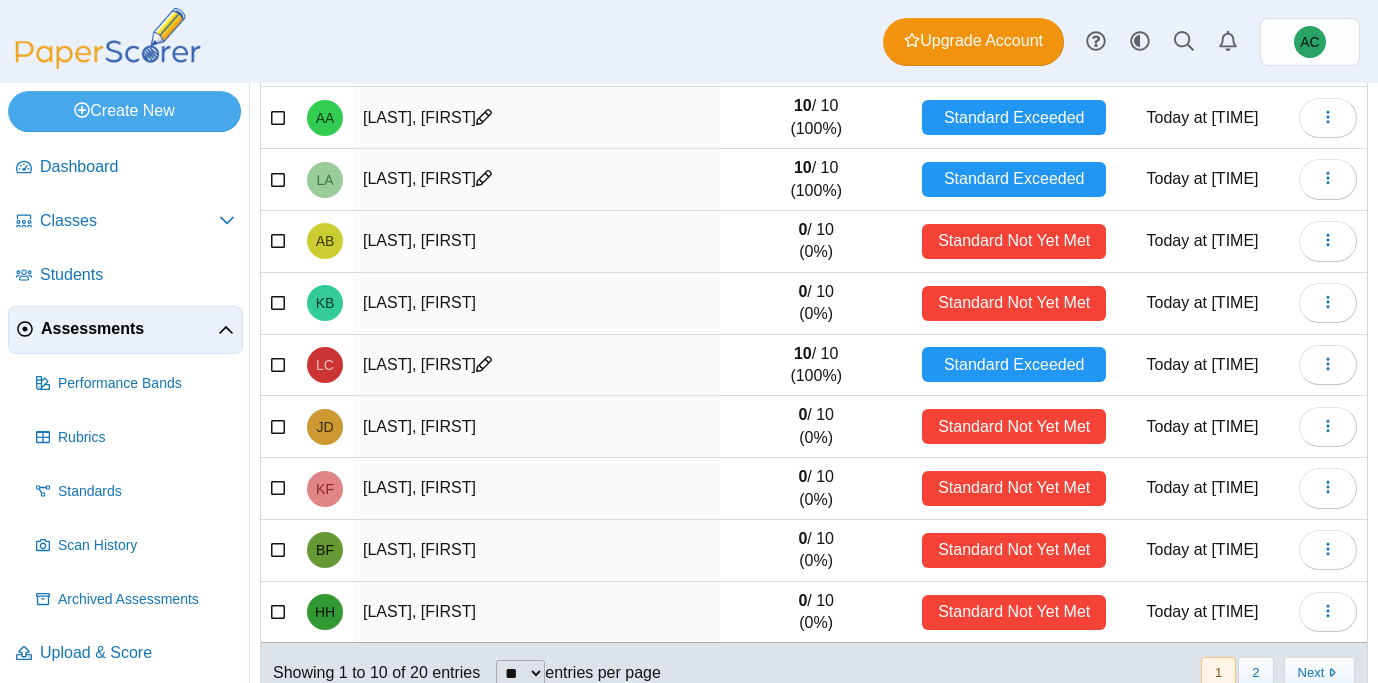 scroll, scrollTop: 343, scrollLeft: 0, axis: vertical 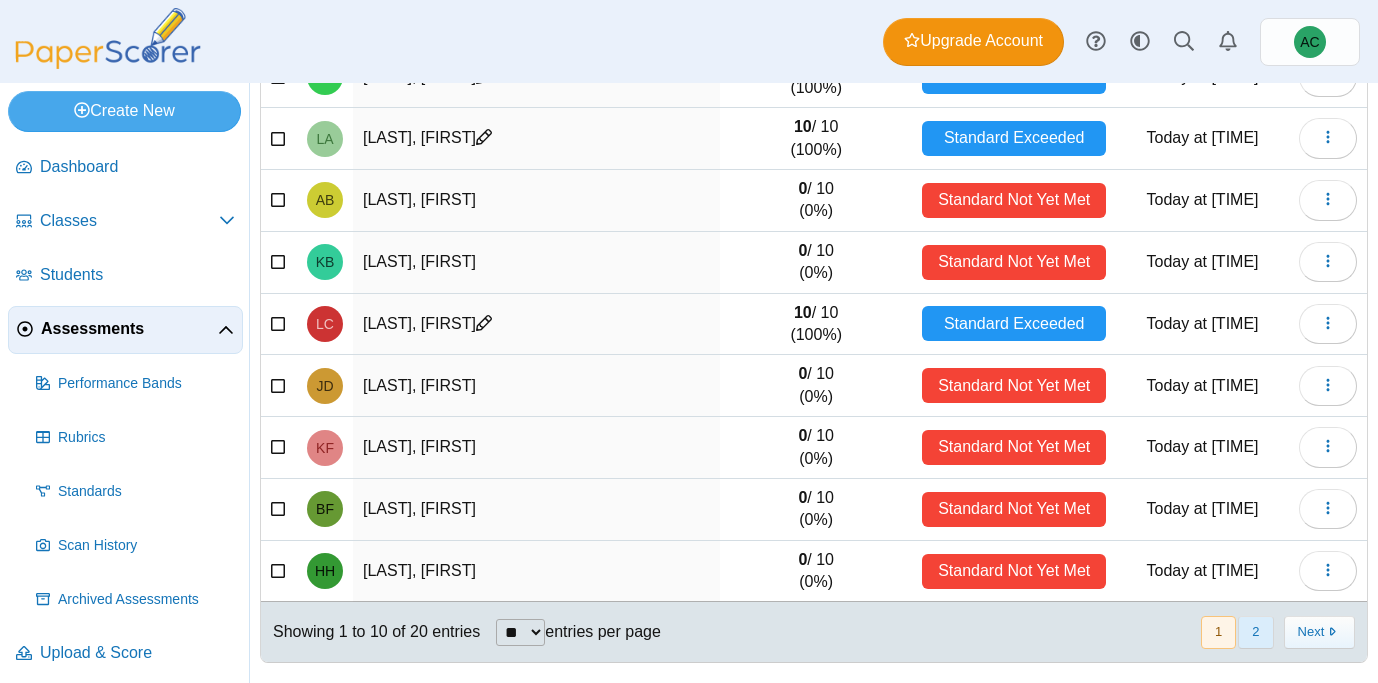 click on "2" at bounding box center (1255, 632) 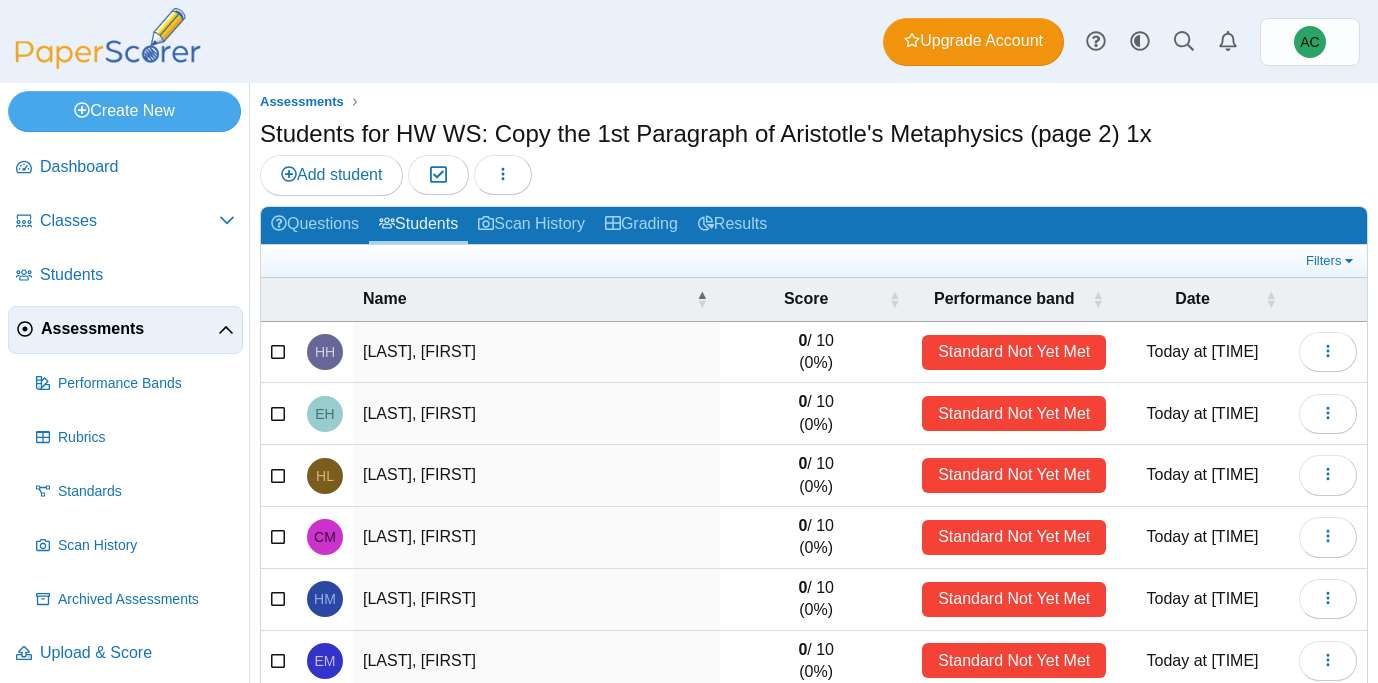 scroll, scrollTop: 343, scrollLeft: 0, axis: vertical 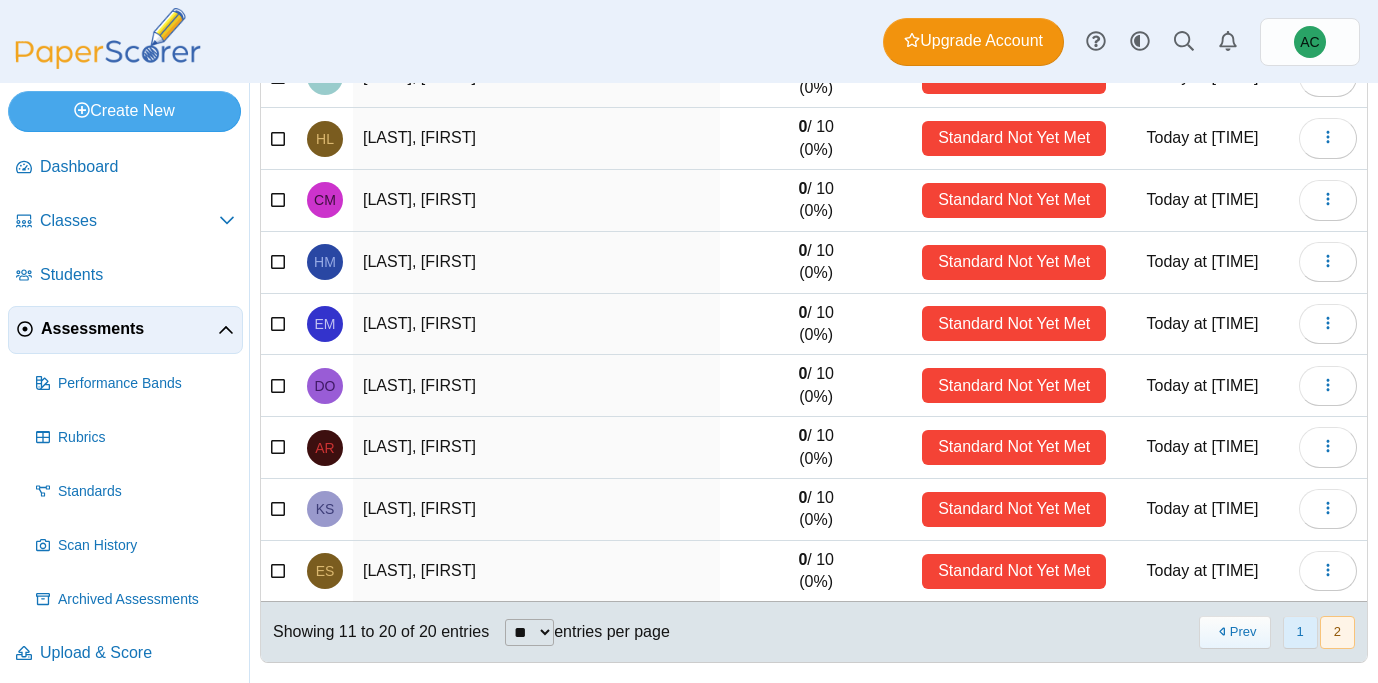 click on "1" at bounding box center (1300, 632) 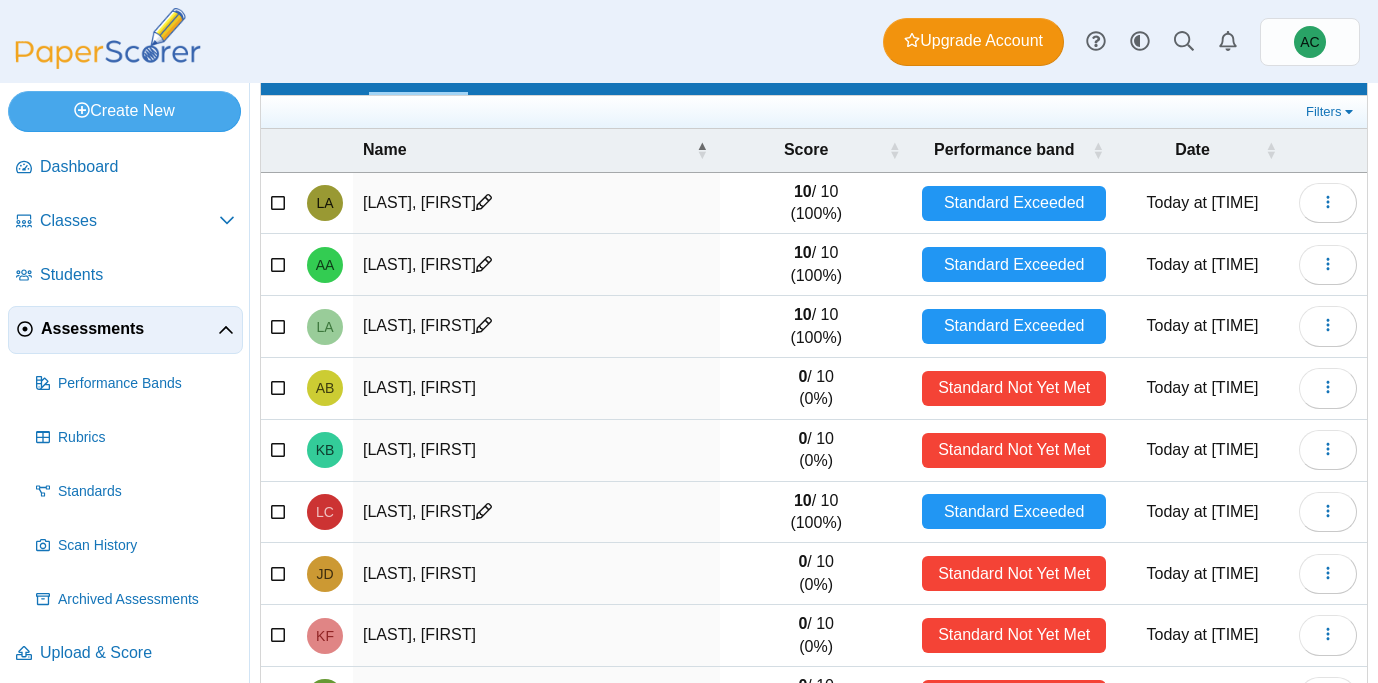 scroll, scrollTop: 338, scrollLeft: 0, axis: vertical 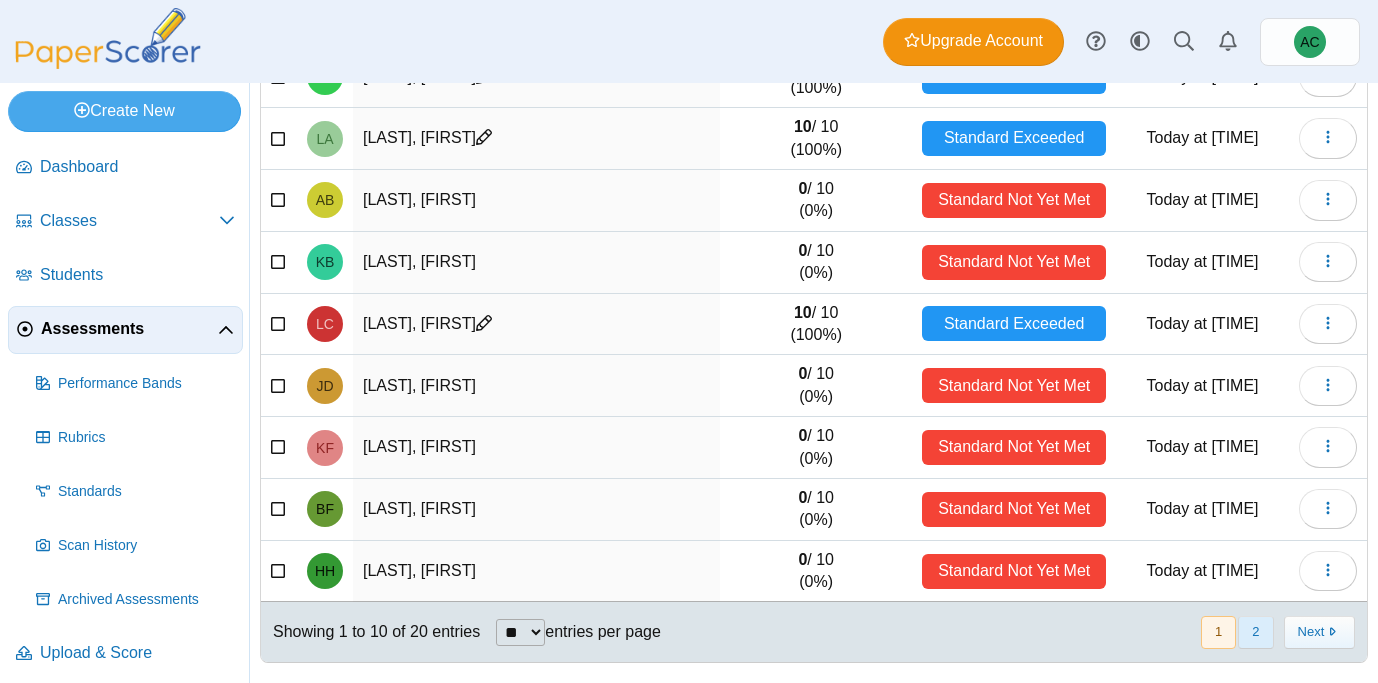 click on "2" at bounding box center (1255, 632) 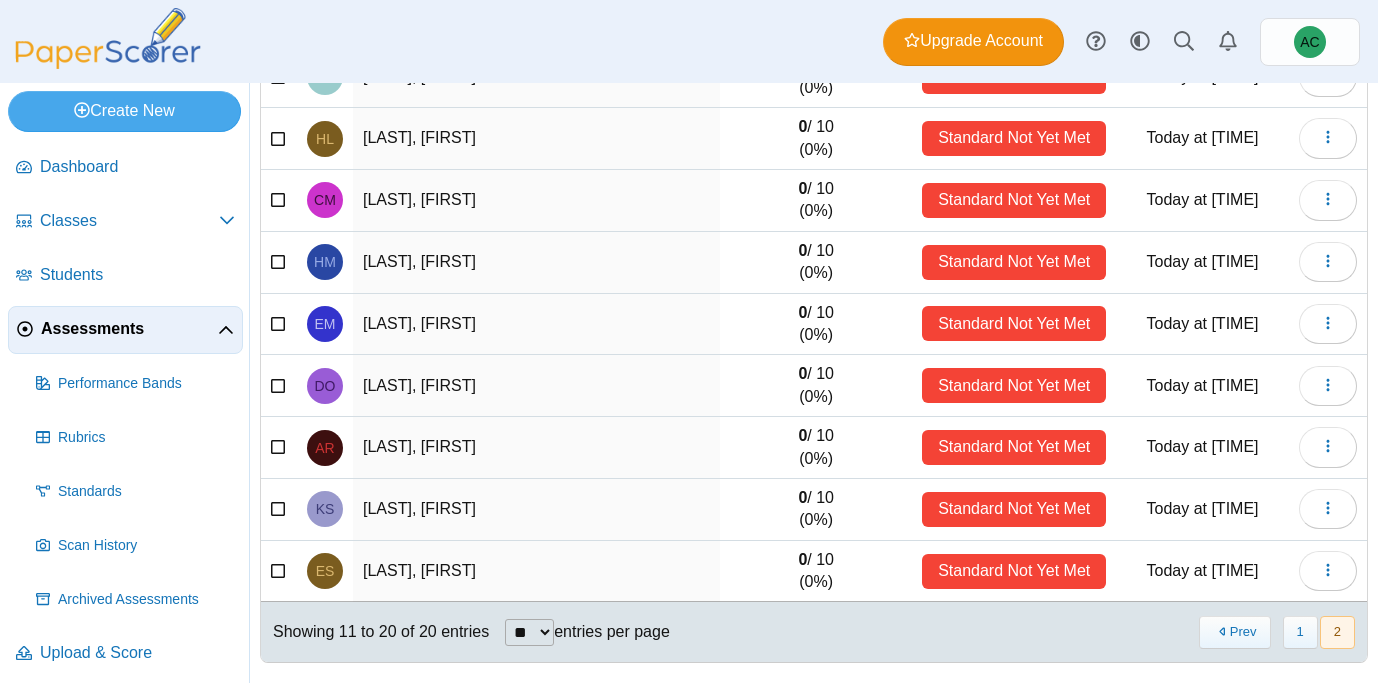 scroll, scrollTop: 0, scrollLeft: 0, axis: both 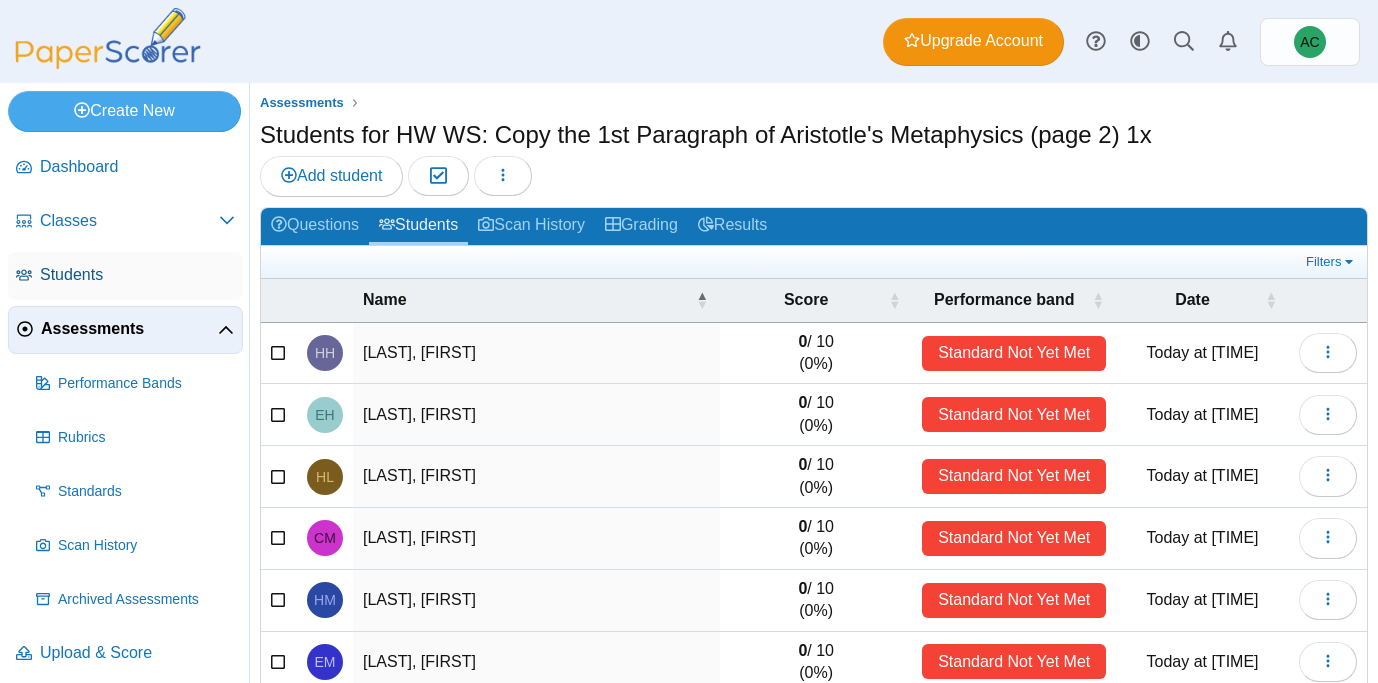 click on "Students" at bounding box center [137, 275] 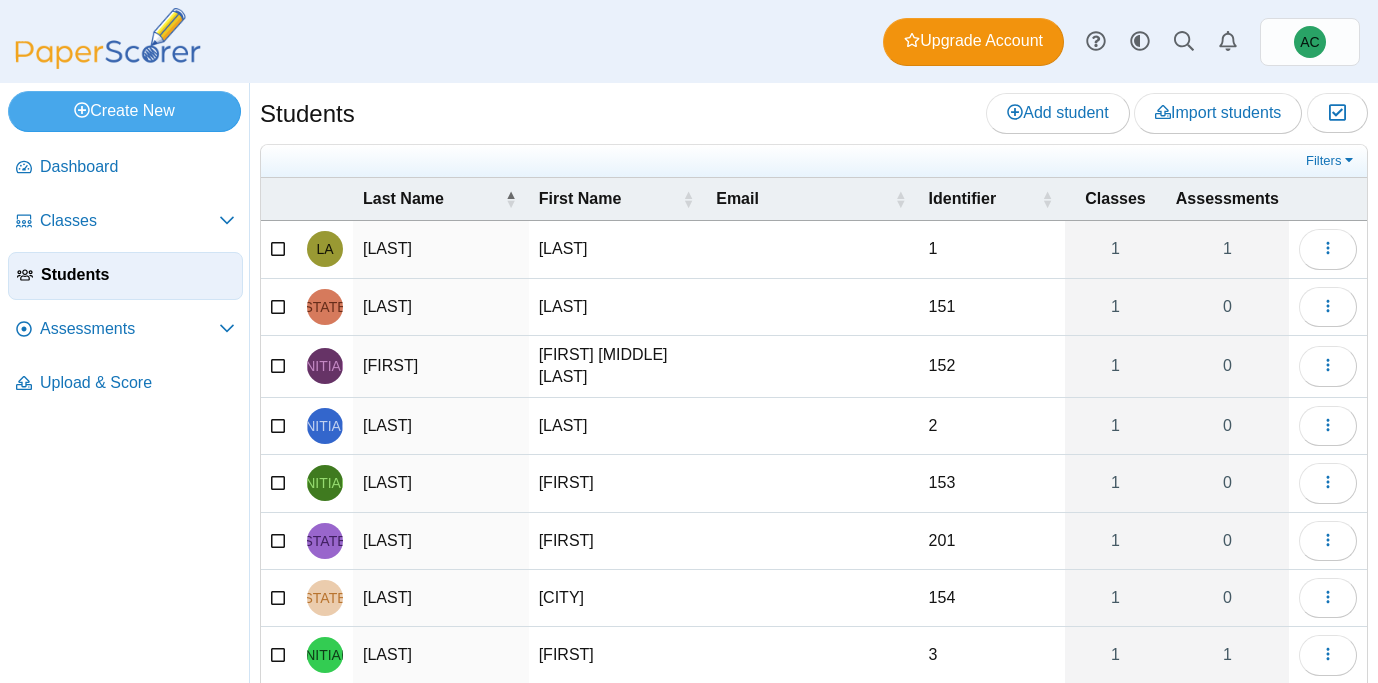 scroll, scrollTop: 0, scrollLeft: 0, axis: both 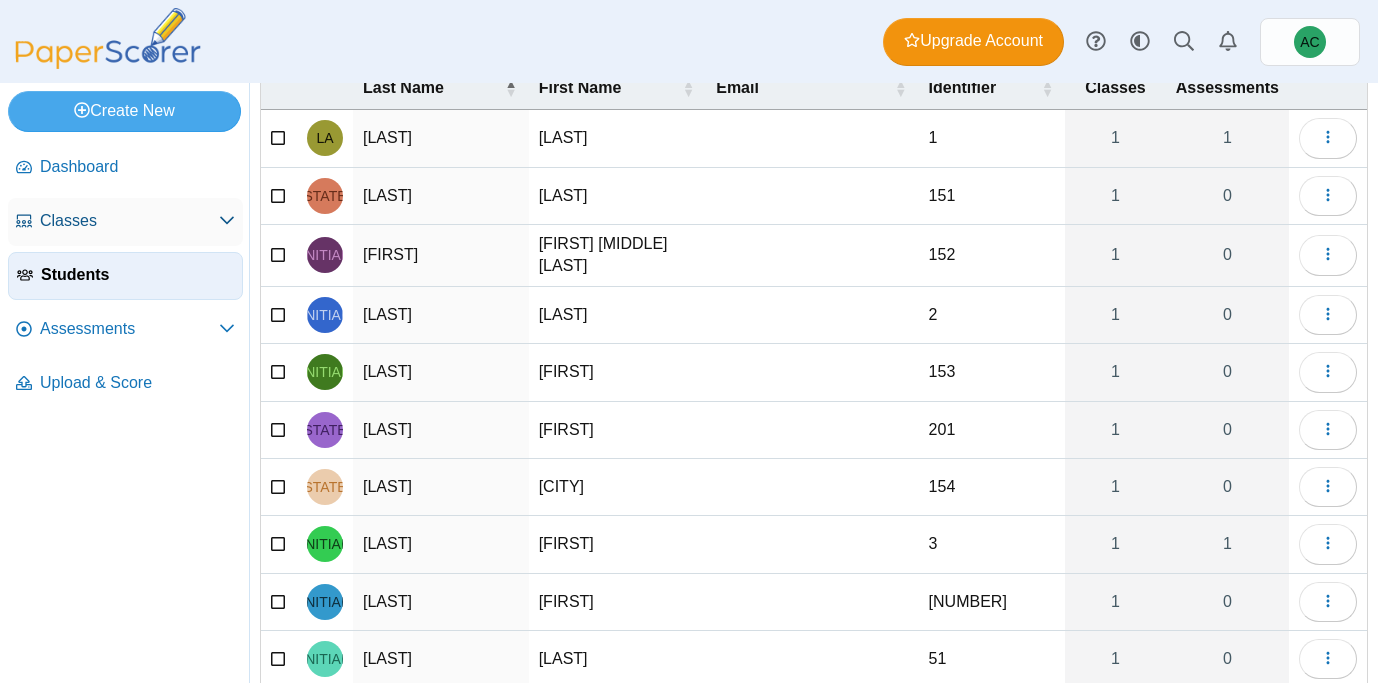 click on "Classes" at bounding box center [125, 222] 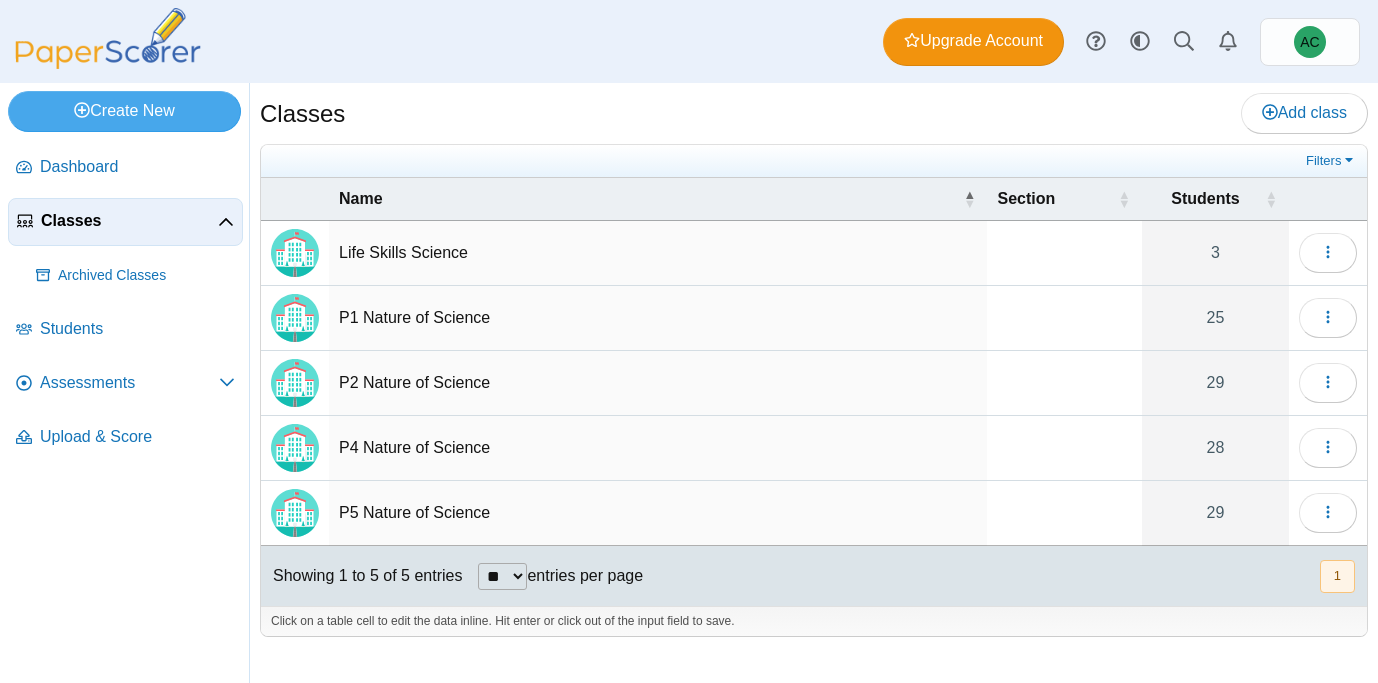 scroll, scrollTop: 0, scrollLeft: 0, axis: both 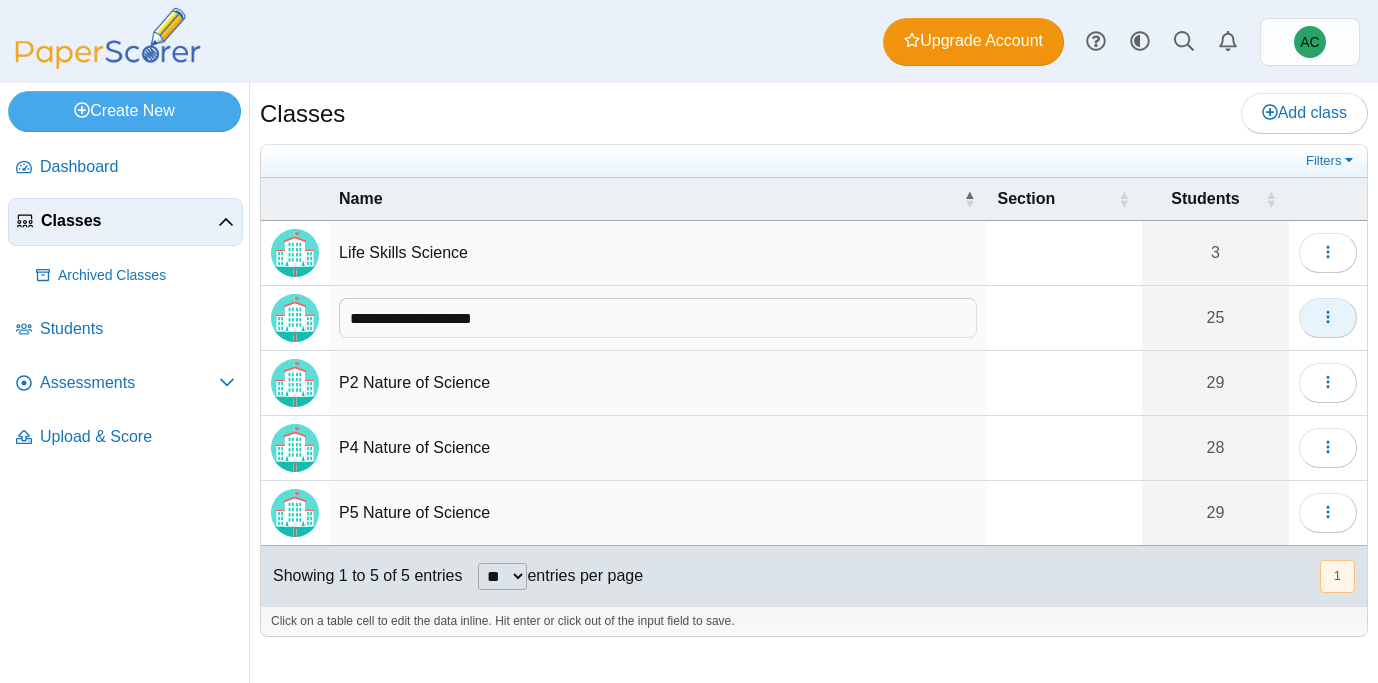 click at bounding box center (1328, 318) 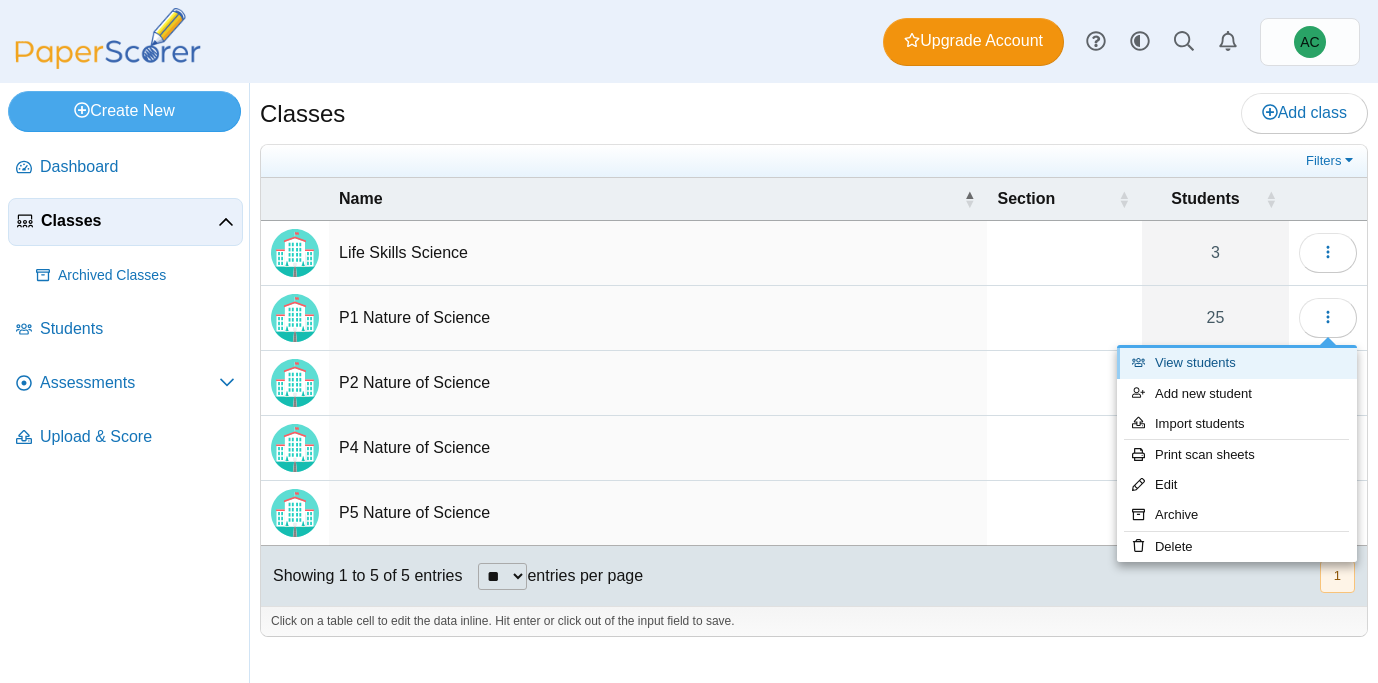 click on "View students" at bounding box center (1237, 363) 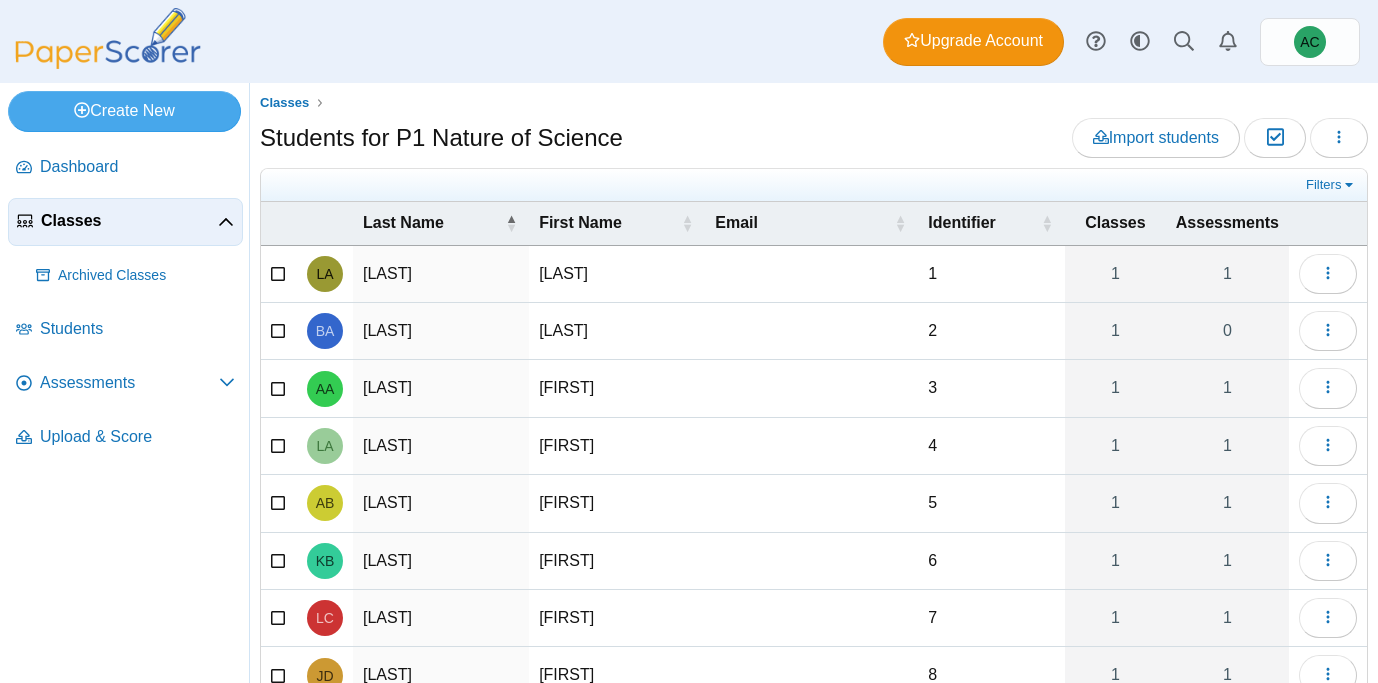 scroll, scrollTop: 0, scrollLeft: 0, axis: both 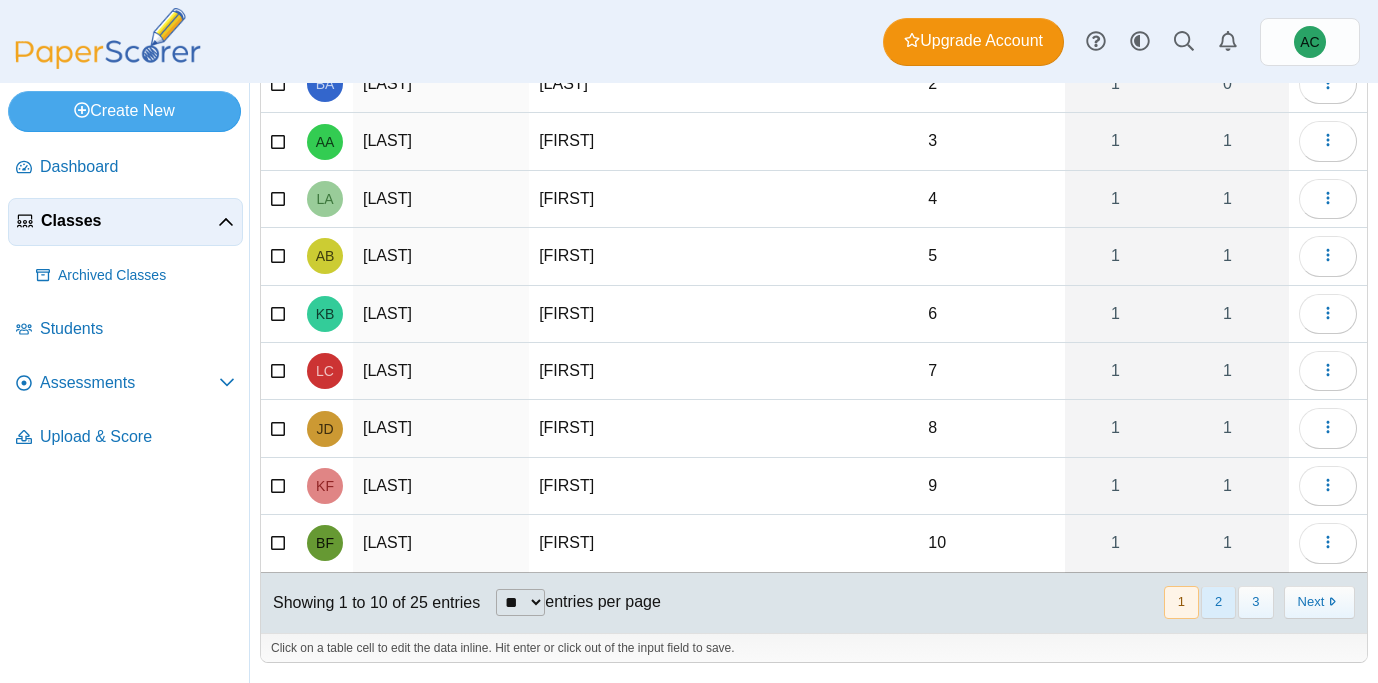 click on "2" at bounding box center [1218, 602] 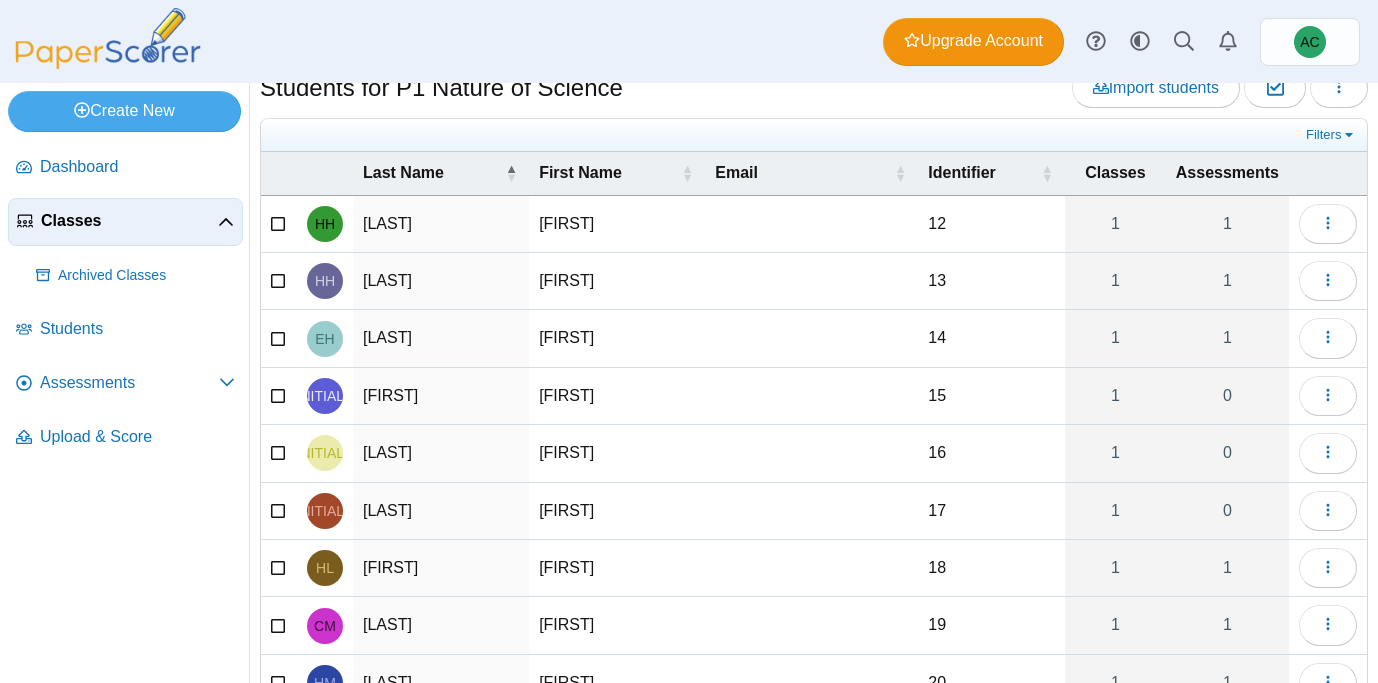 scroll, scrollTop: 51, scrollLeft: 0, axis: vertical 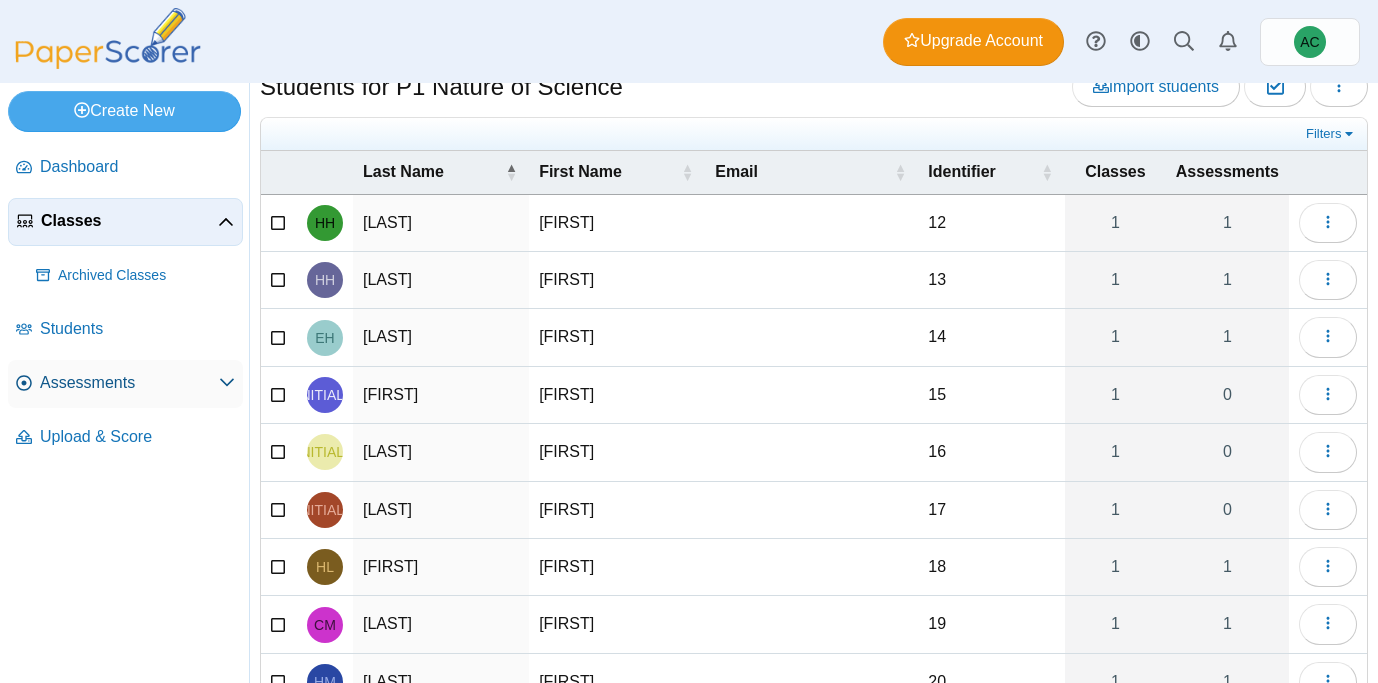 click on "Assessments" at bounding box center (129, 383) 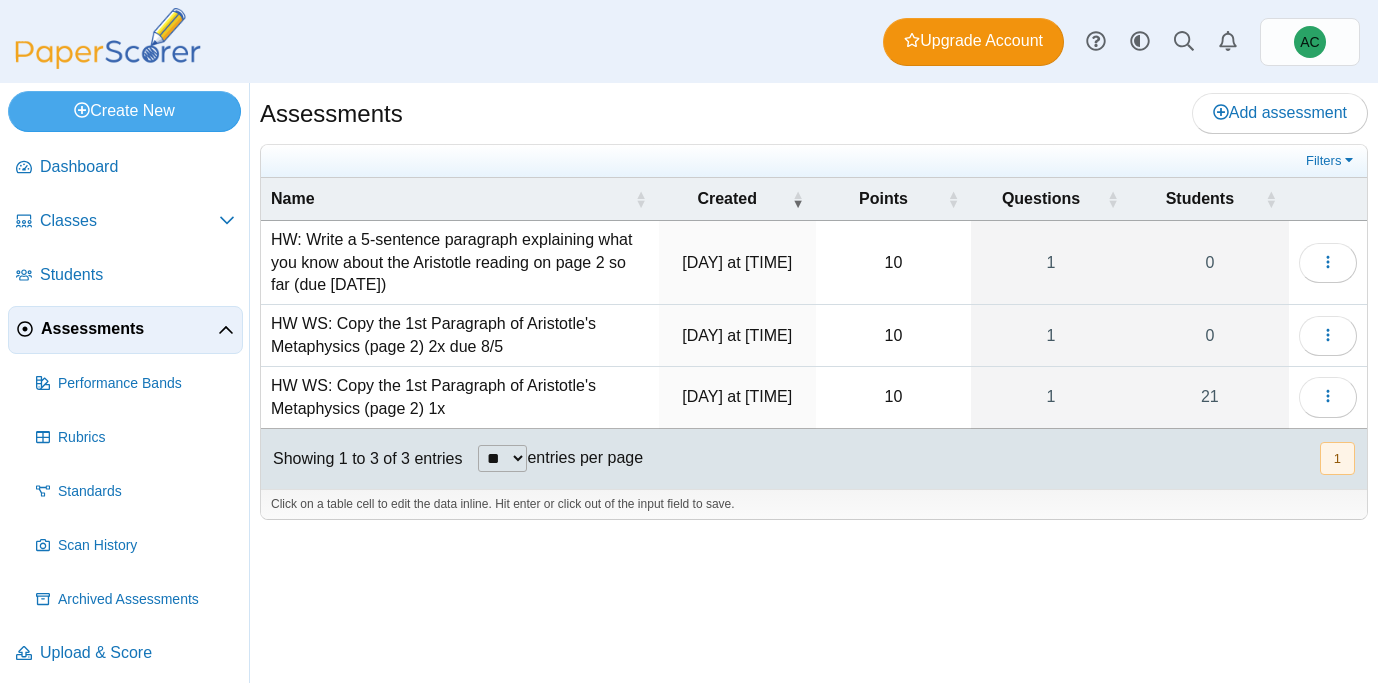 scroll, scrollTop: 0, scrollLeft: 0, axis: both 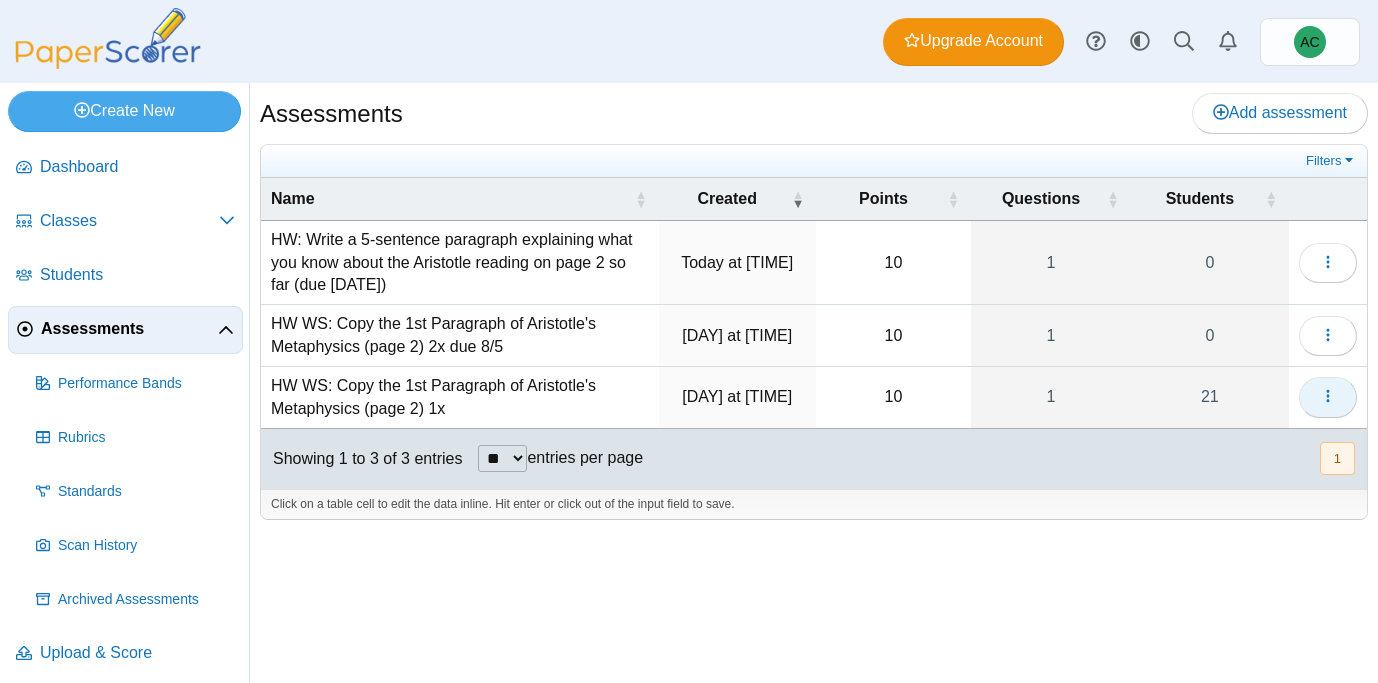 click at bounding box center [1328, 397] 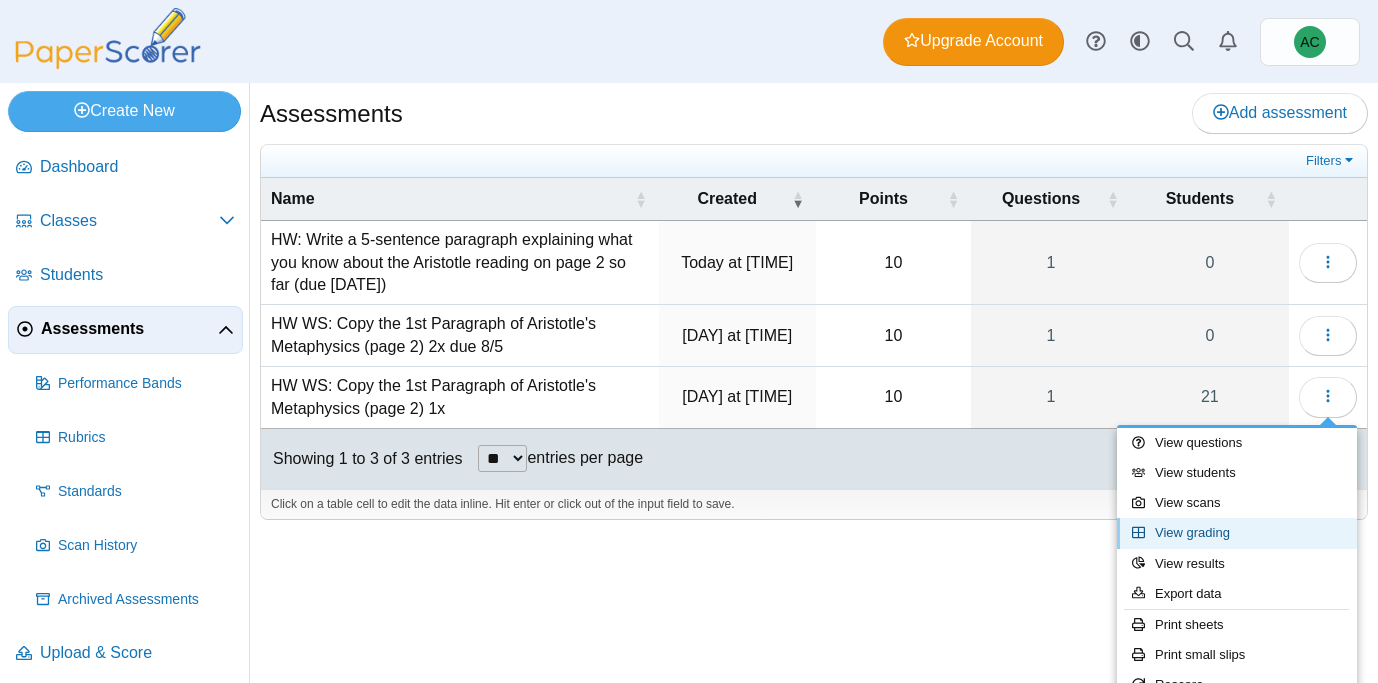 click on "View grading" at bounding box center (1237, 533) 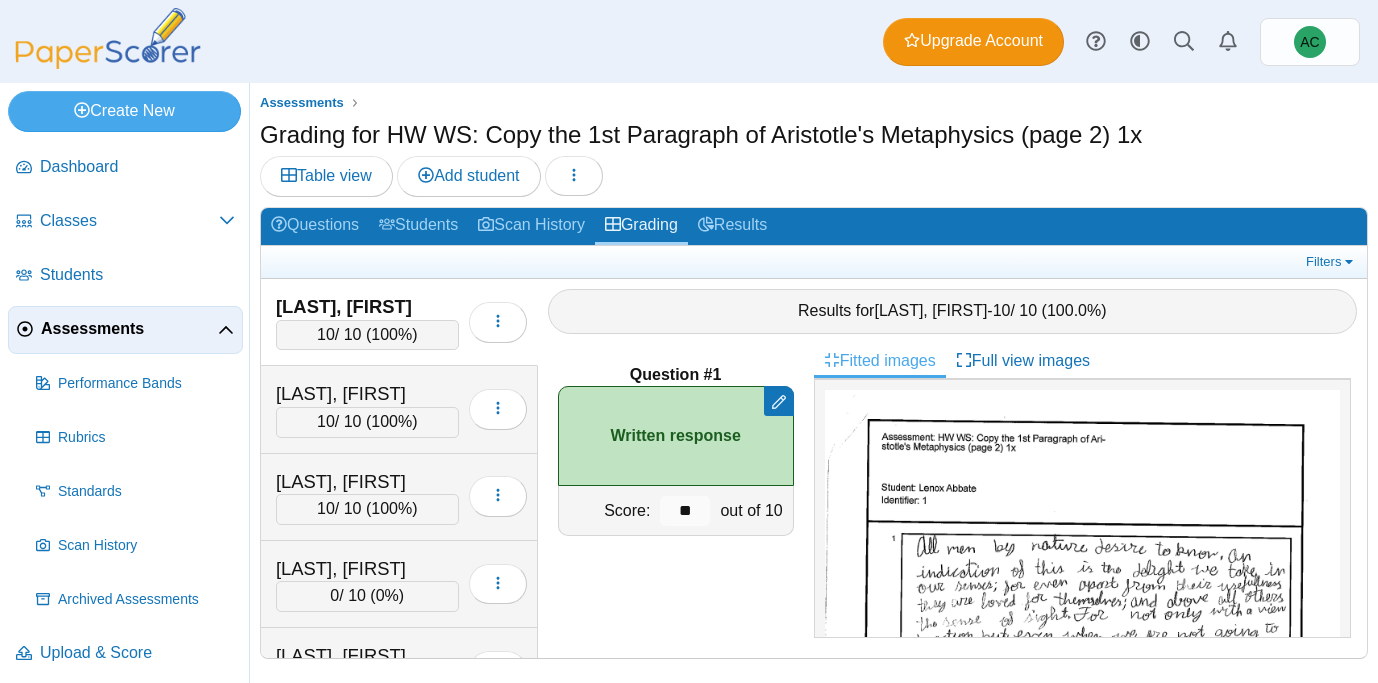 scroll, scrollTop: 0, scrollLeft: 0, axis: both 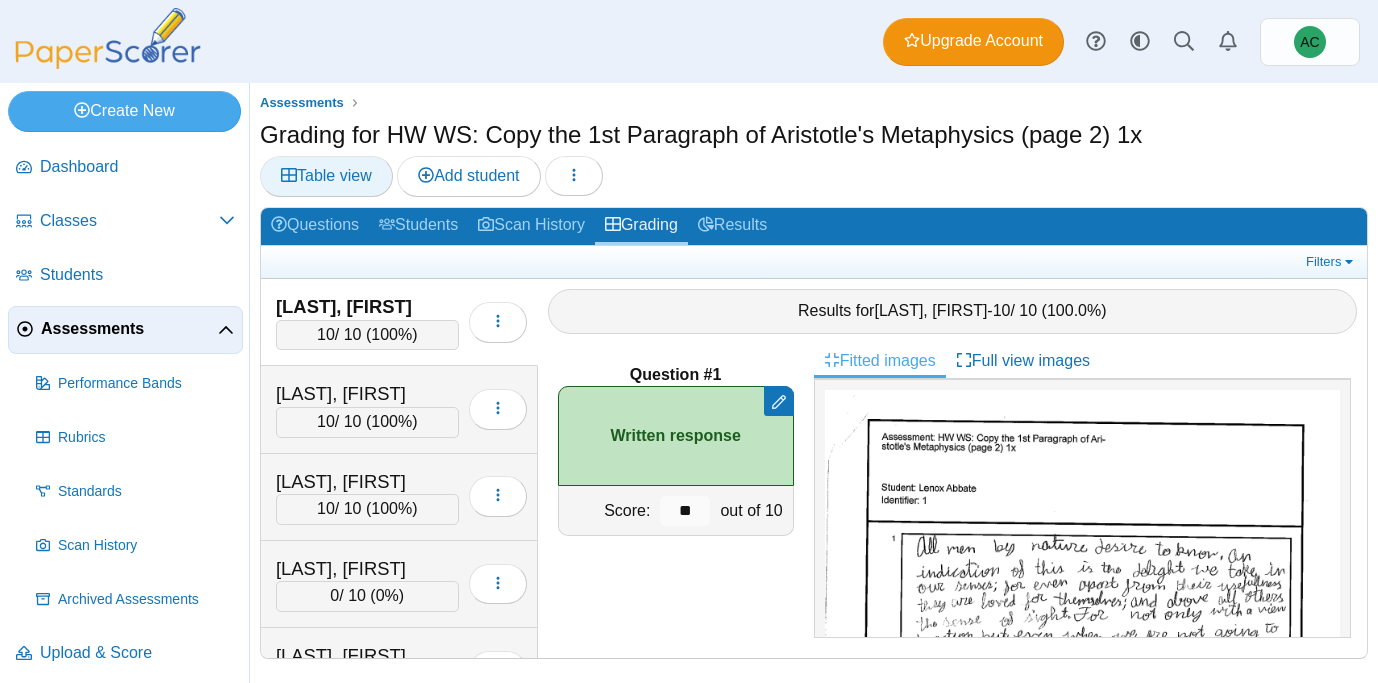 click on "Table view" at bounding box center (326, 175) 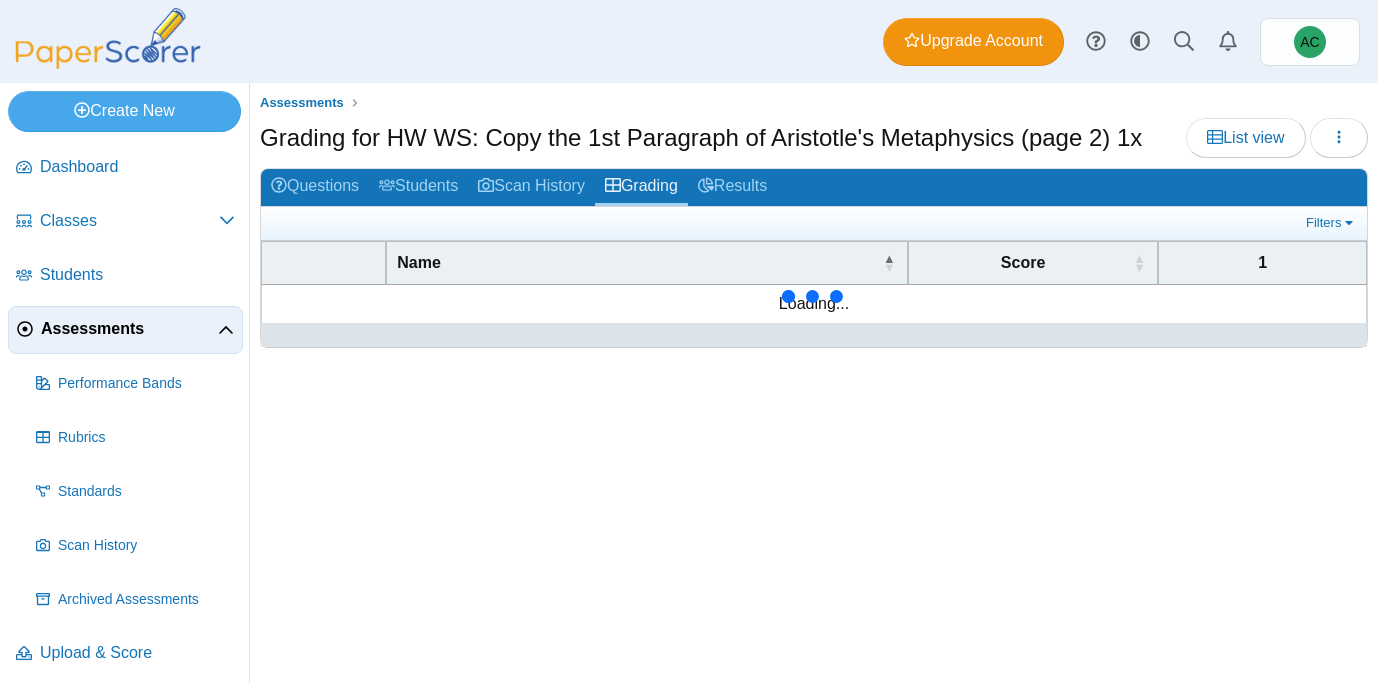 scroll, scrollTop: 0, scrollLeft: 0, axis: both 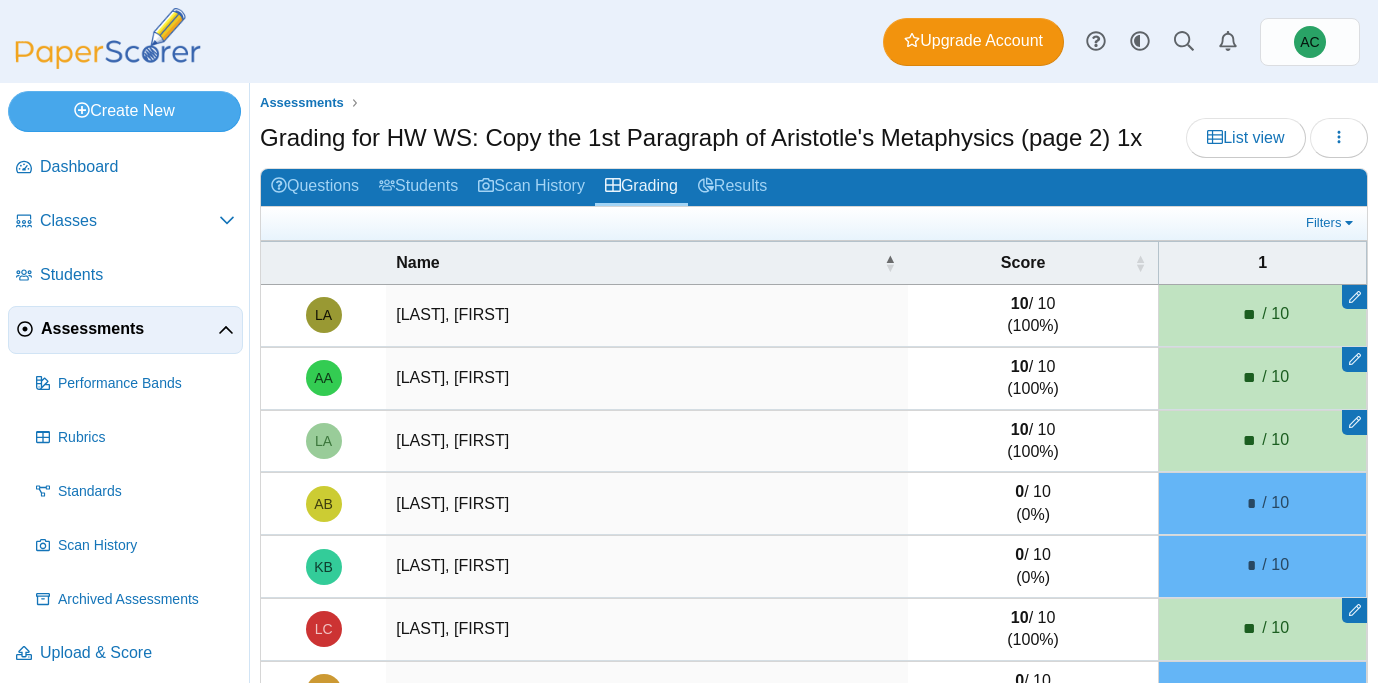 click on "[LAST], [FIRST]" at bounding box center [647, 316] 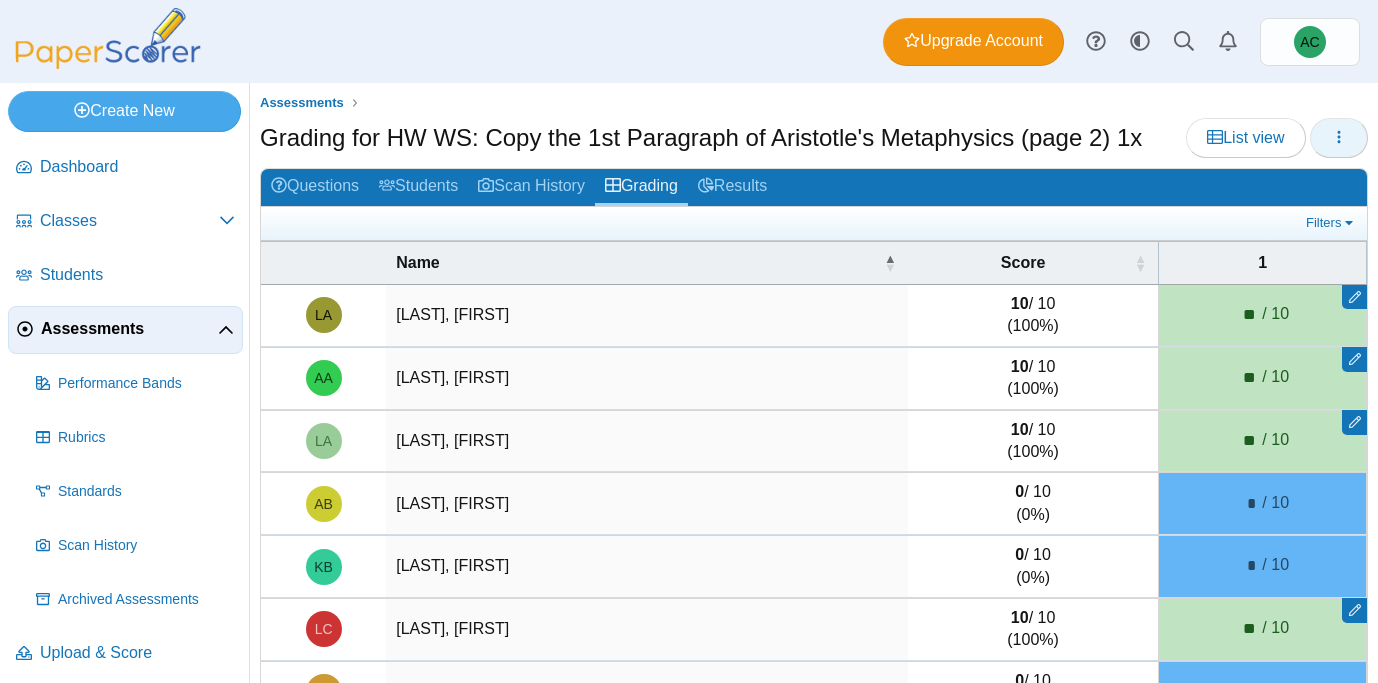 click 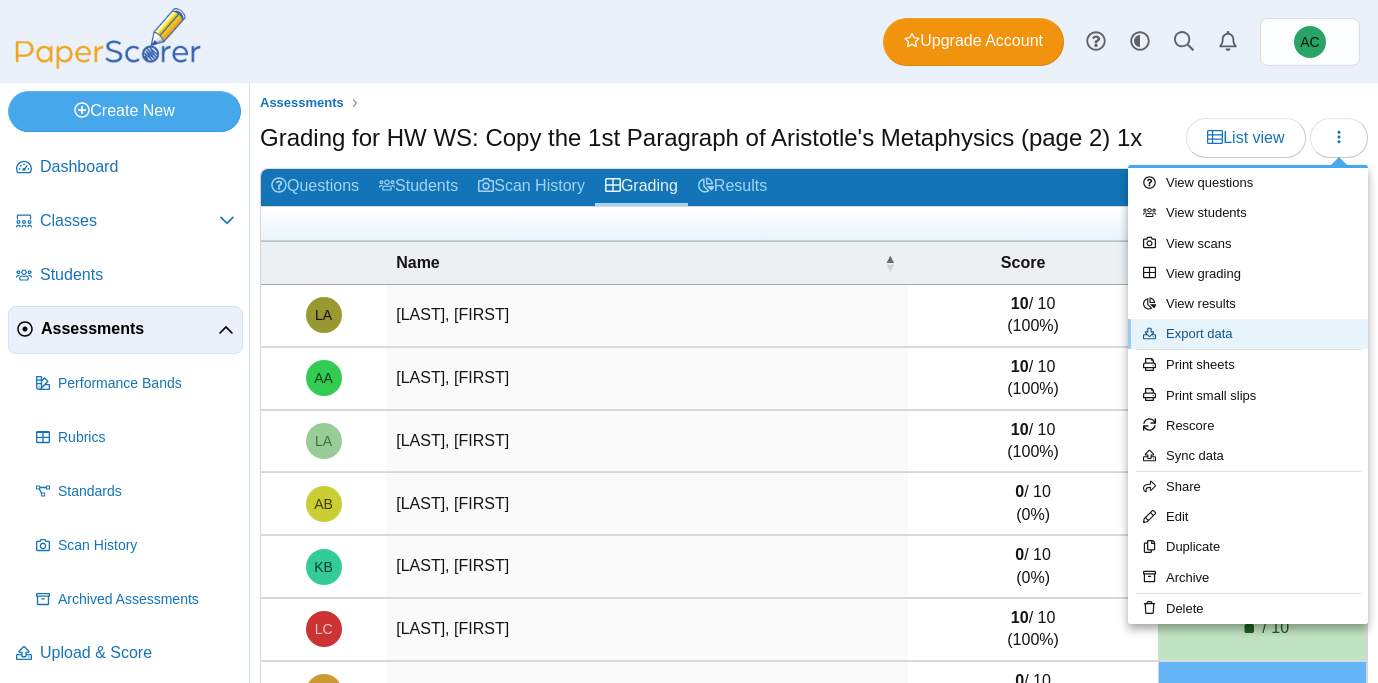 click on "Export data" at bounding box center (1248, 334) 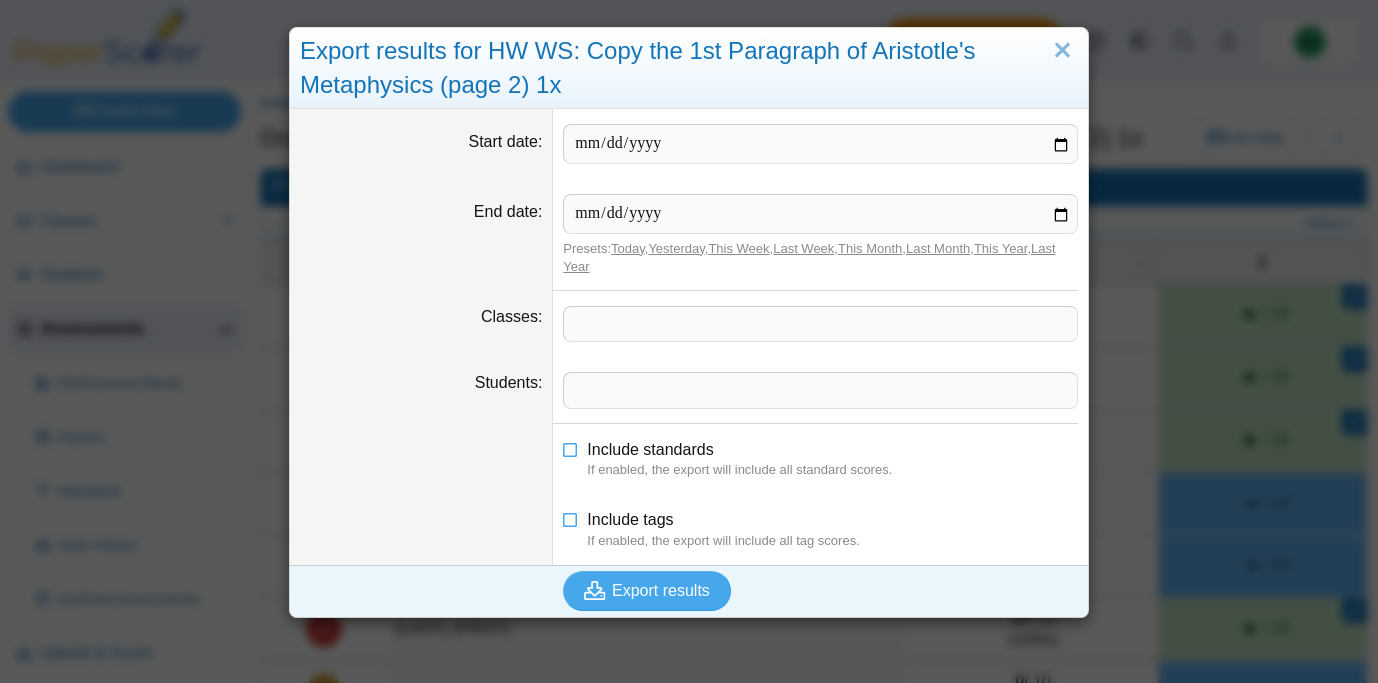 click at bounding box center (820, 324) 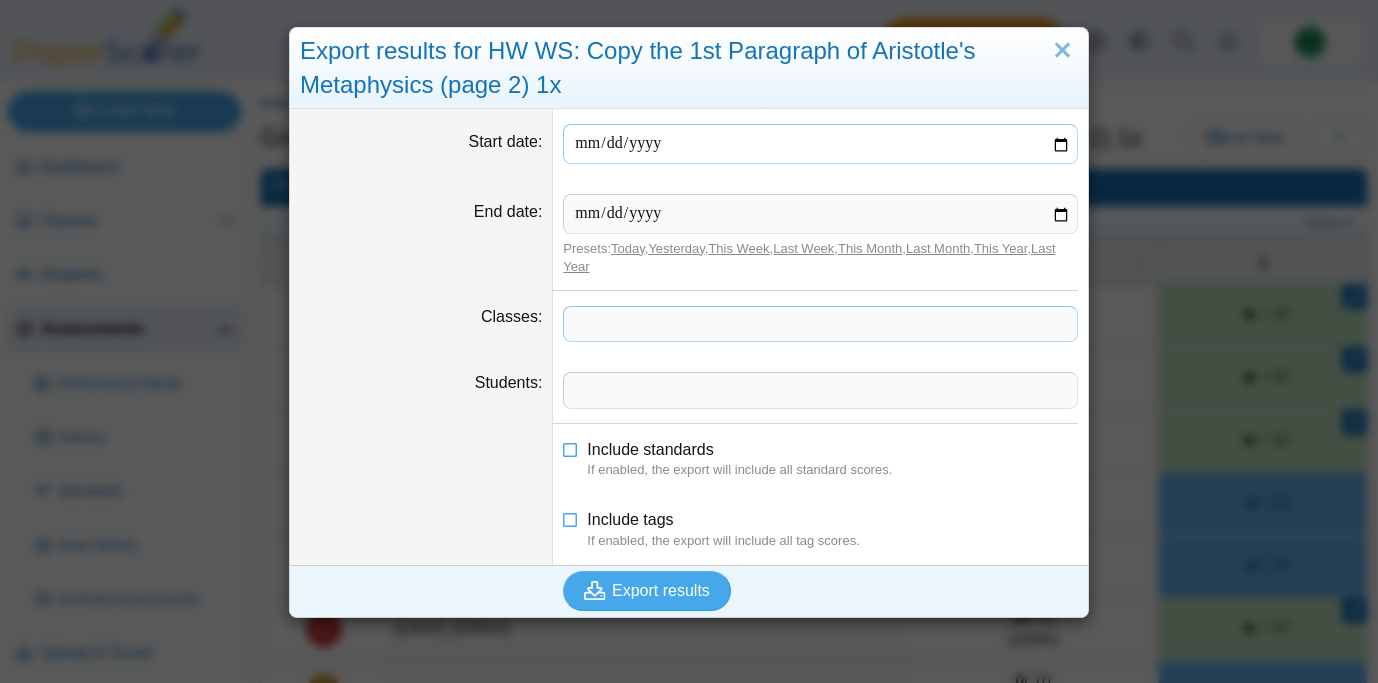 click on "Start date" at bounding box center [820, 144] 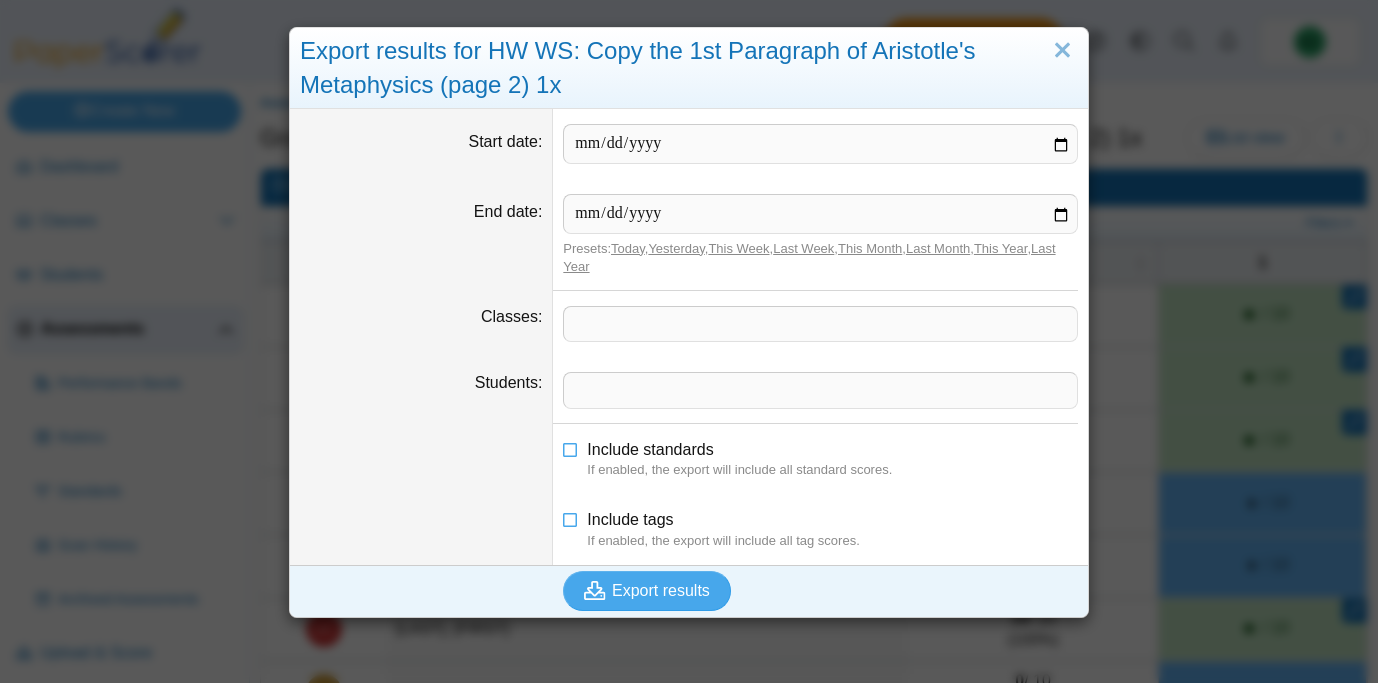 click on "​" at bounding box center (820, 324) 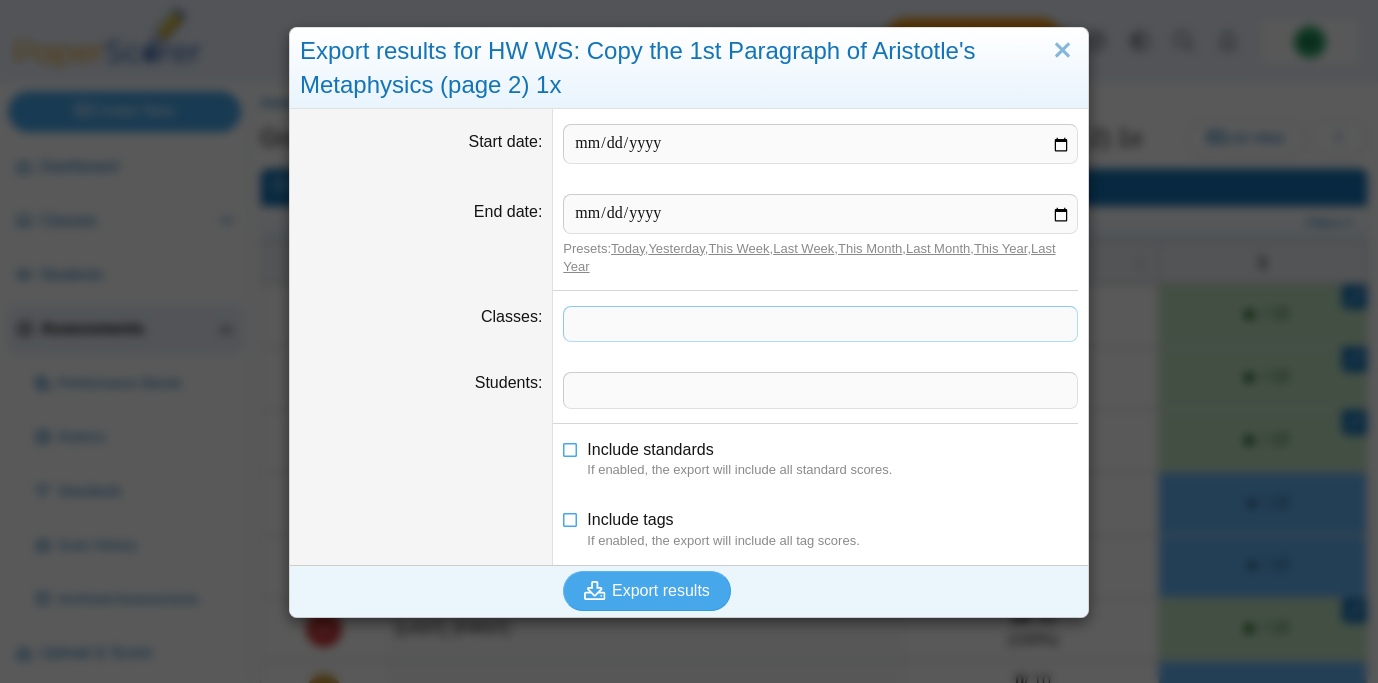 click at bounding box center (820, 324) 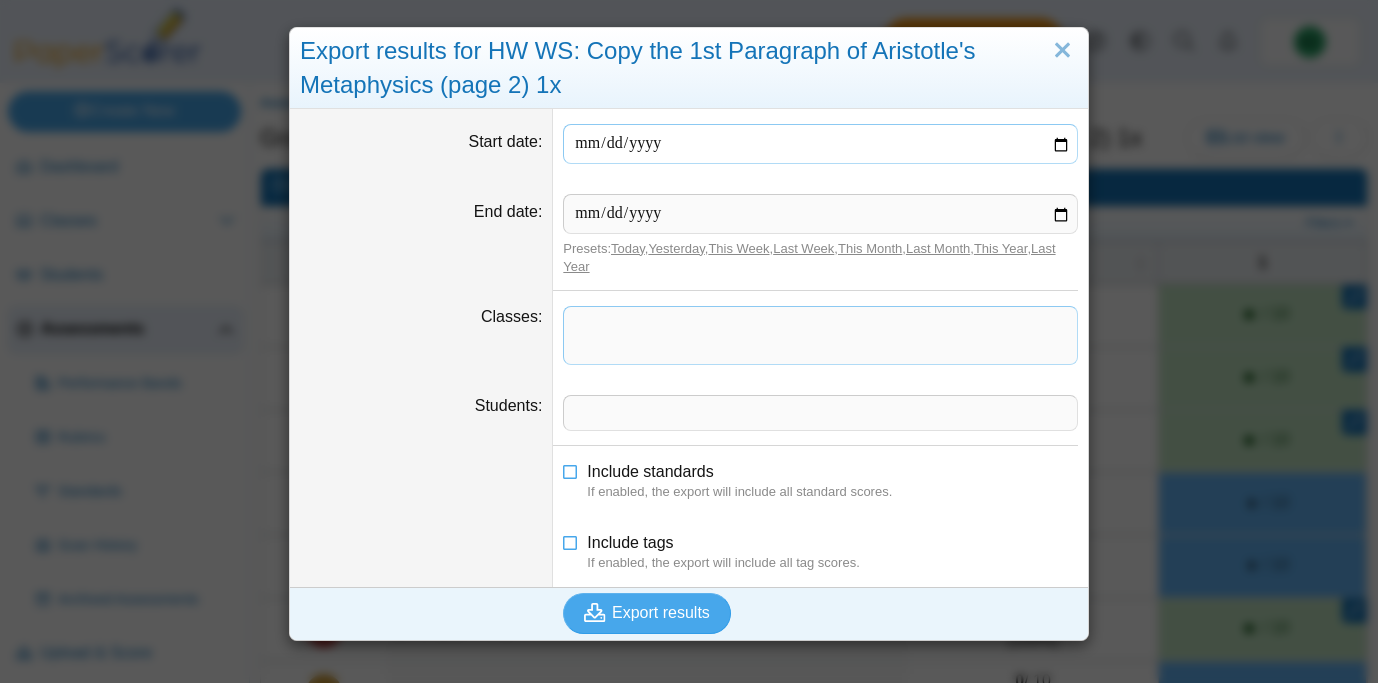 click on "Start date" at bounding box center [820, 144] 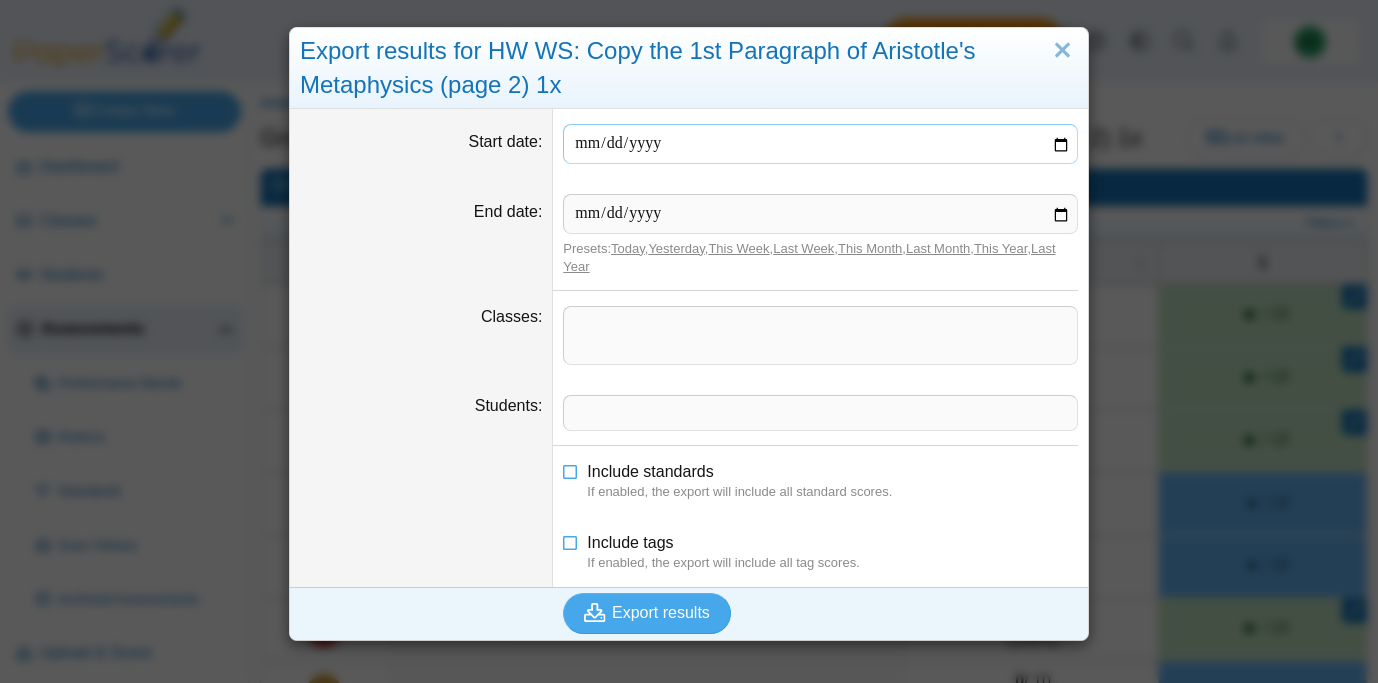 click on "Start date" at bounding box center (820, 144) 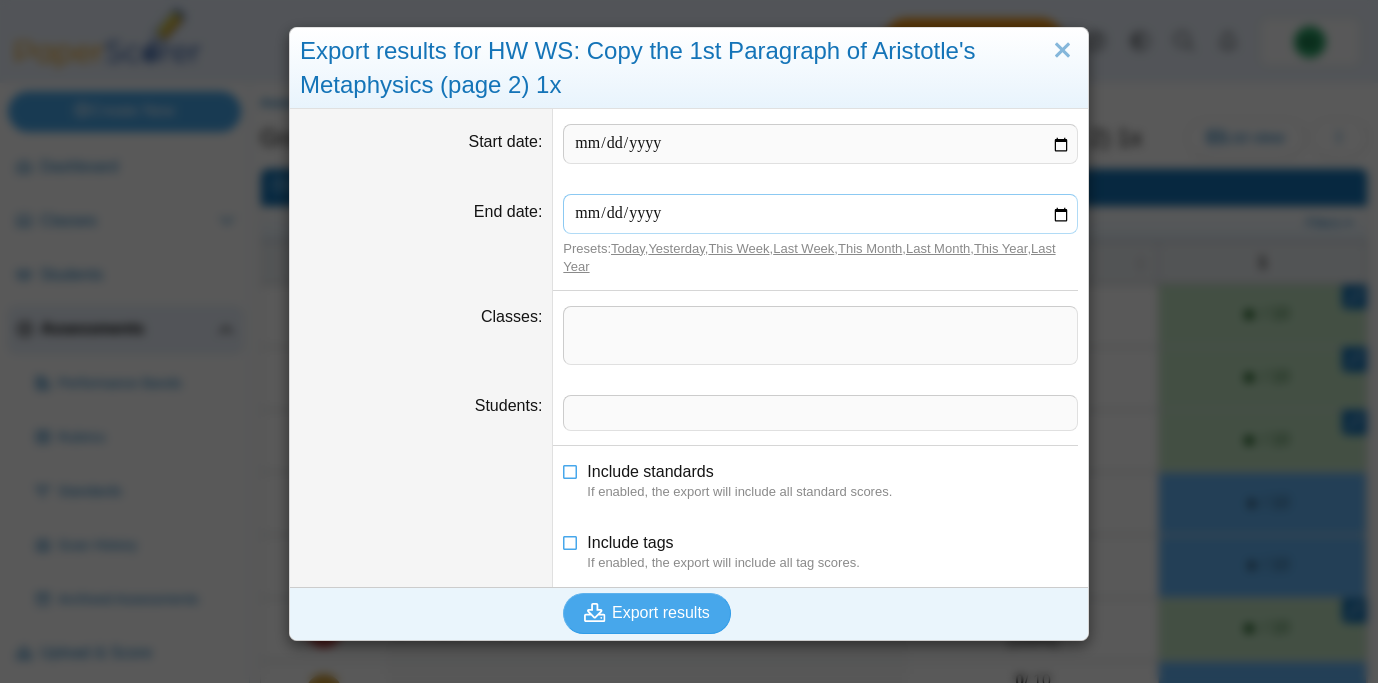 click on "End date" at bounding box center [820, 214] 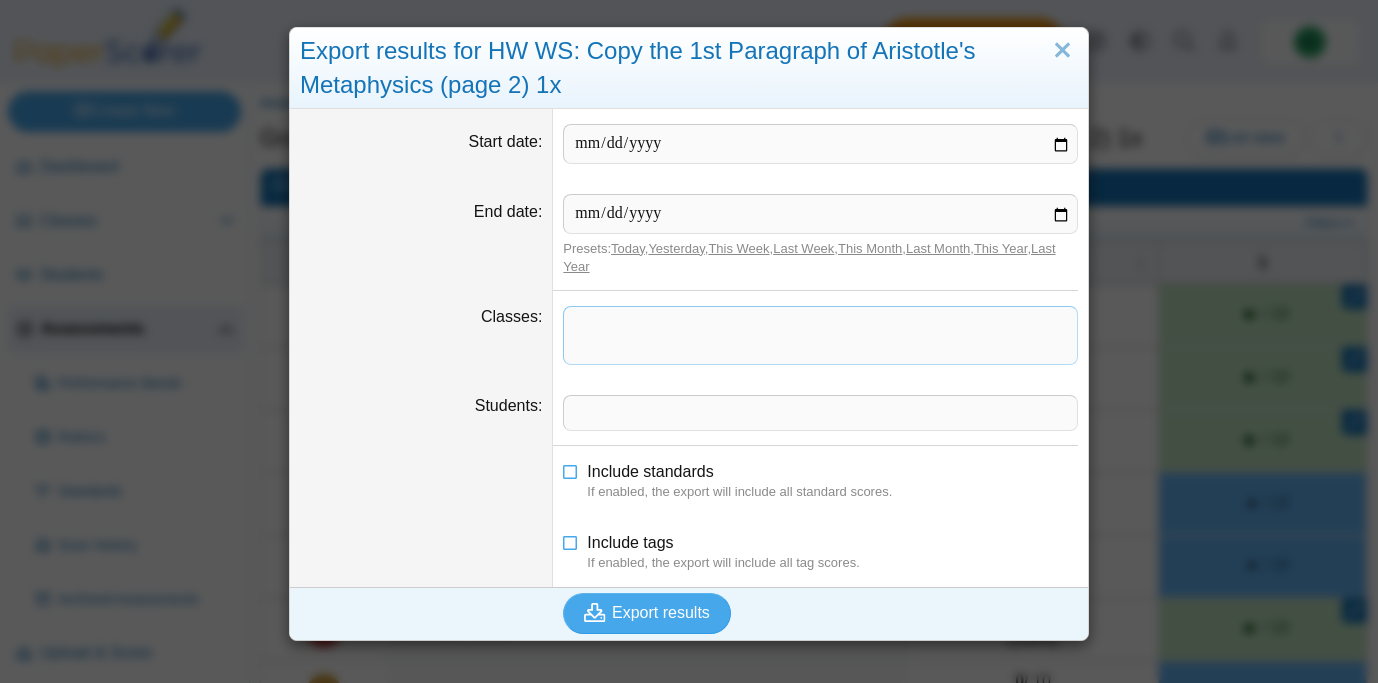 click at bounding box center (820, 335) 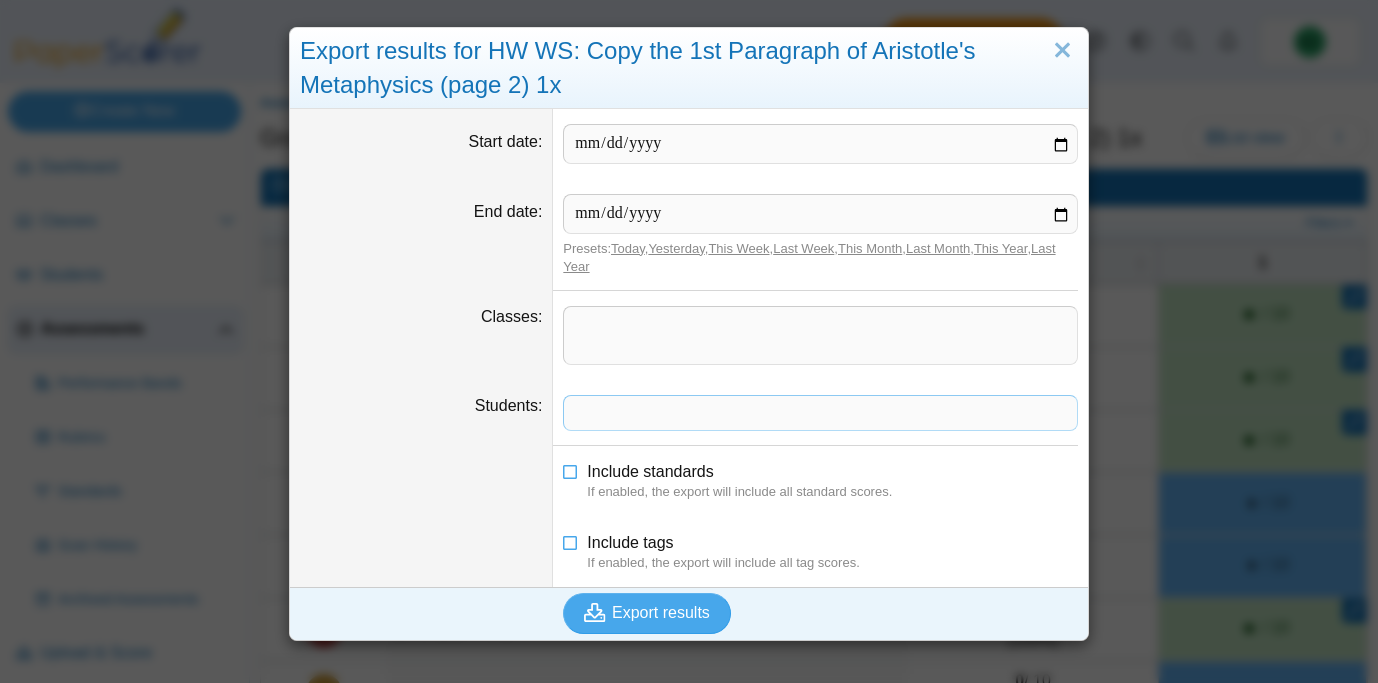click at bounding box center (820, 335) 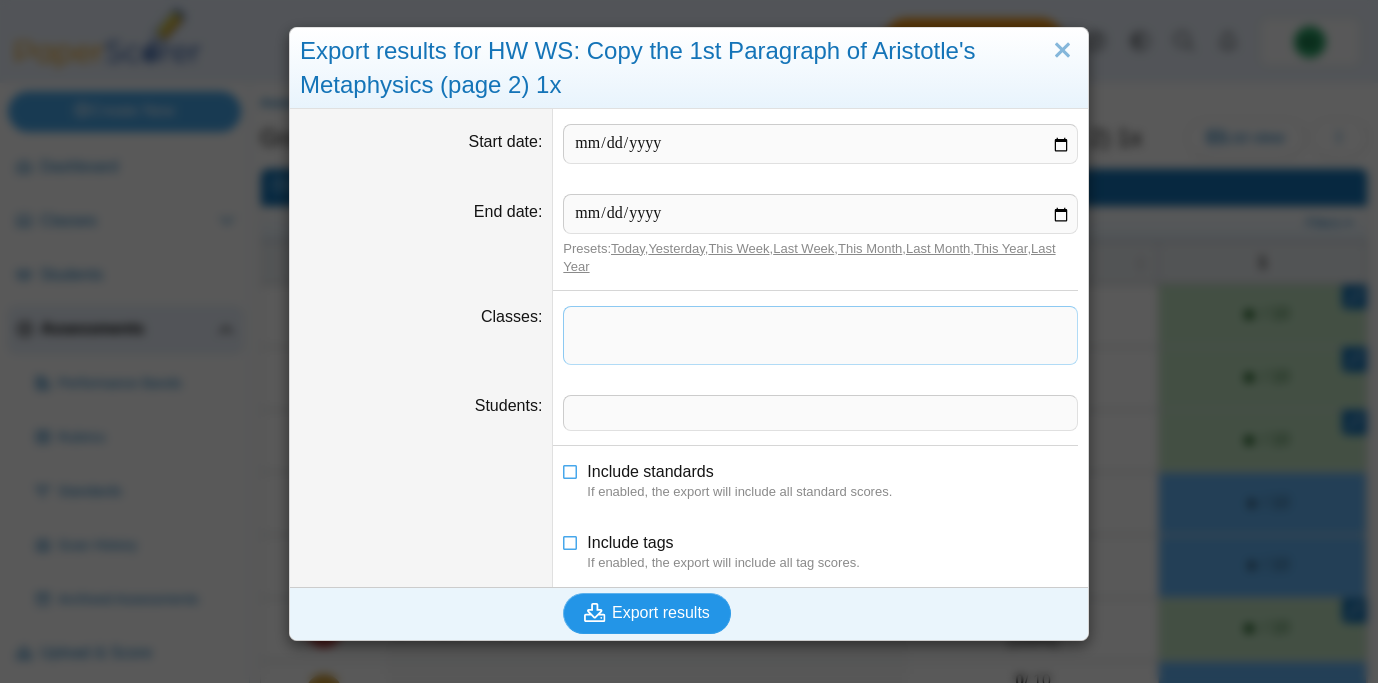 click on "Export results" at bounding box center (661, 612) 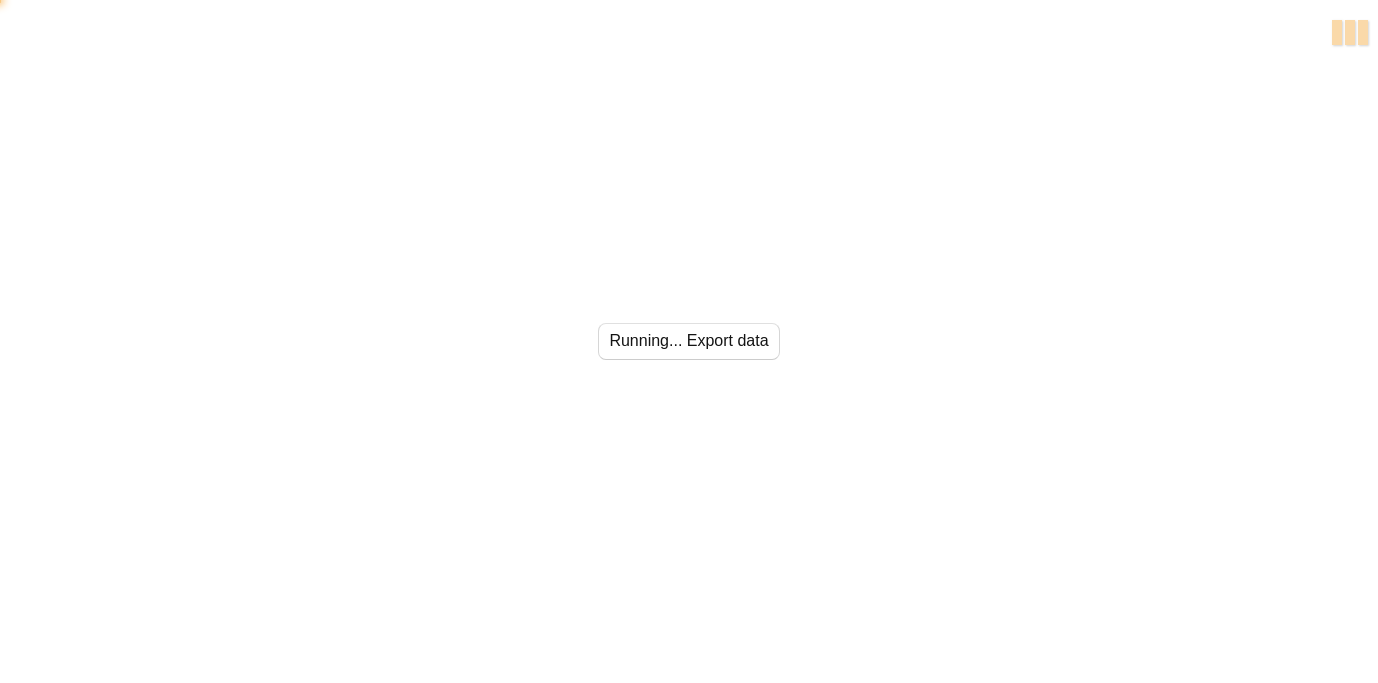 scroll, scrollTop: 0, scrollLeft: 0, axis: both 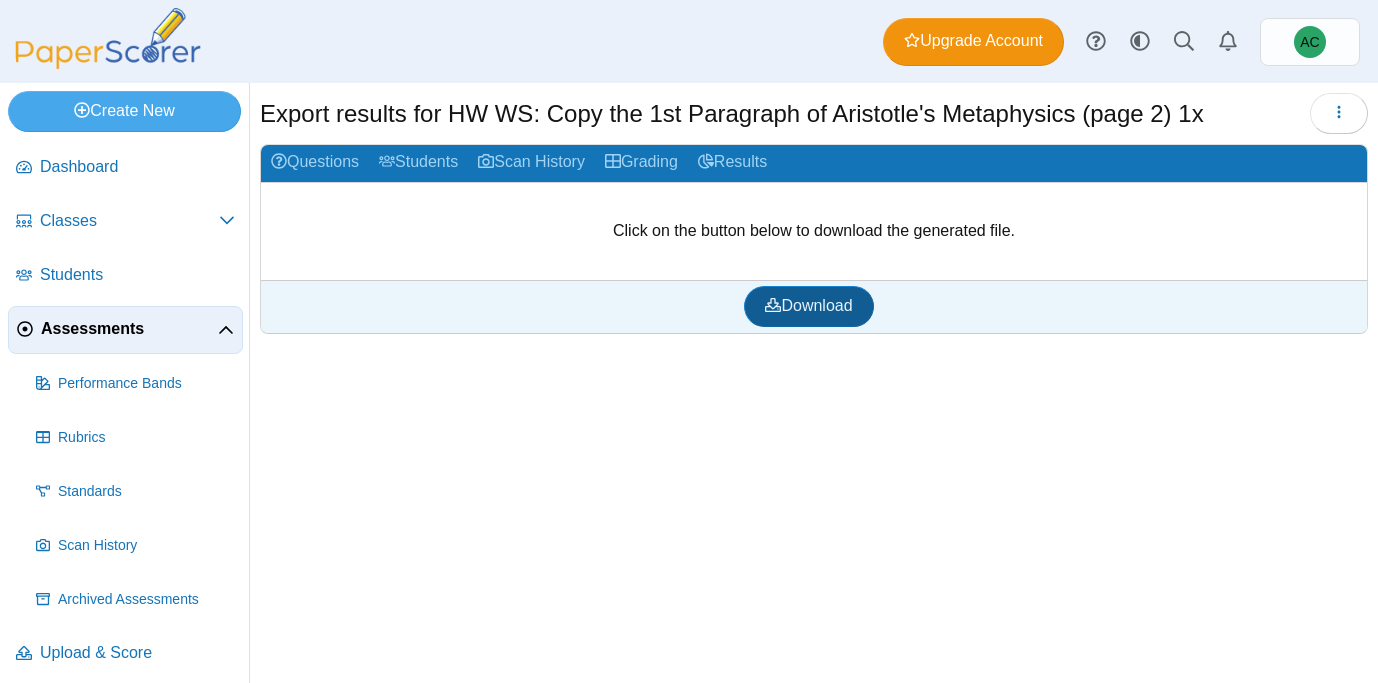 click on "Download" at bounding box center (808, 305) 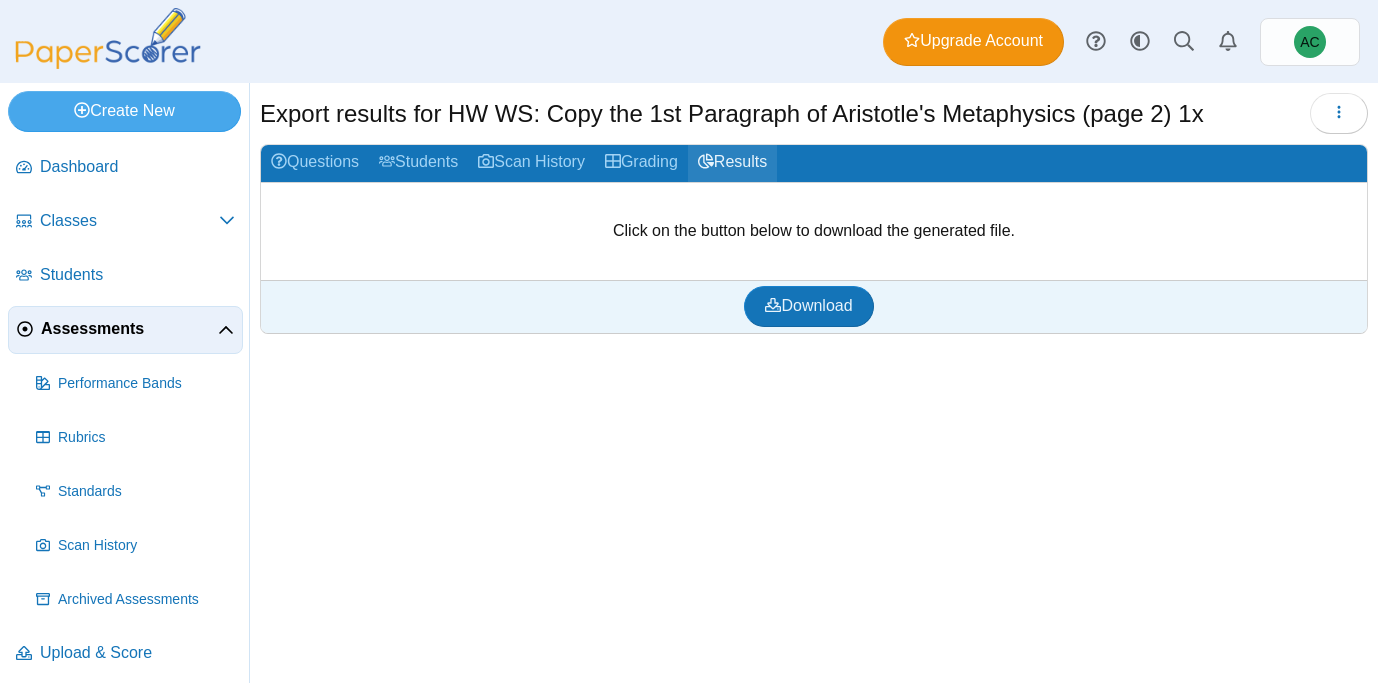 click on "Results" at bounding box center (732, 163) 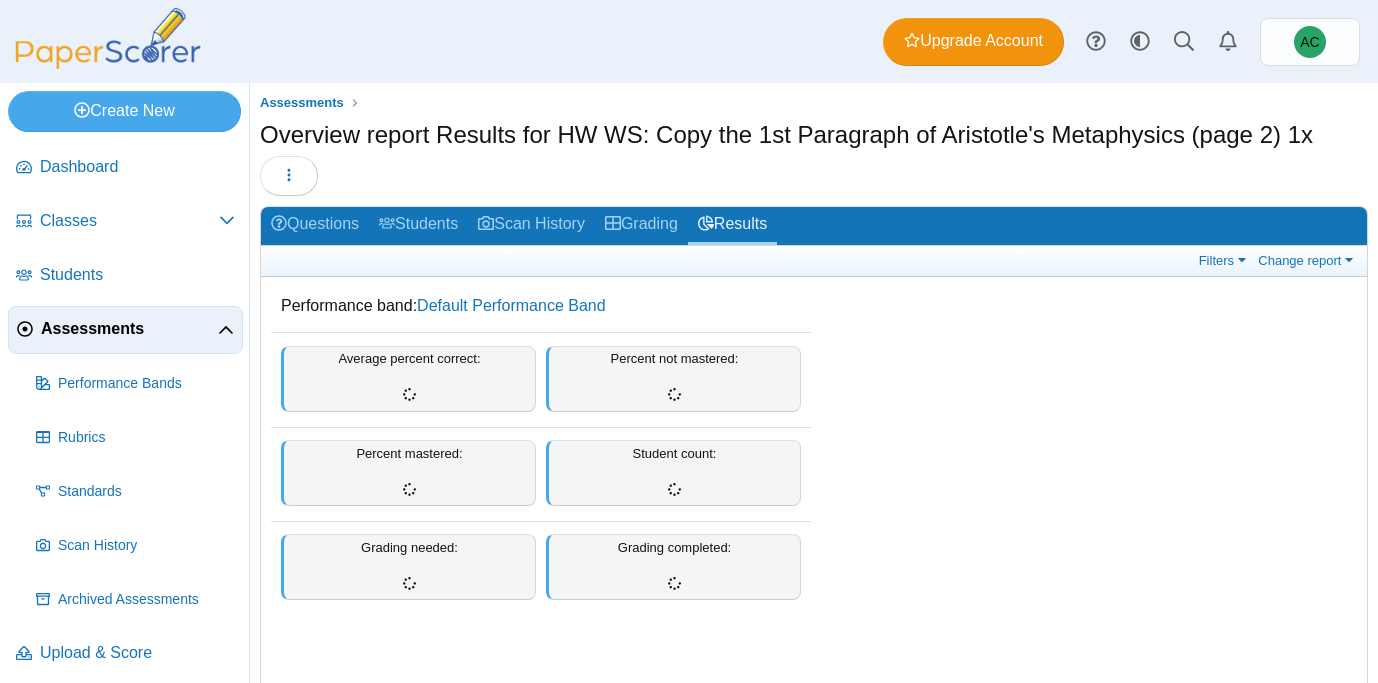 scroll, scrollTop: 0, scrollLeft: 0, axis: both 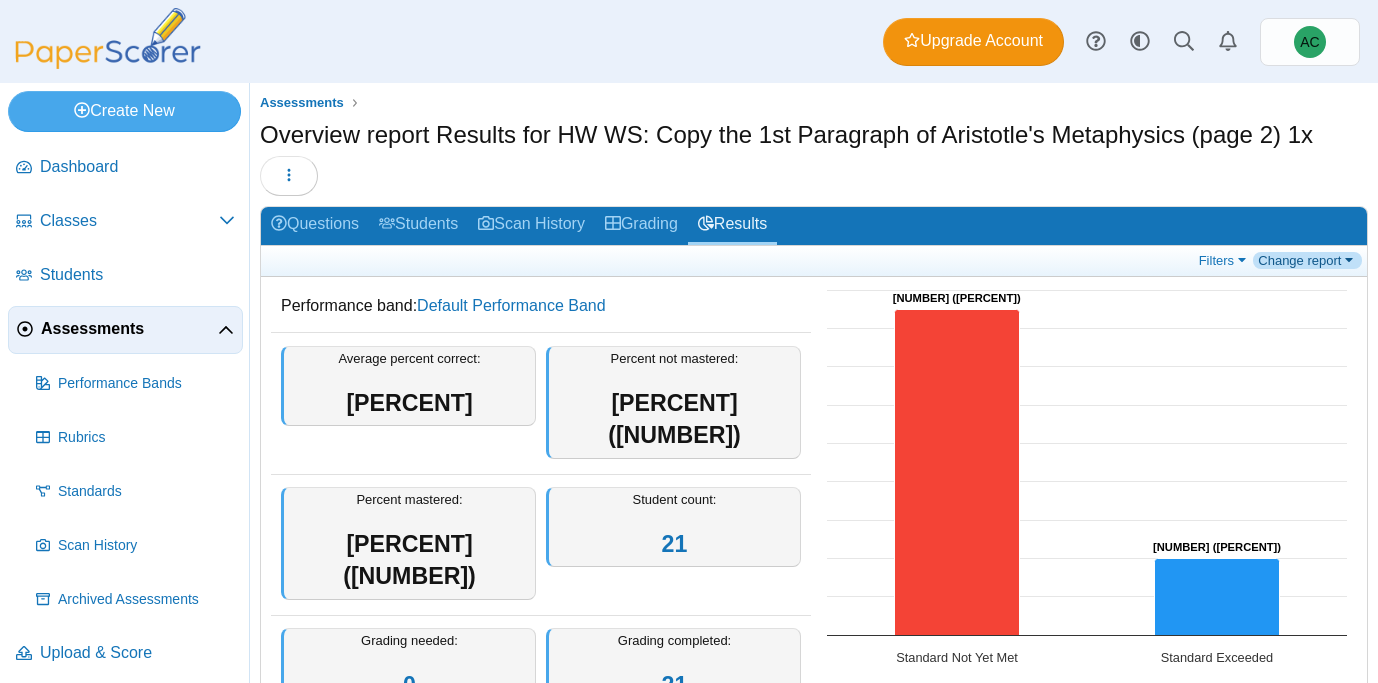 click on "Change report" at bounding box center [1307, 260] 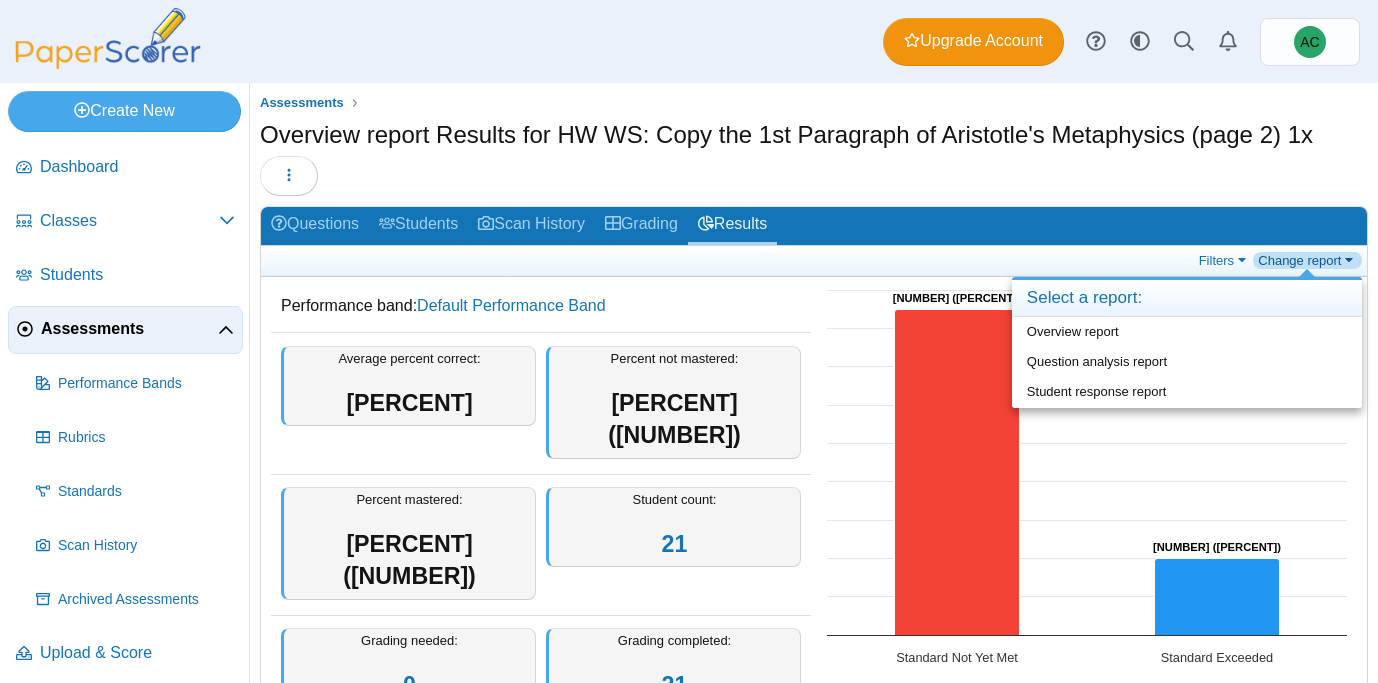 click on "Change report" at bounding box center (1307, 260) 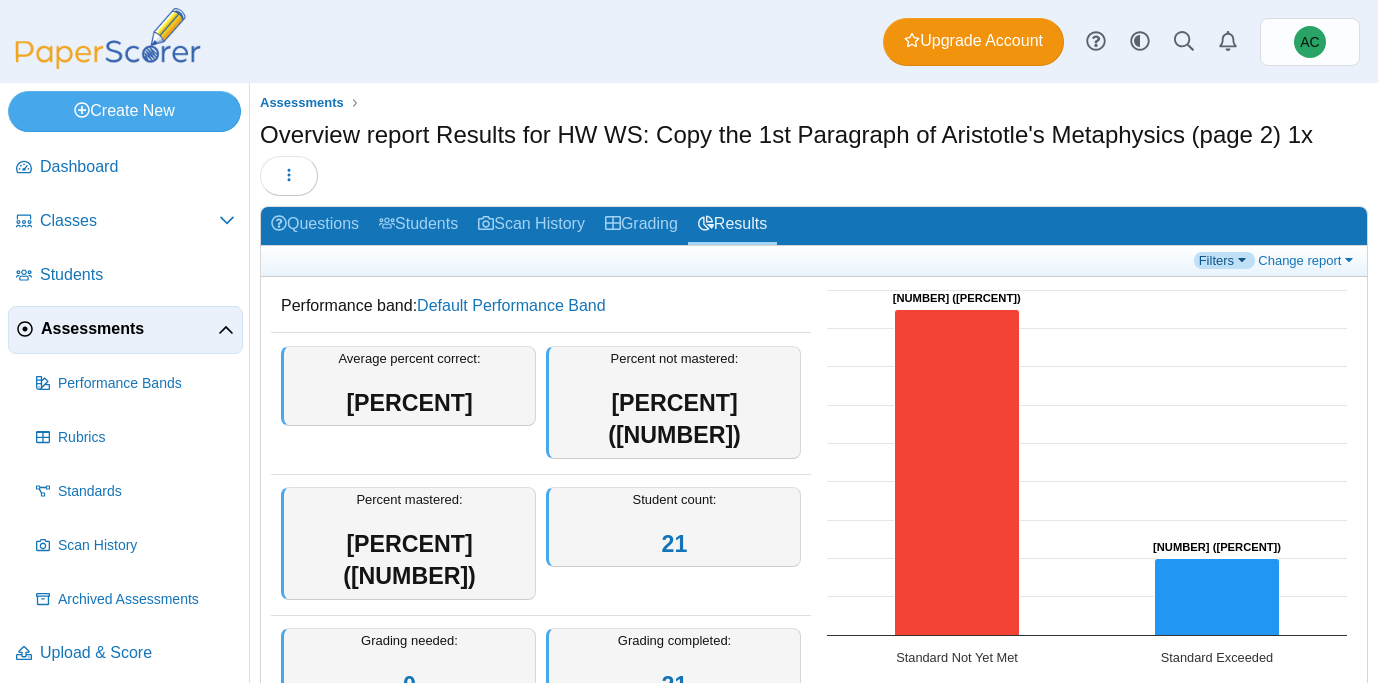 click on "Filters" at bounding box center (1224, 260) 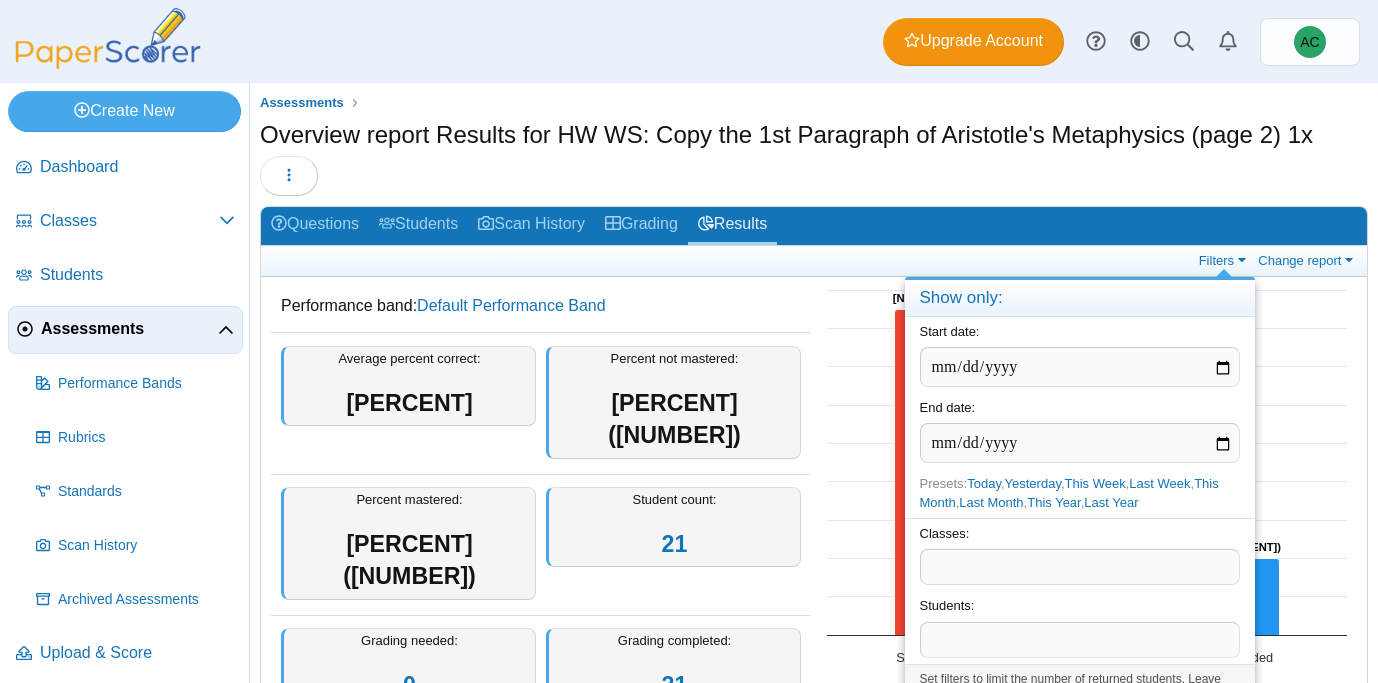 click at bounding box center (1080, 567) 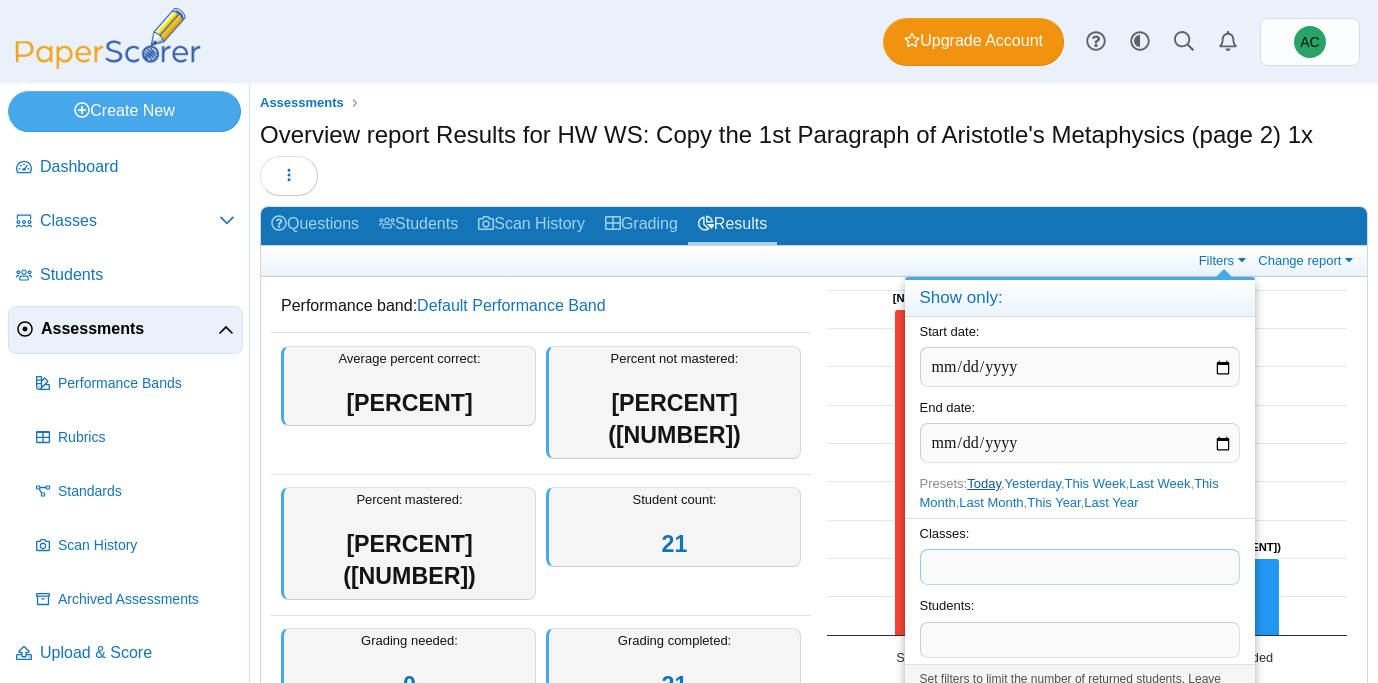 click on "Today" at bounding box center (984, 483) 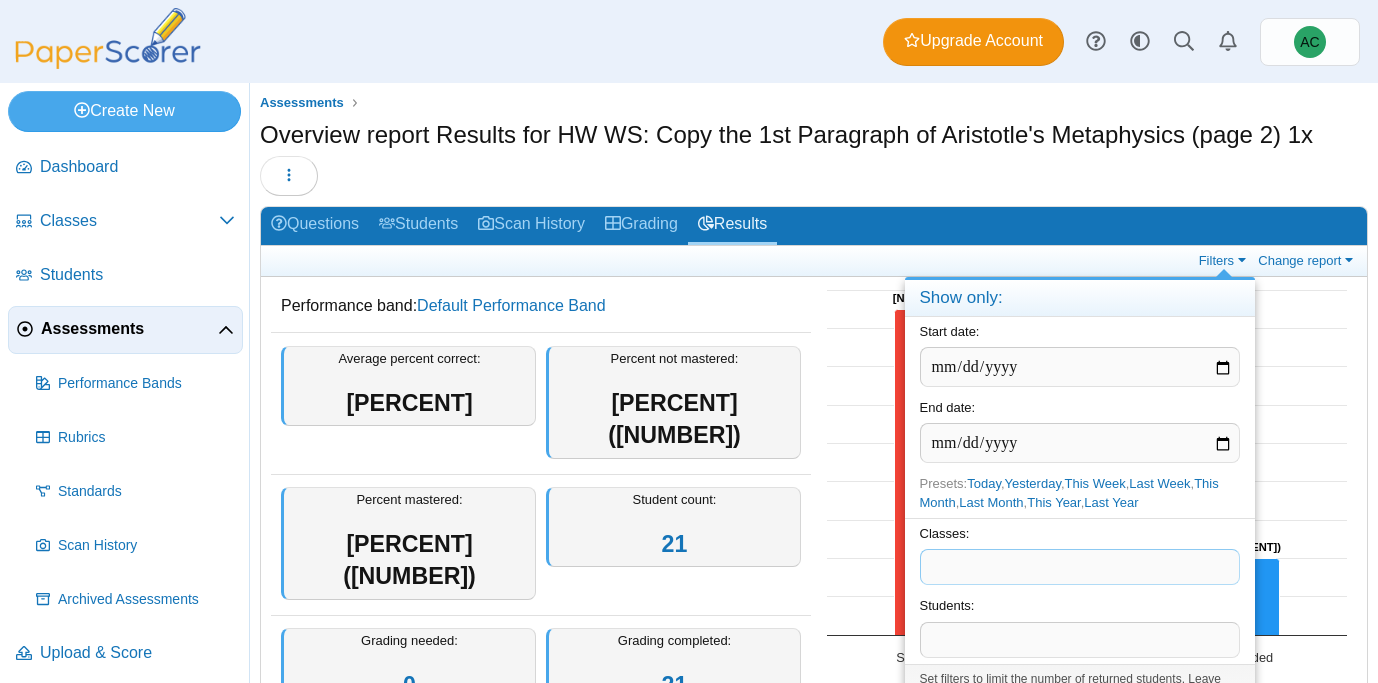 click at bounding box center [1080, 567] 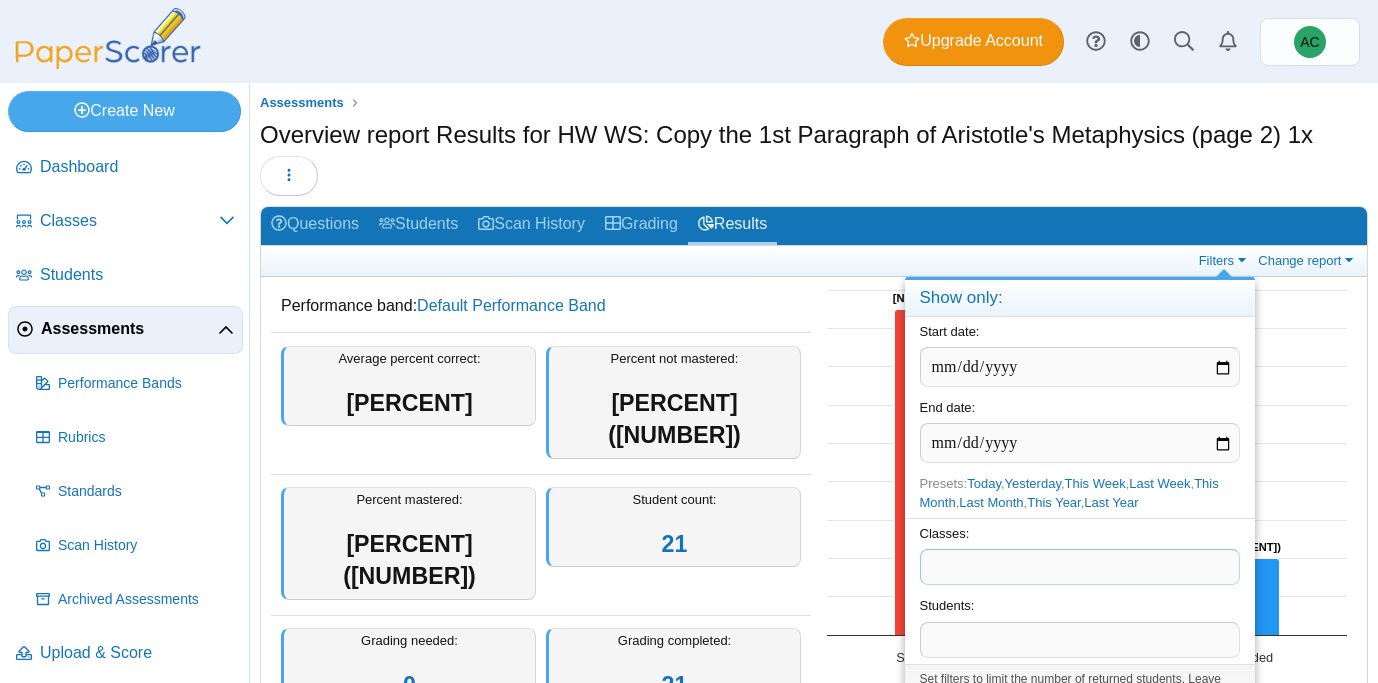 type 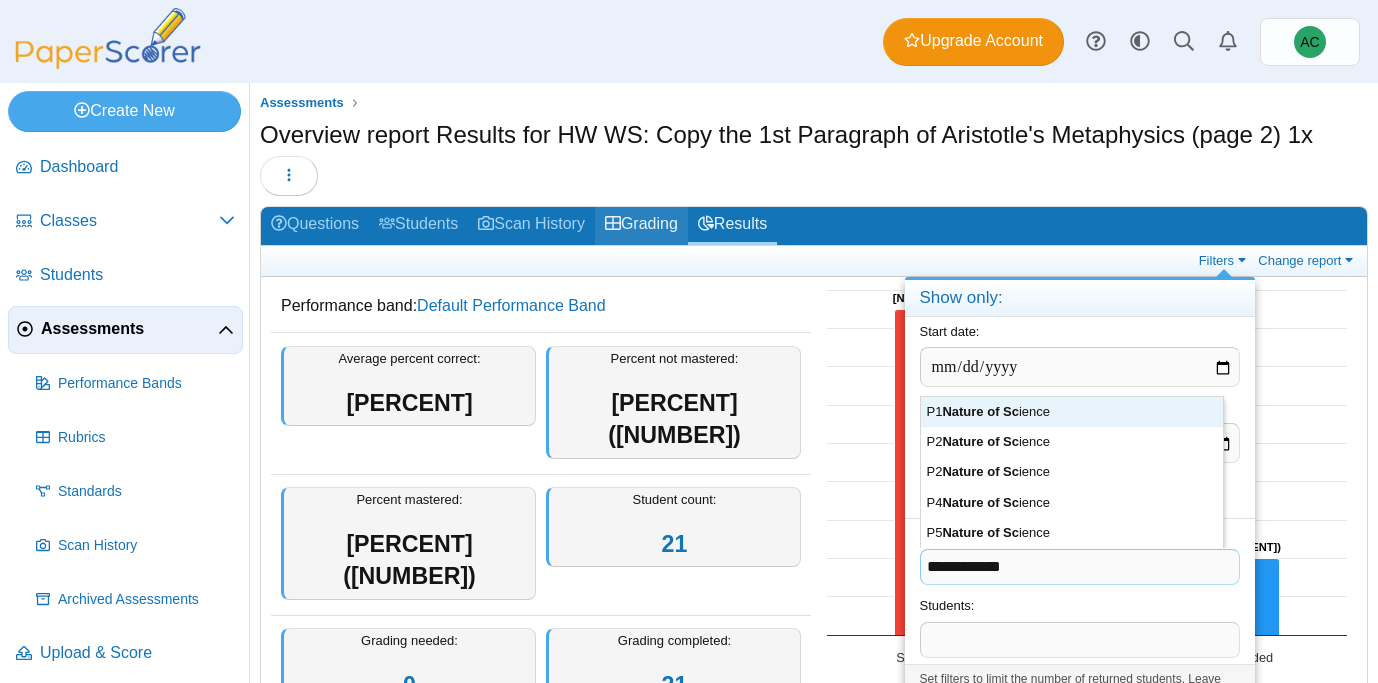 click on "Grading" at bounding box center [641, 225] 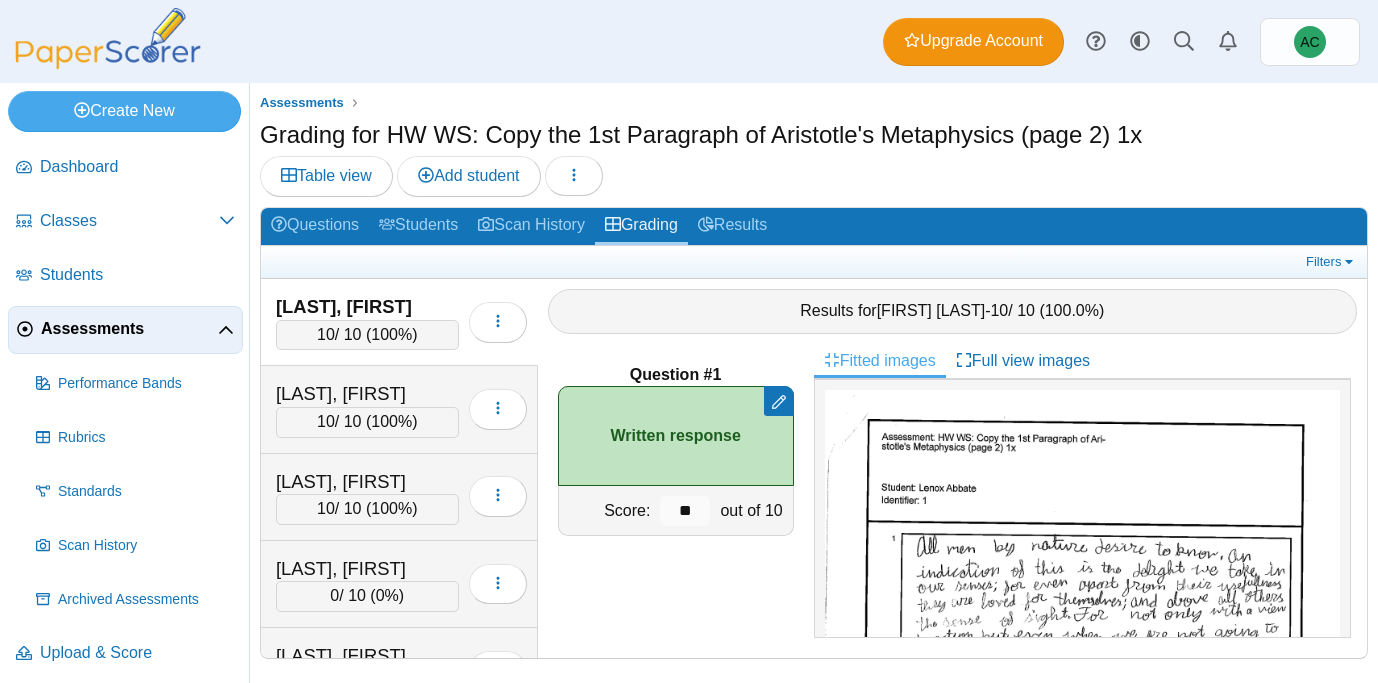 scroll, scrollTop: 0, scrollLeft: 0, axis: both 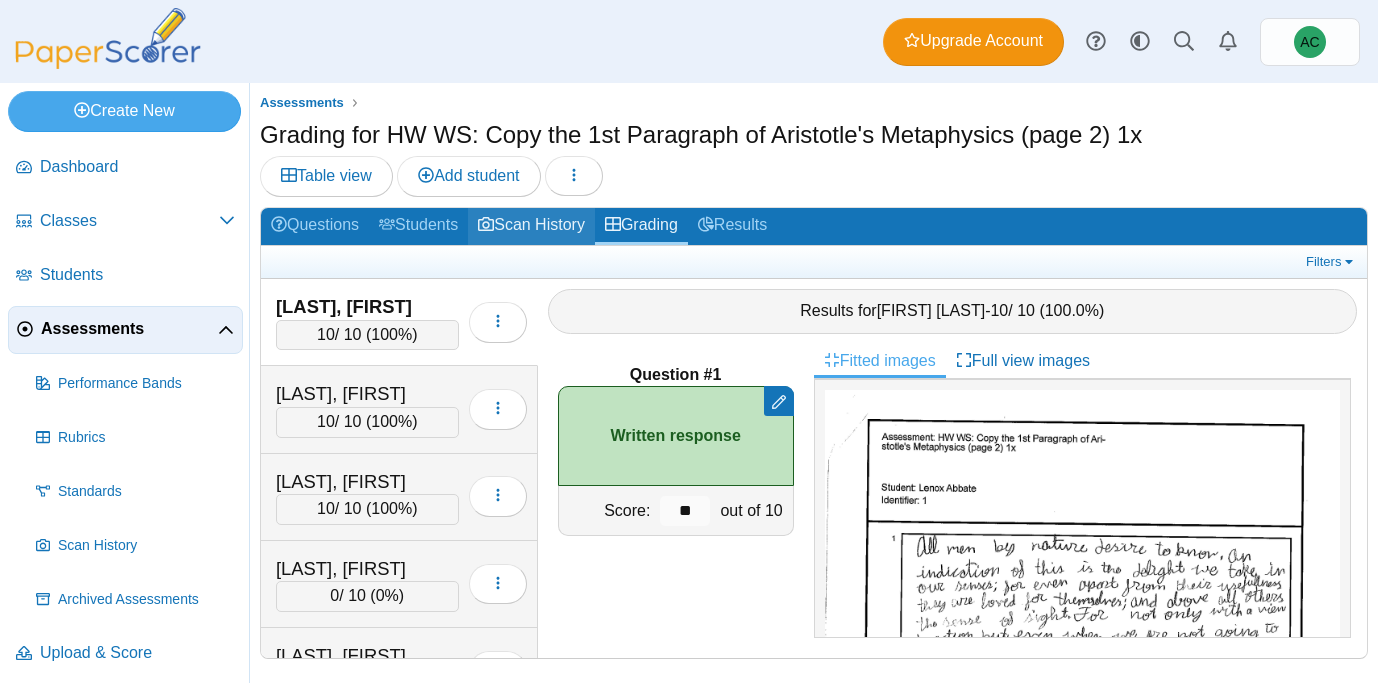 click on "Scan History" at bounding box center [531, 226] 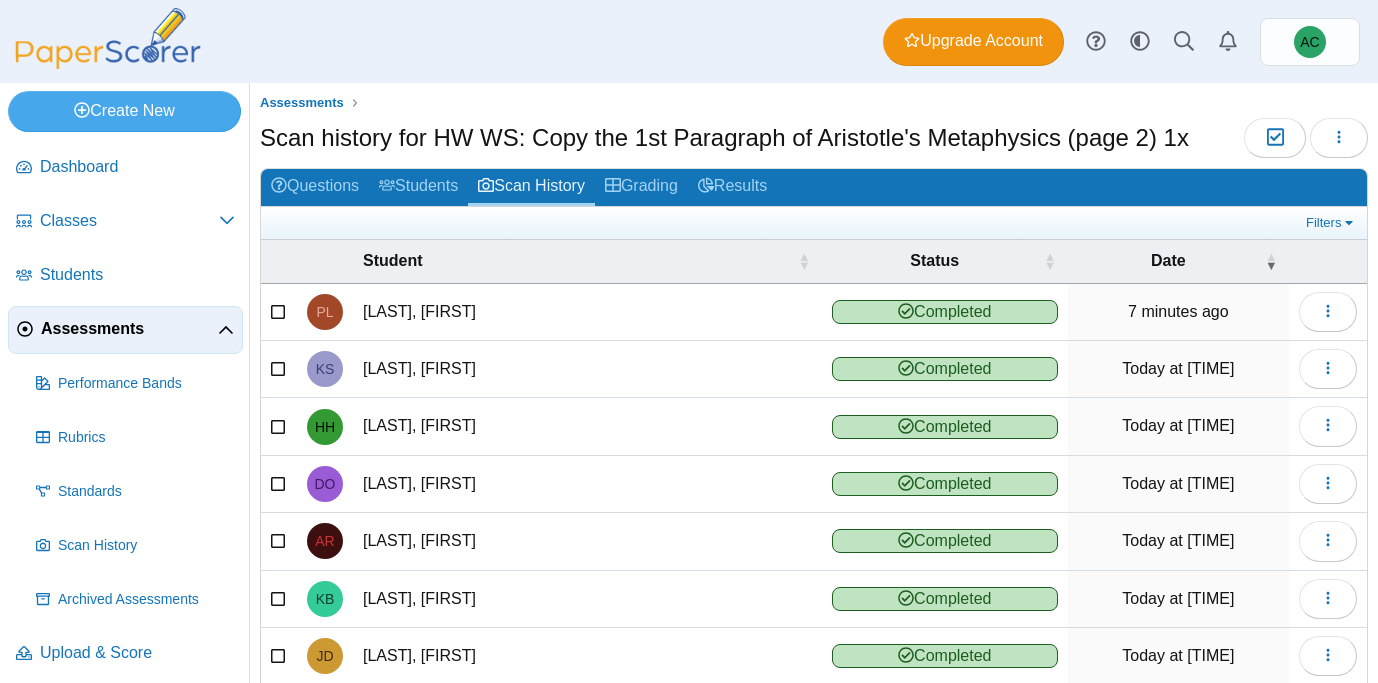 scroll, scrollTop: 0, scrollLeft: 0, axis: both 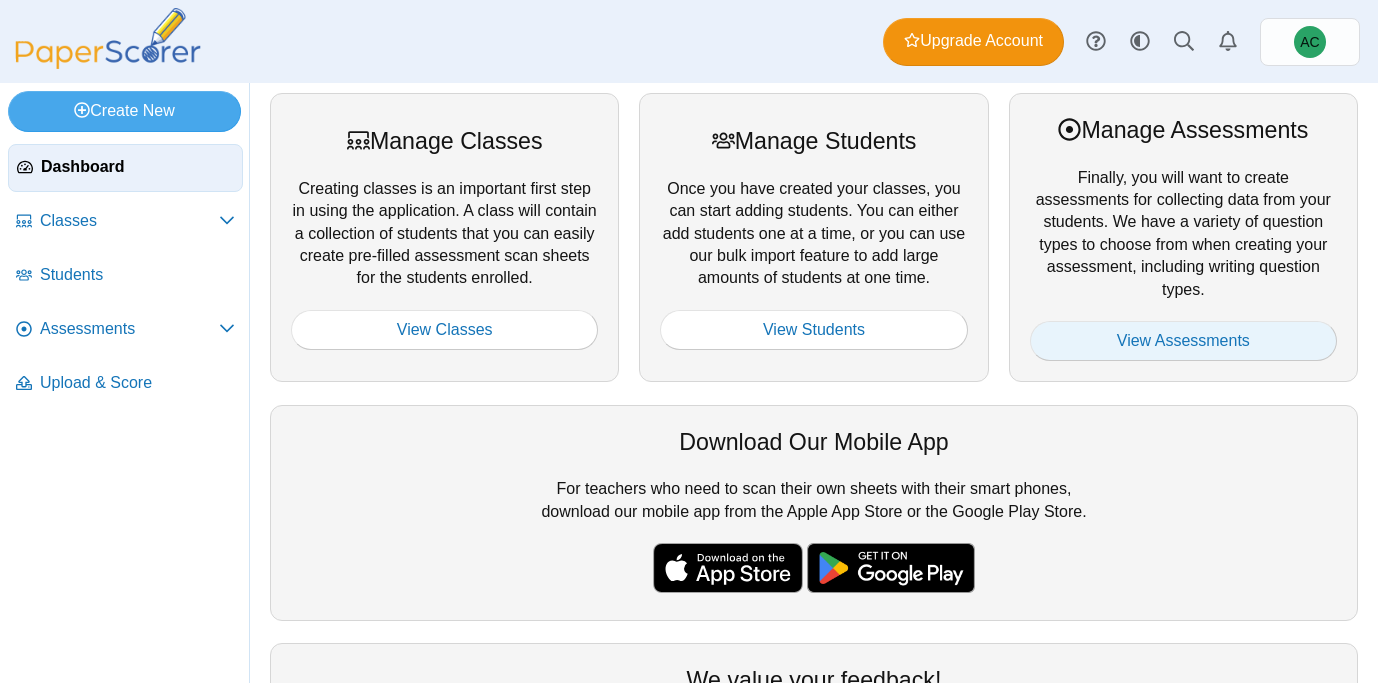 click on "View Assessments" at bounding box center [1183, 341] 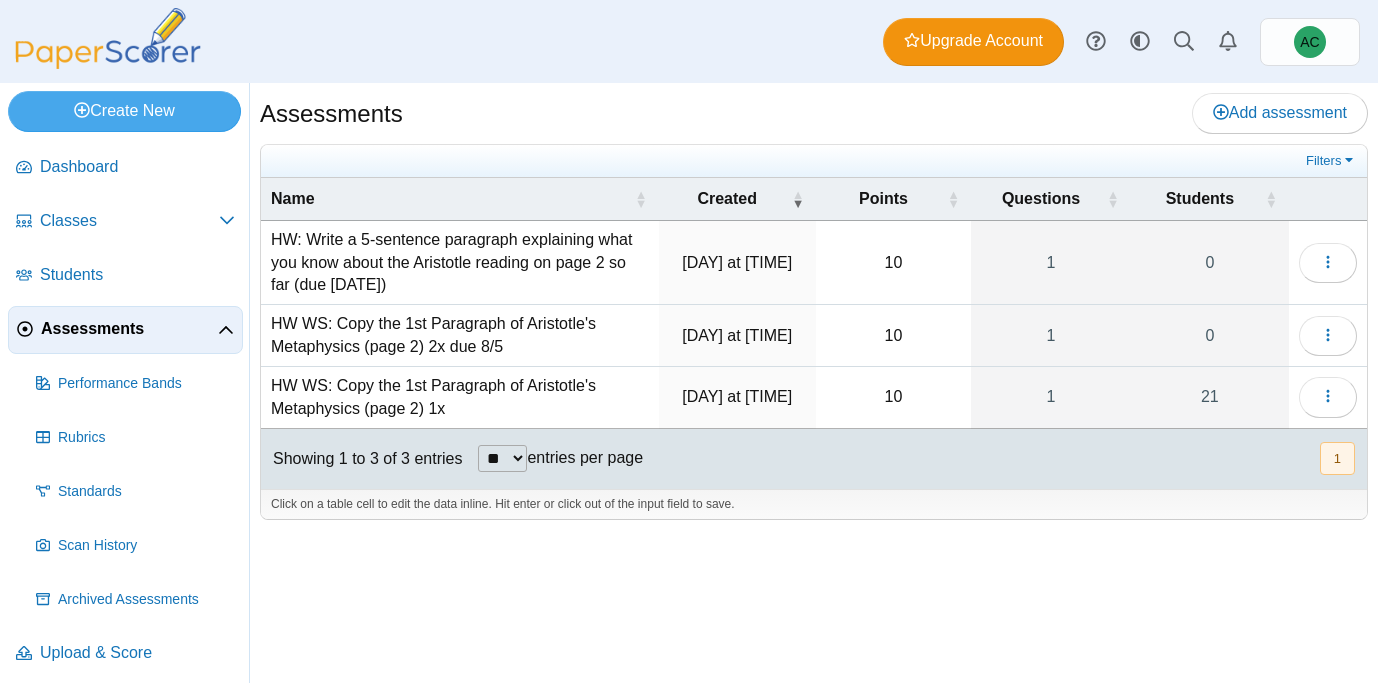 scroll, scrollTop: 0, scrollLeft: 0, axis: both 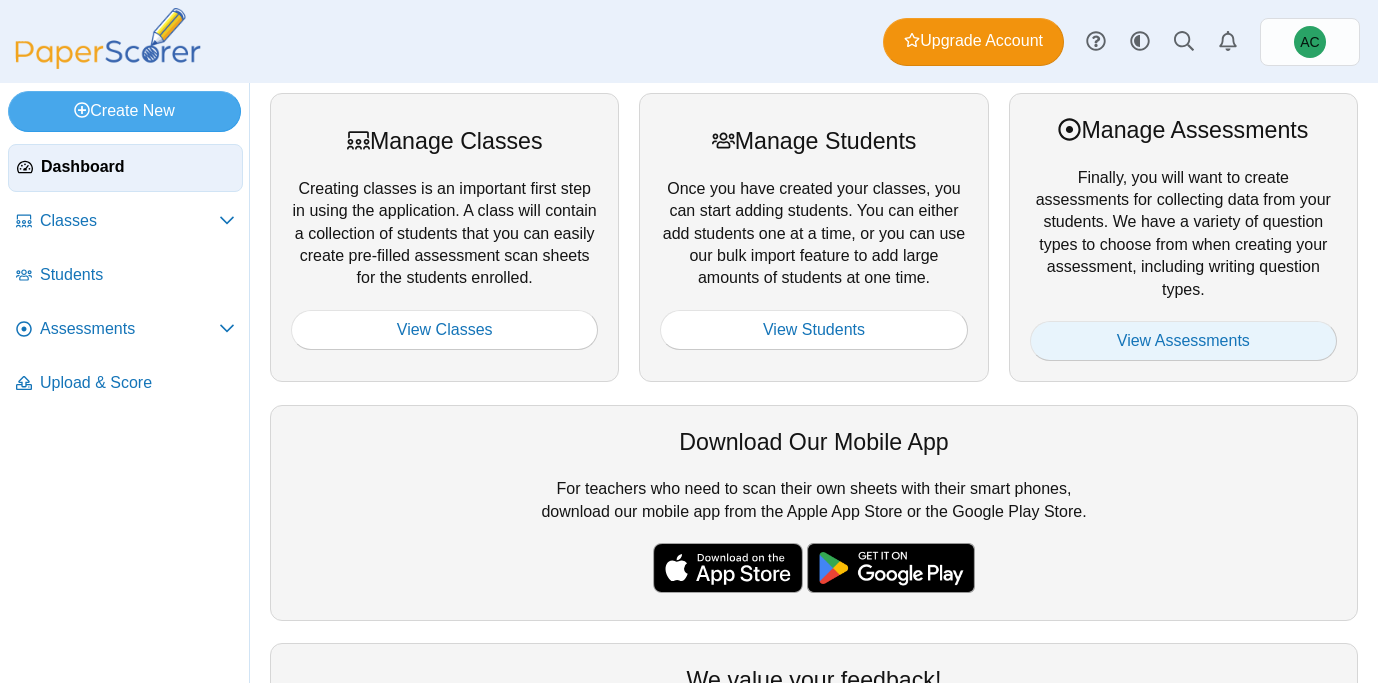 click on "View Assessments" at bounding box center [1183, 341] 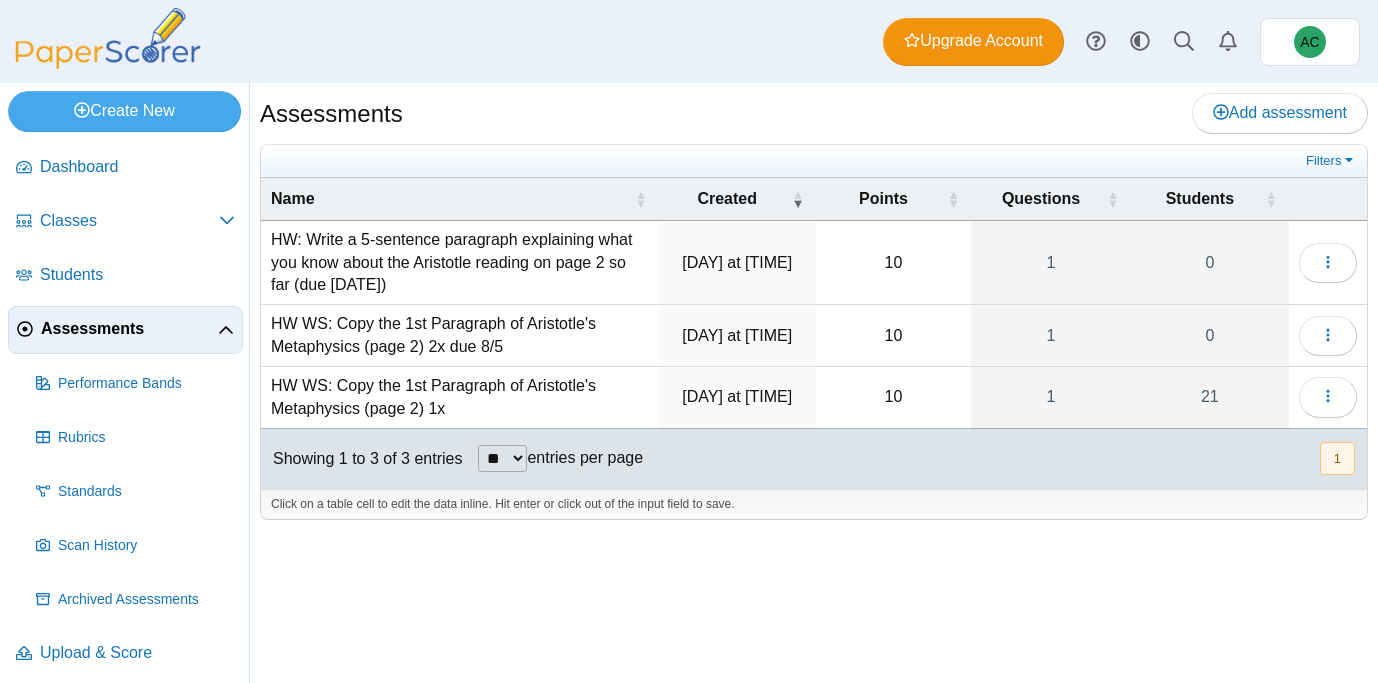 scroll, scrollTop: 0, scrollLeft: 0, axis: both 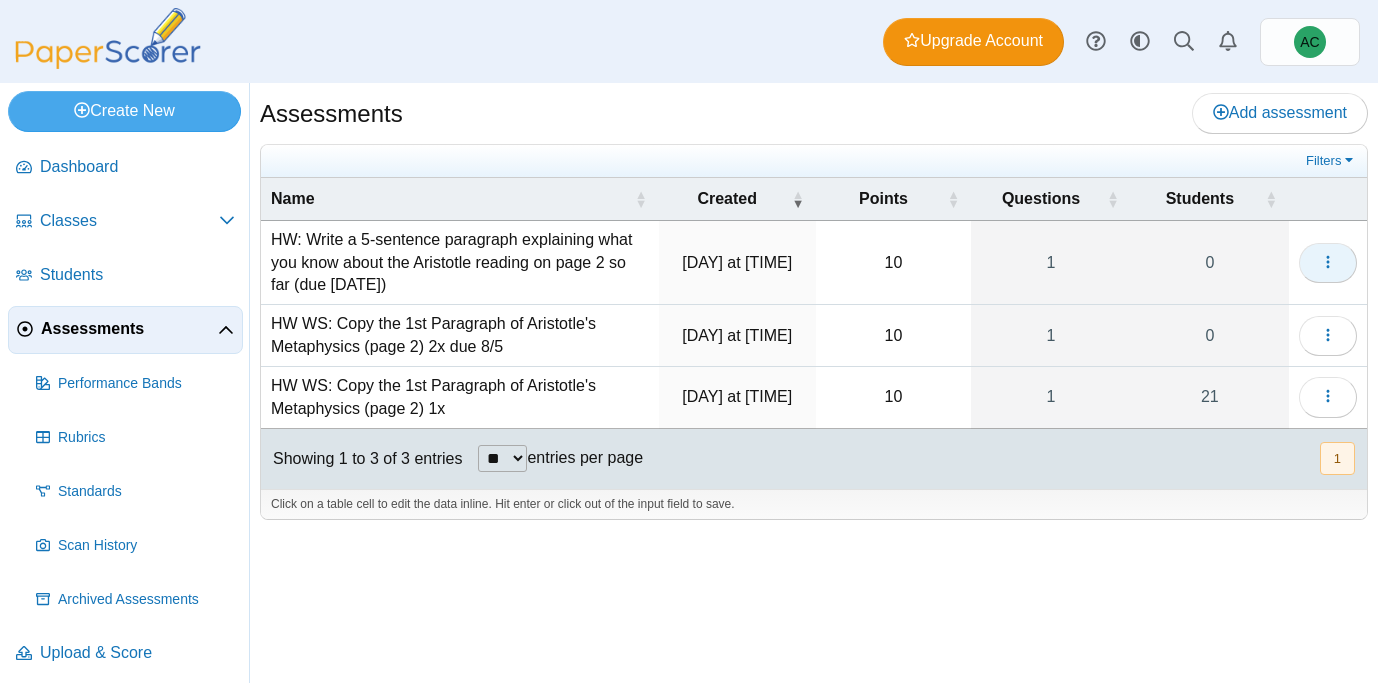 click at bounding box center [1328, 263] 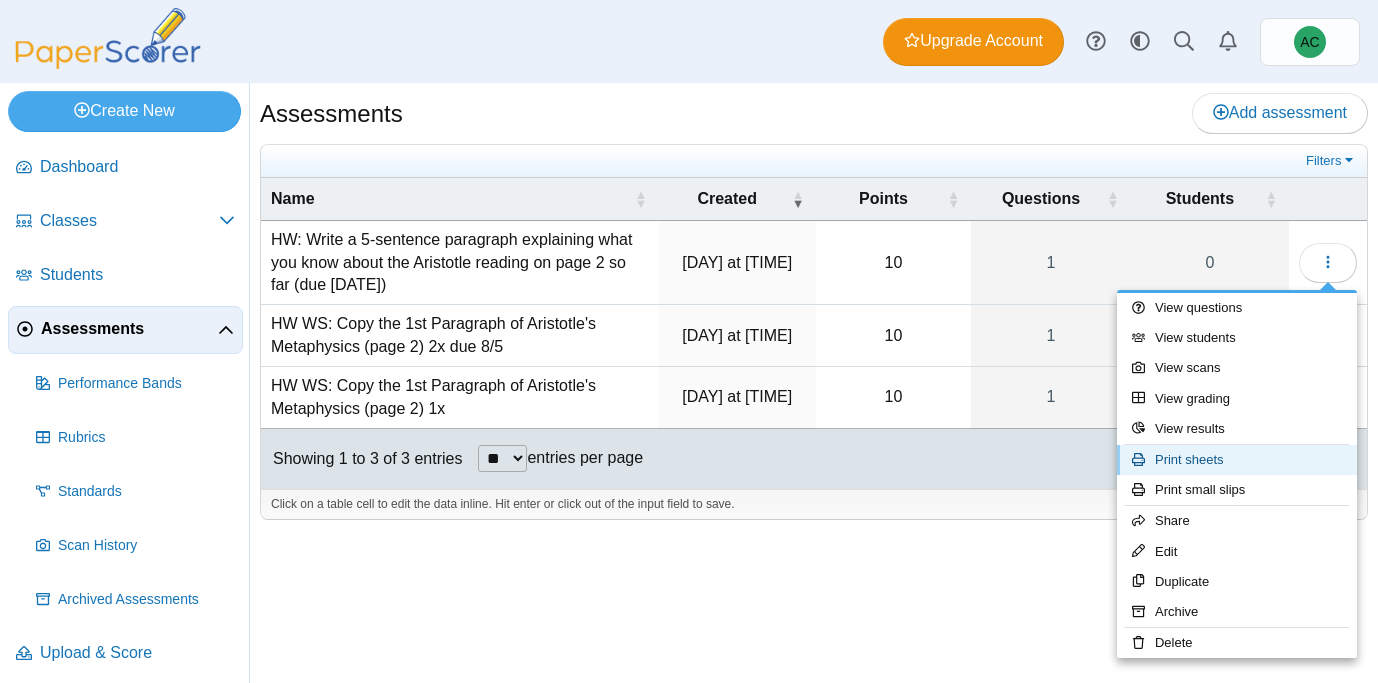 click on "Print sheets" at bounding box center [1237, 460] 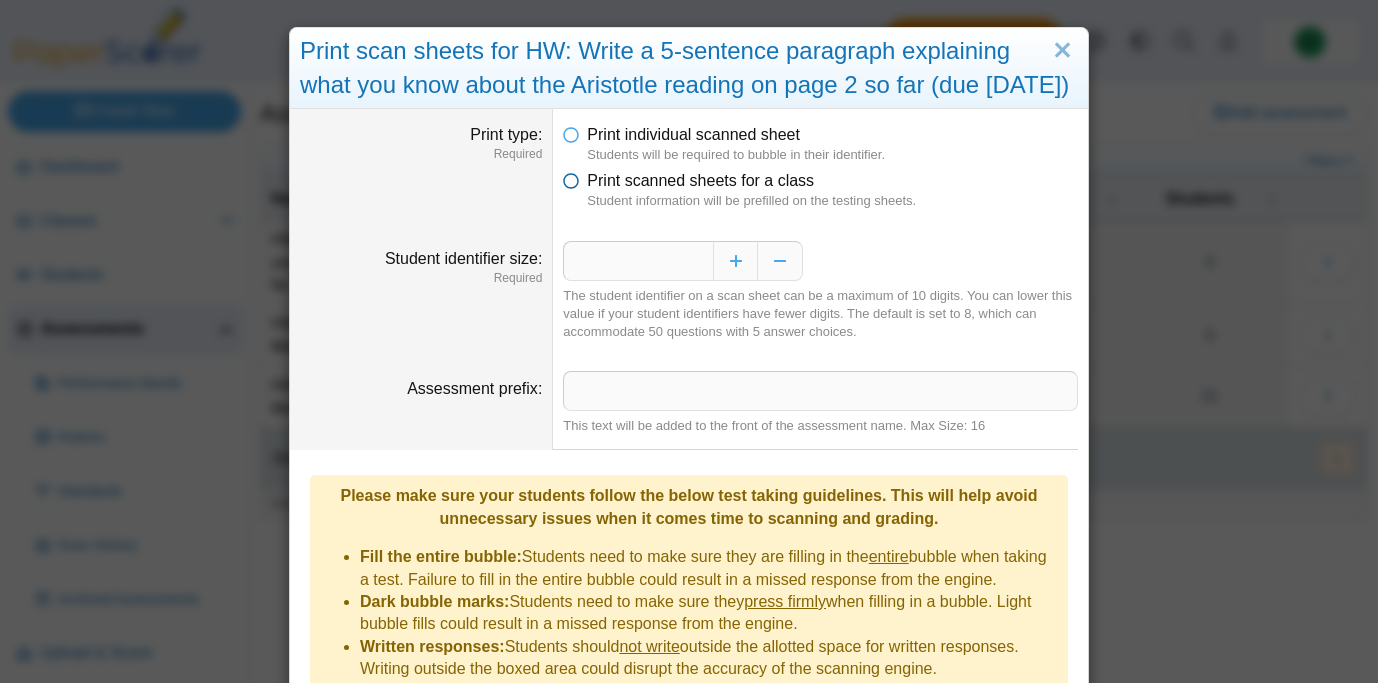 click on "Print scanned sheets for a class" at bounding box center [700, 180] 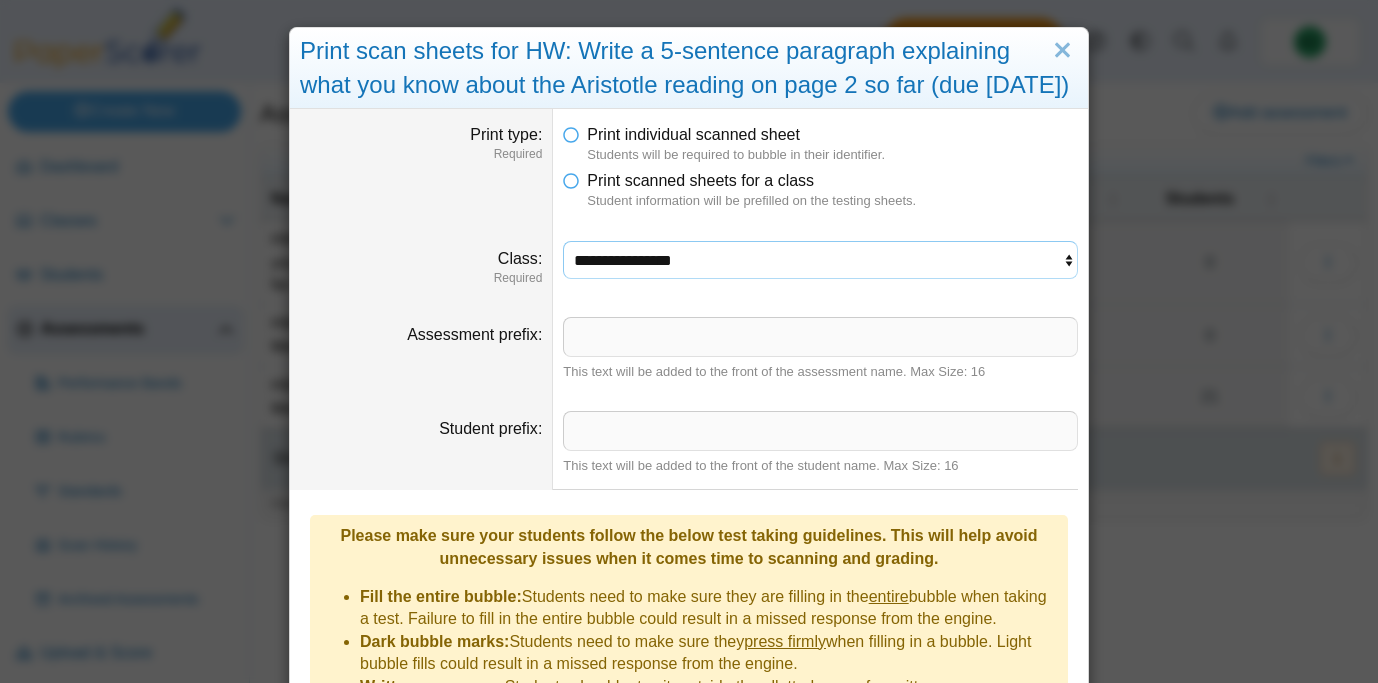 click on "**********" at bounding box center (820, 260) 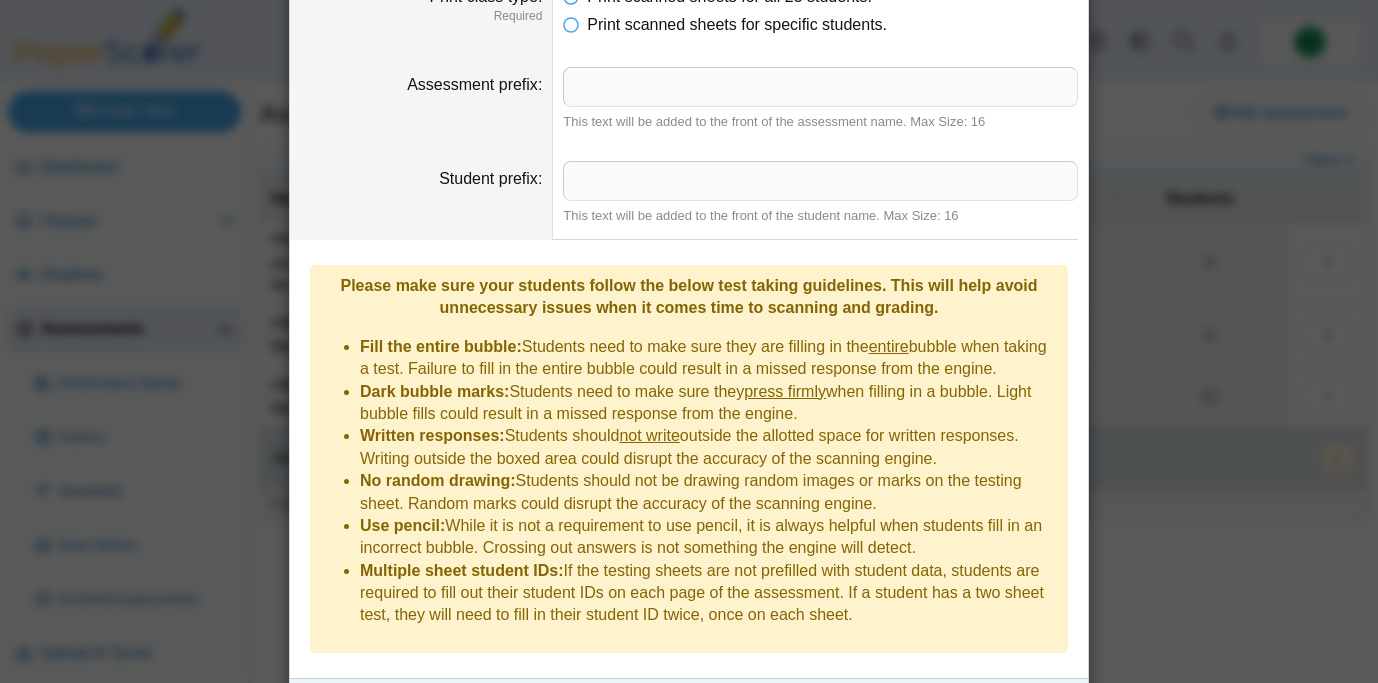 scroll, scrollTop: 361, scrollLeft: 0, axis: vertical 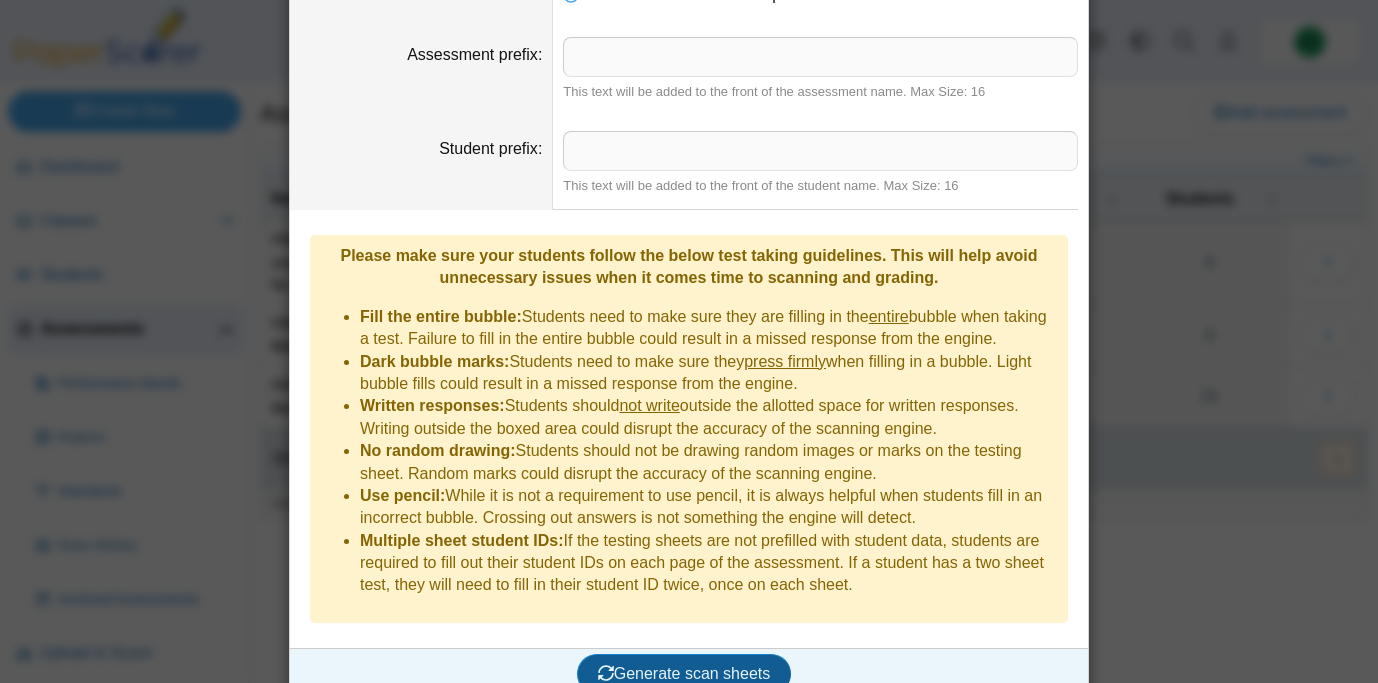 click on "Generate scan sheets" at bounding box center [684, 673] 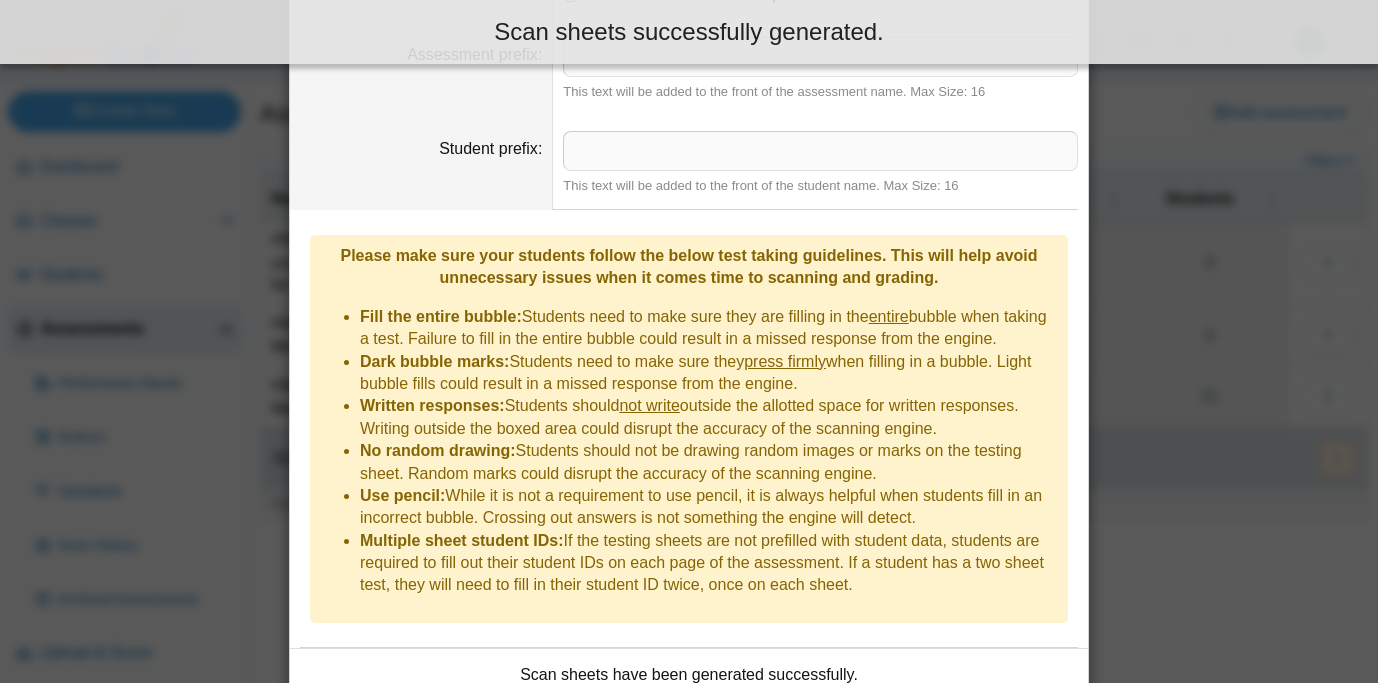 scroll, scrollTop: 522, scrollLeft: 0, axis: vertical 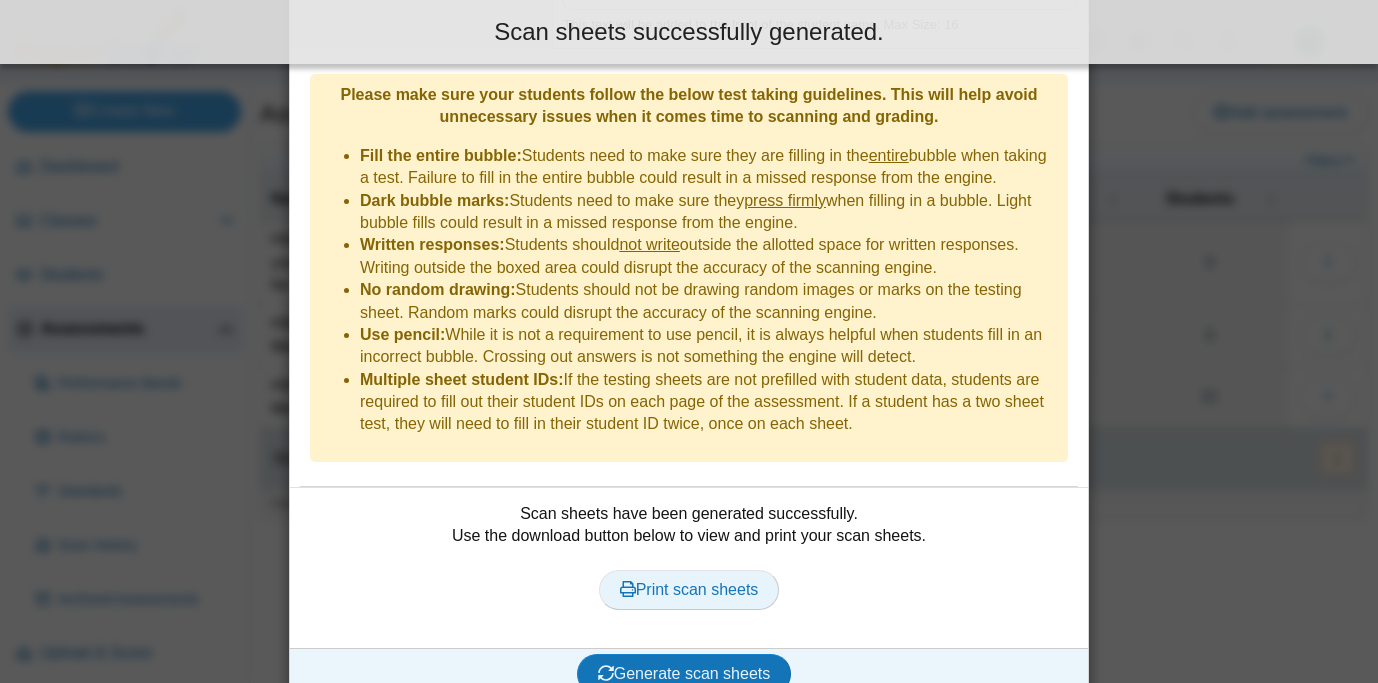 click on "Print scan sheets" at bounding box center (689, 590) 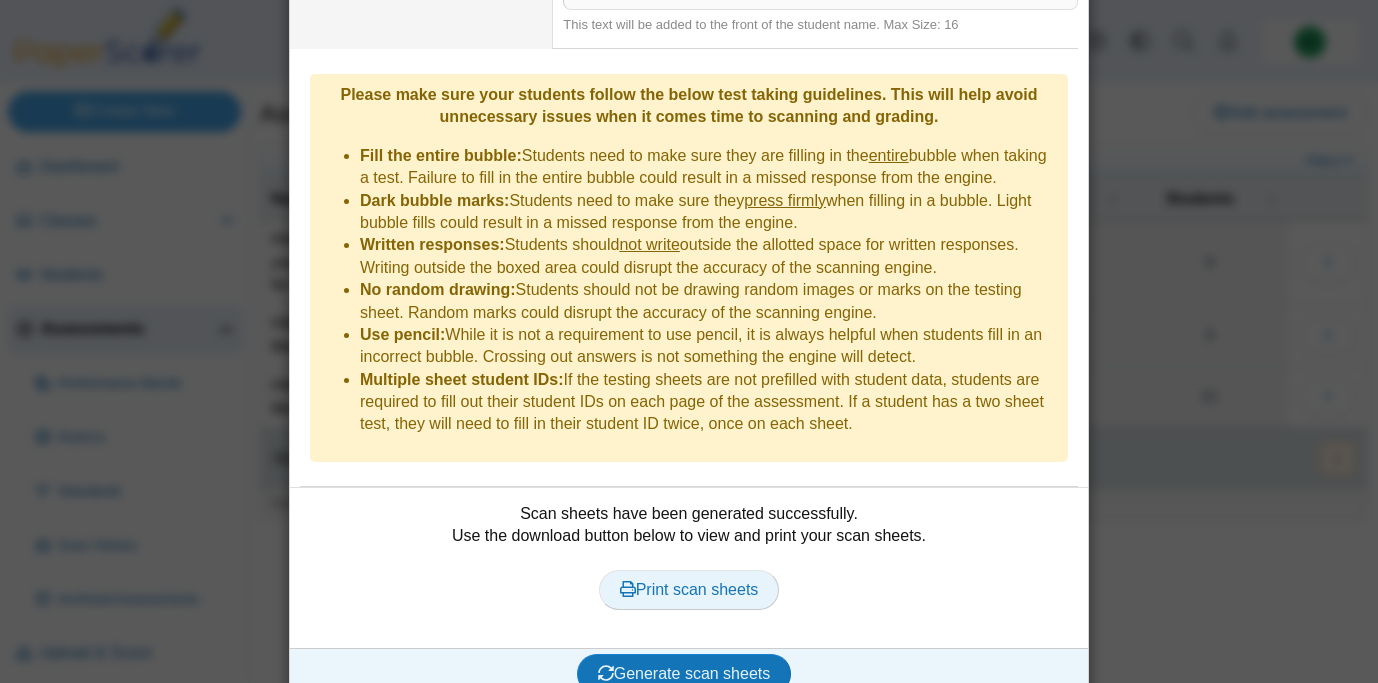 scroll, scrollTop: 0, scrollLeft: 0, axis: both 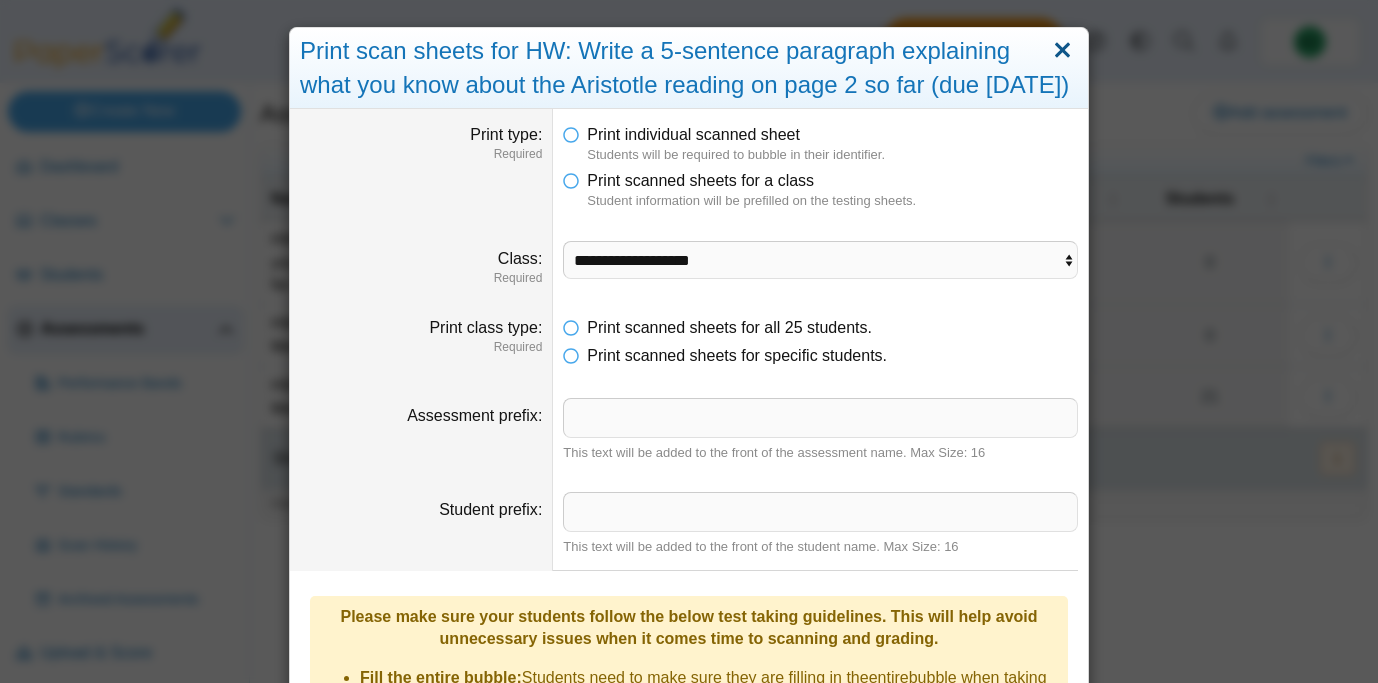 click at bounding box center [1062, 51] 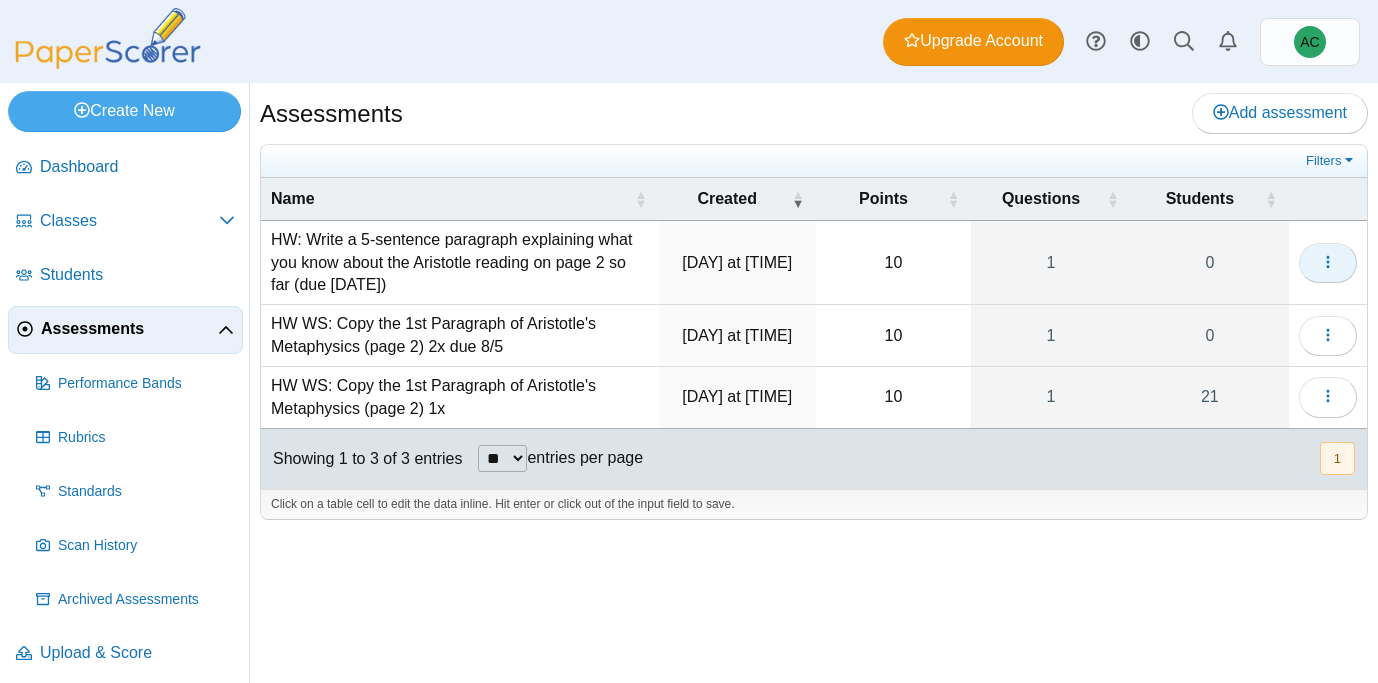 click at bounding box center (1328, 263) 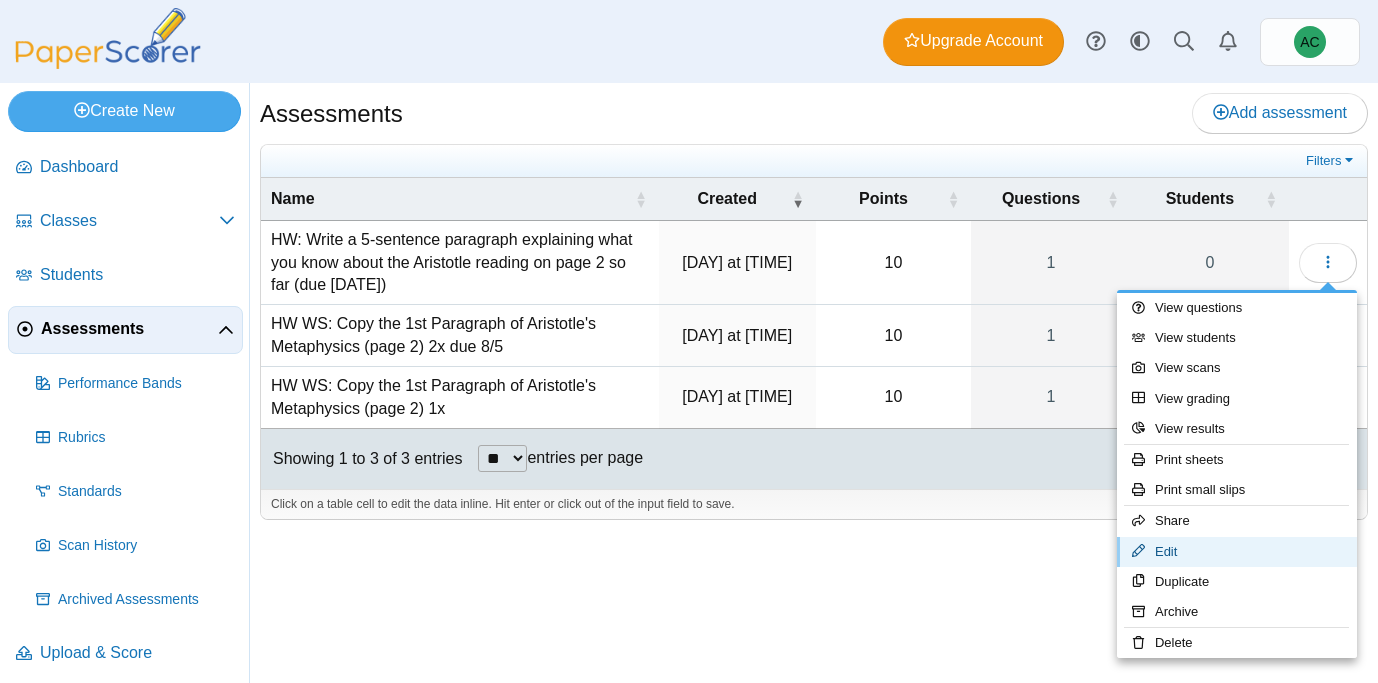 click on "Edit" at bounding box center [1237, 552] 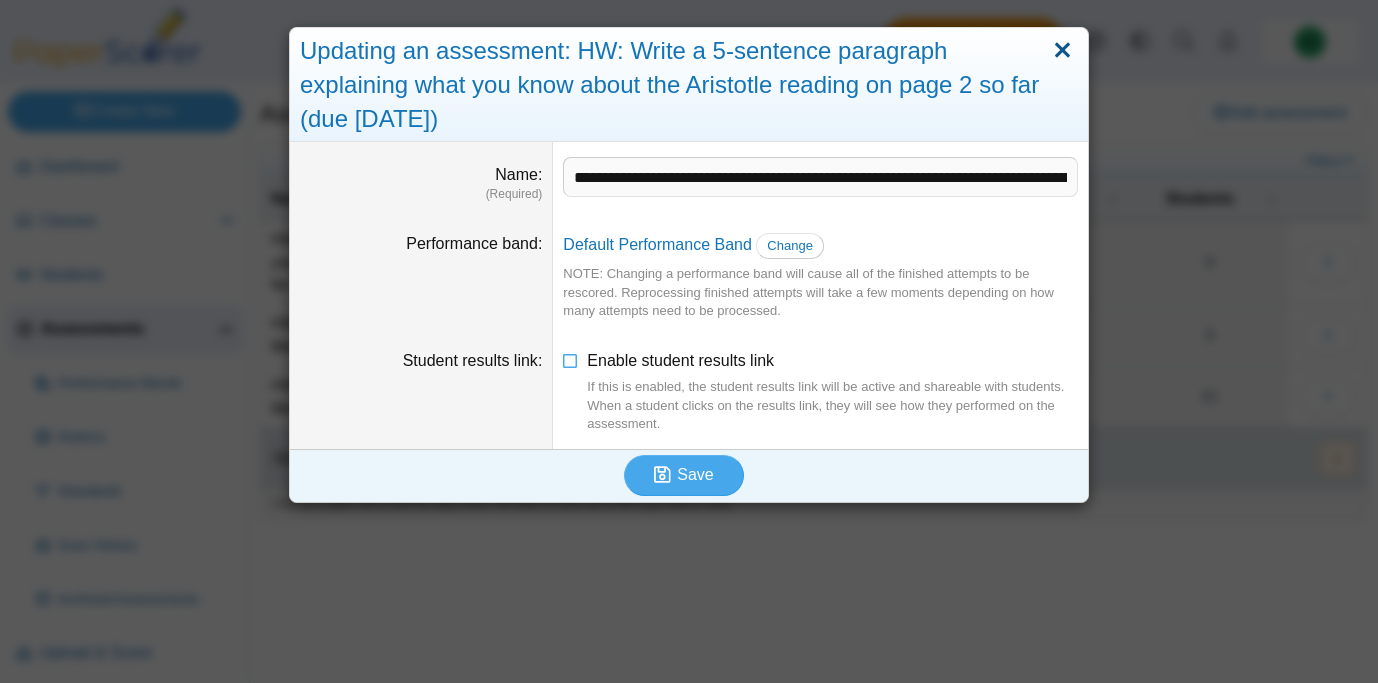 click at bounding box center [1062, 51] 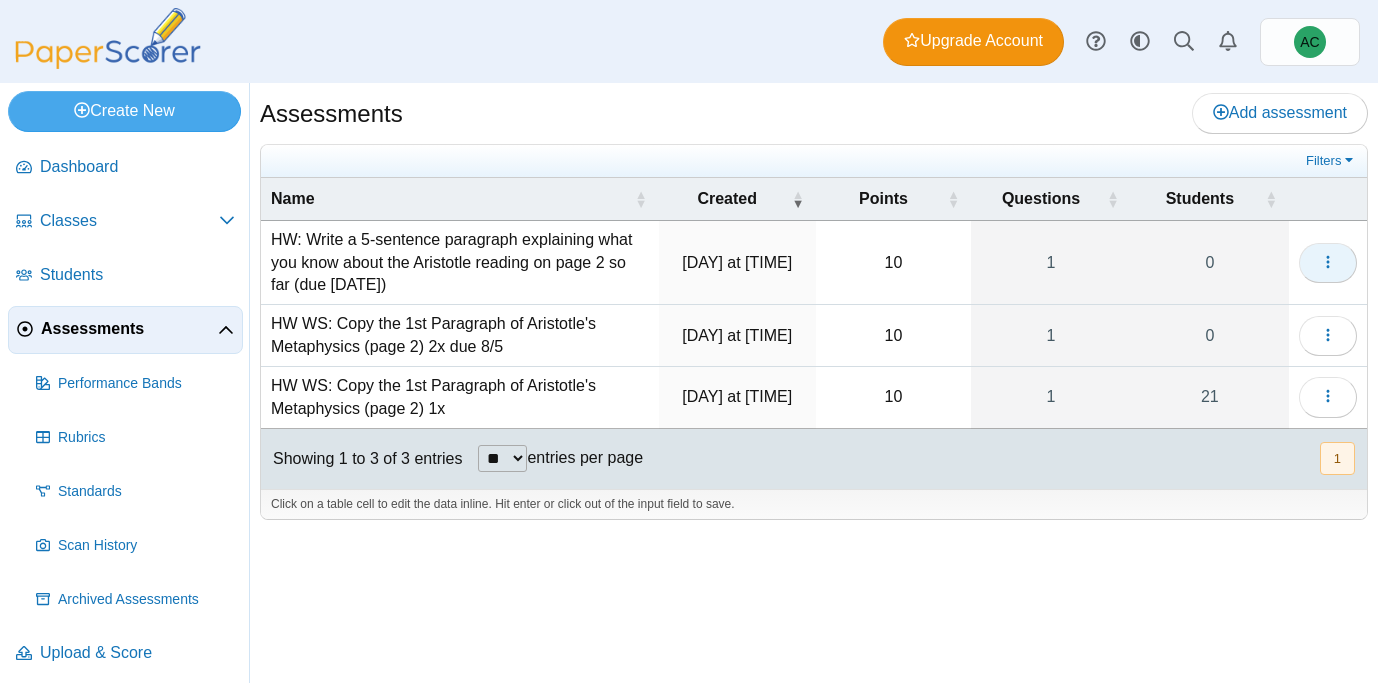 click 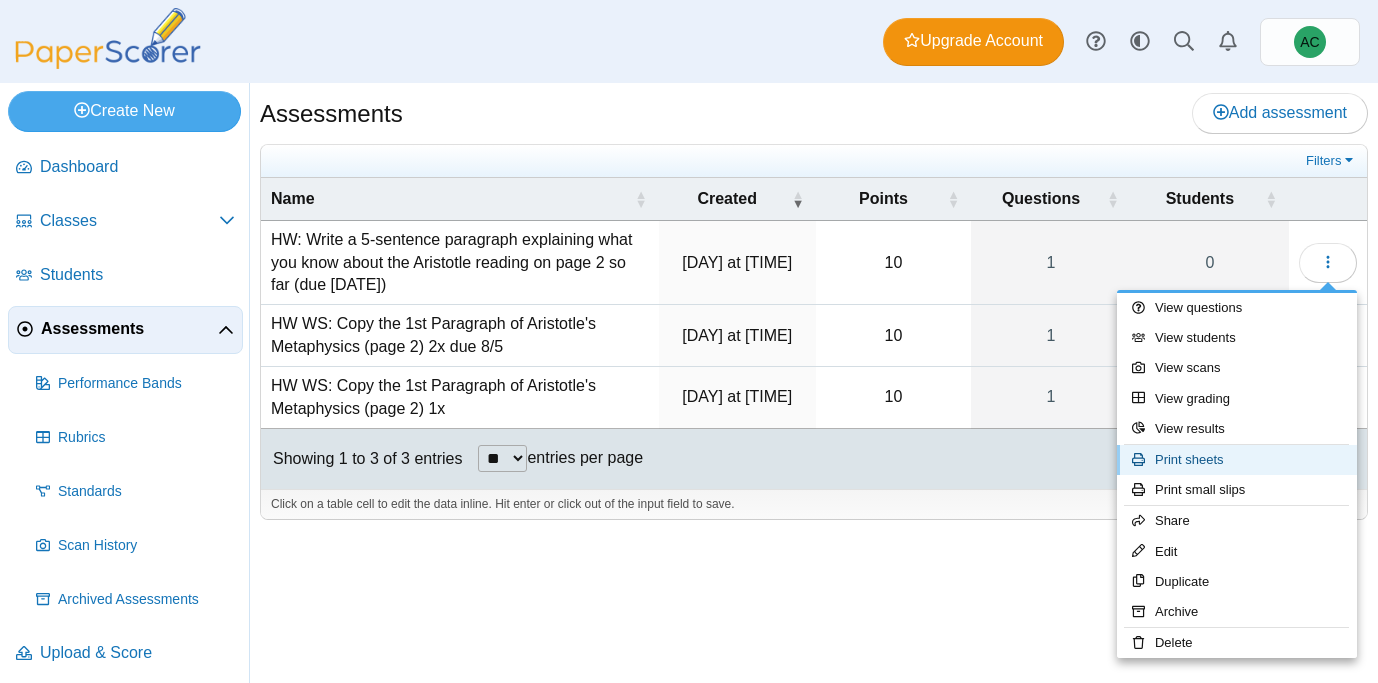 click on "Print sheets" at bounding box center (1237, 460) 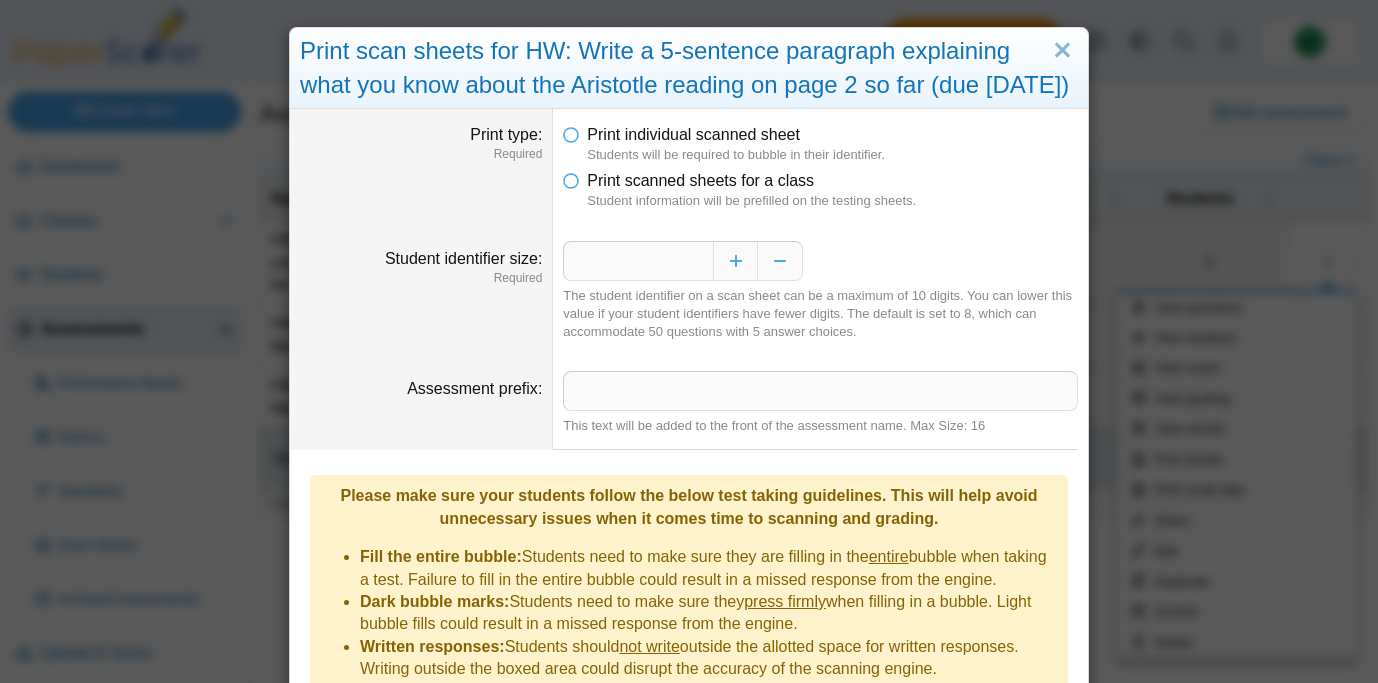 click on "Student information will be prefilled on the testing sheets." at bounding box center (832, 201) 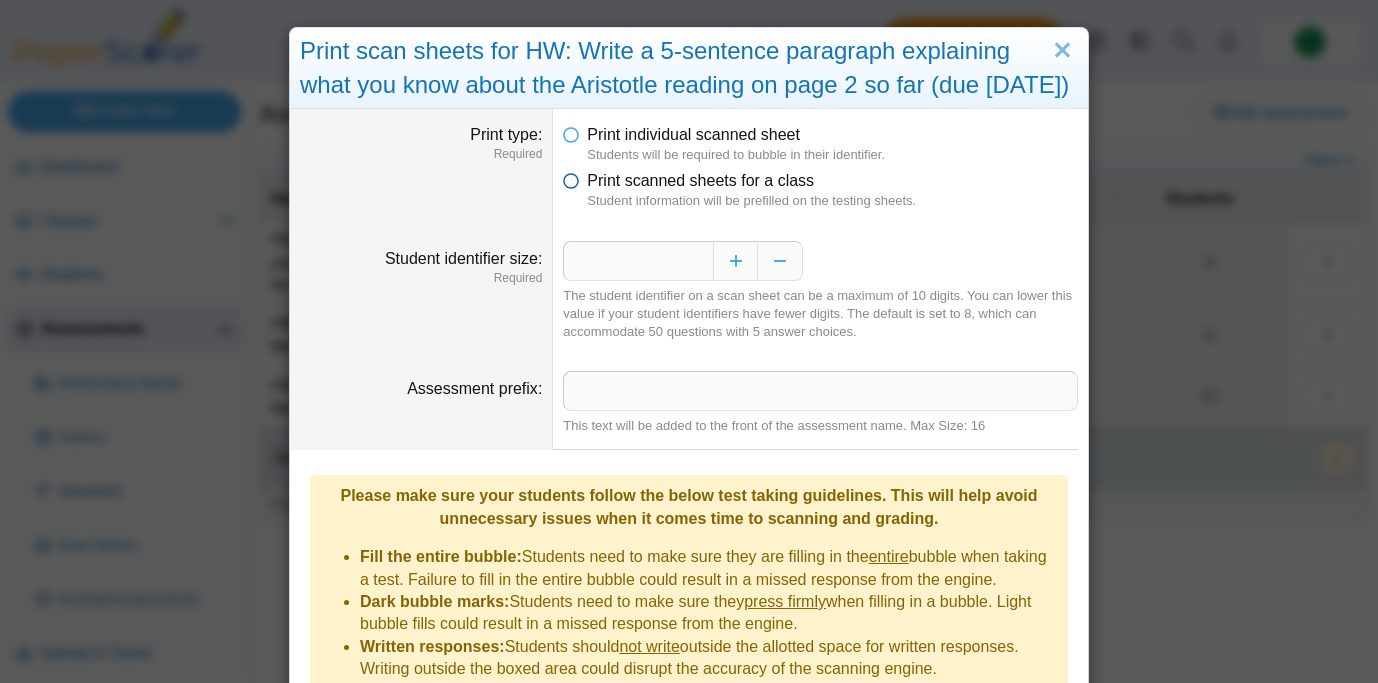 click at bounding box center (571, 177) 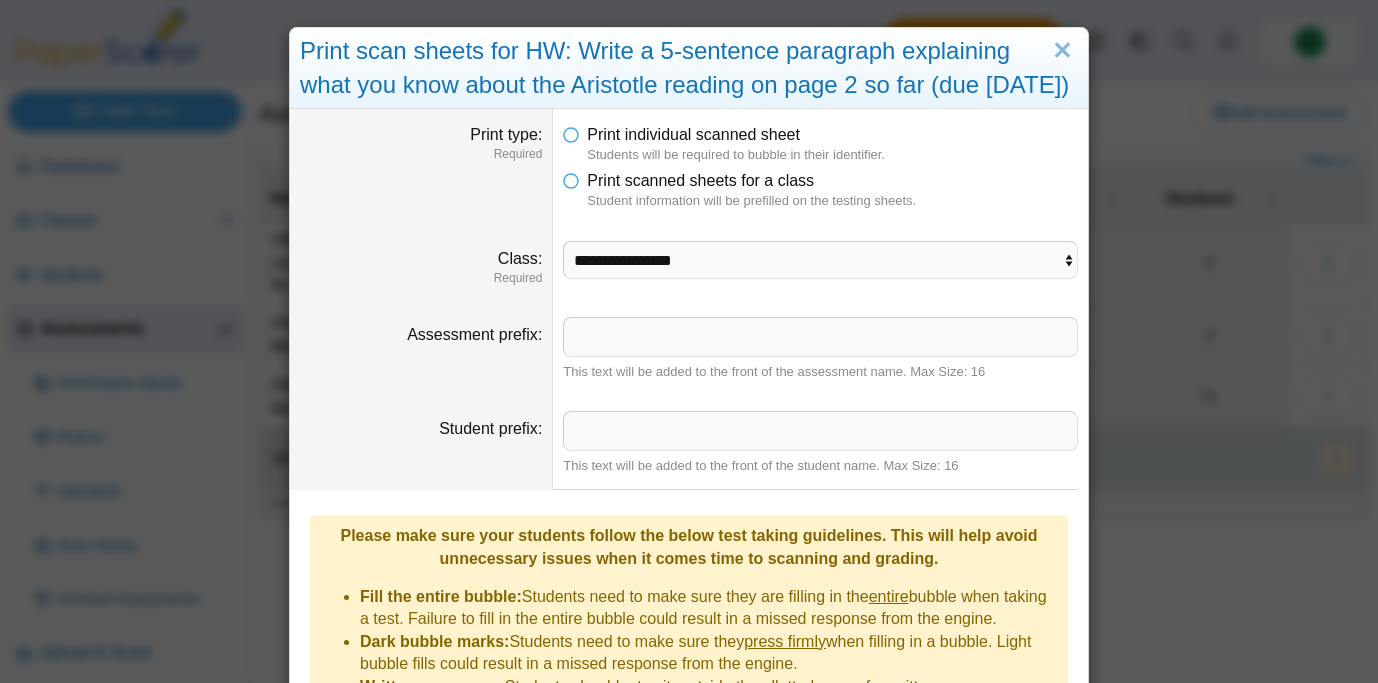 click on "**********" at bounding box center (820, 264) 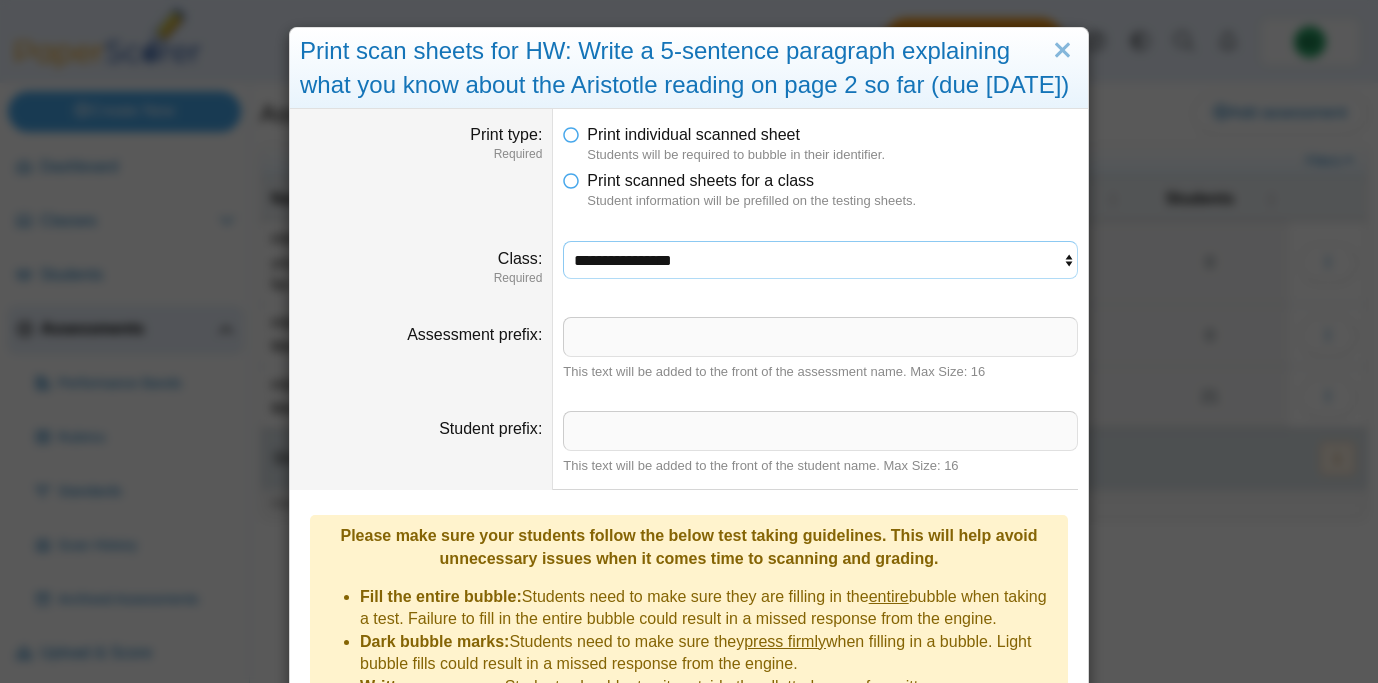 click on "**********" at bounding box center [820, 260] 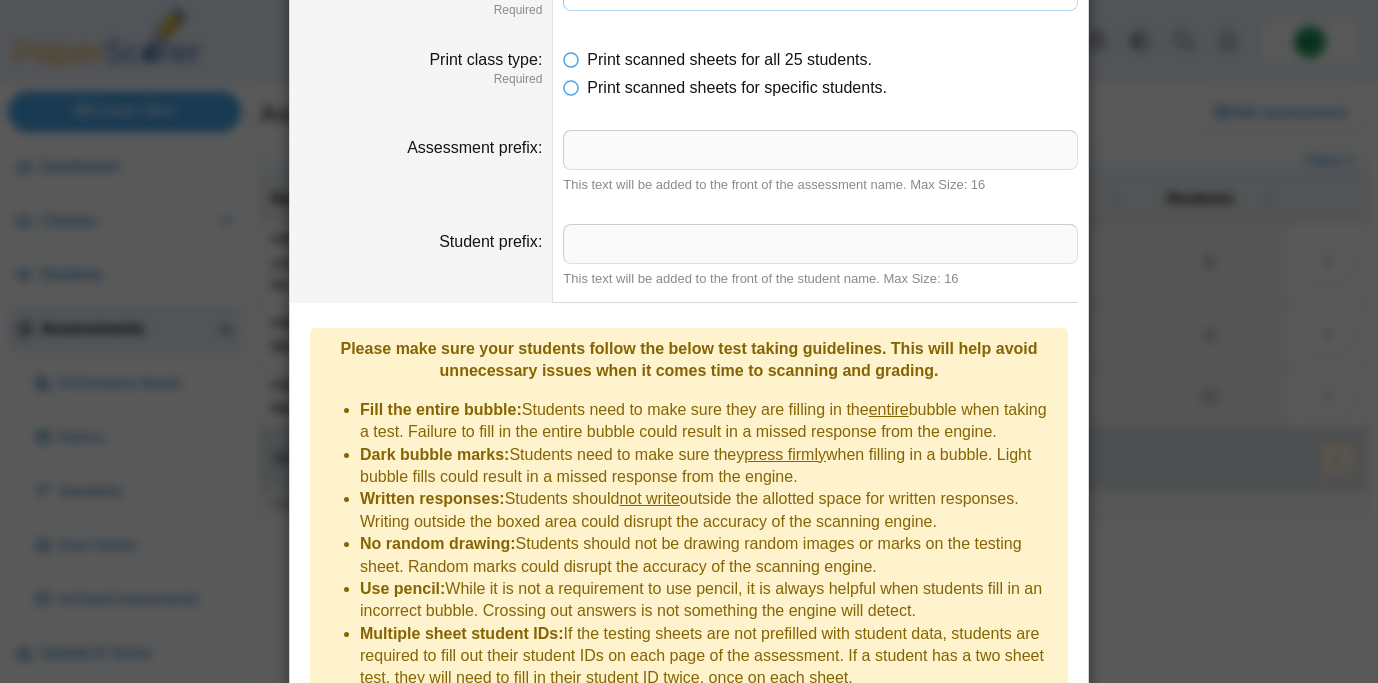 scroll, scrollTop: 361, scrollLeft: 0, axis: vertical 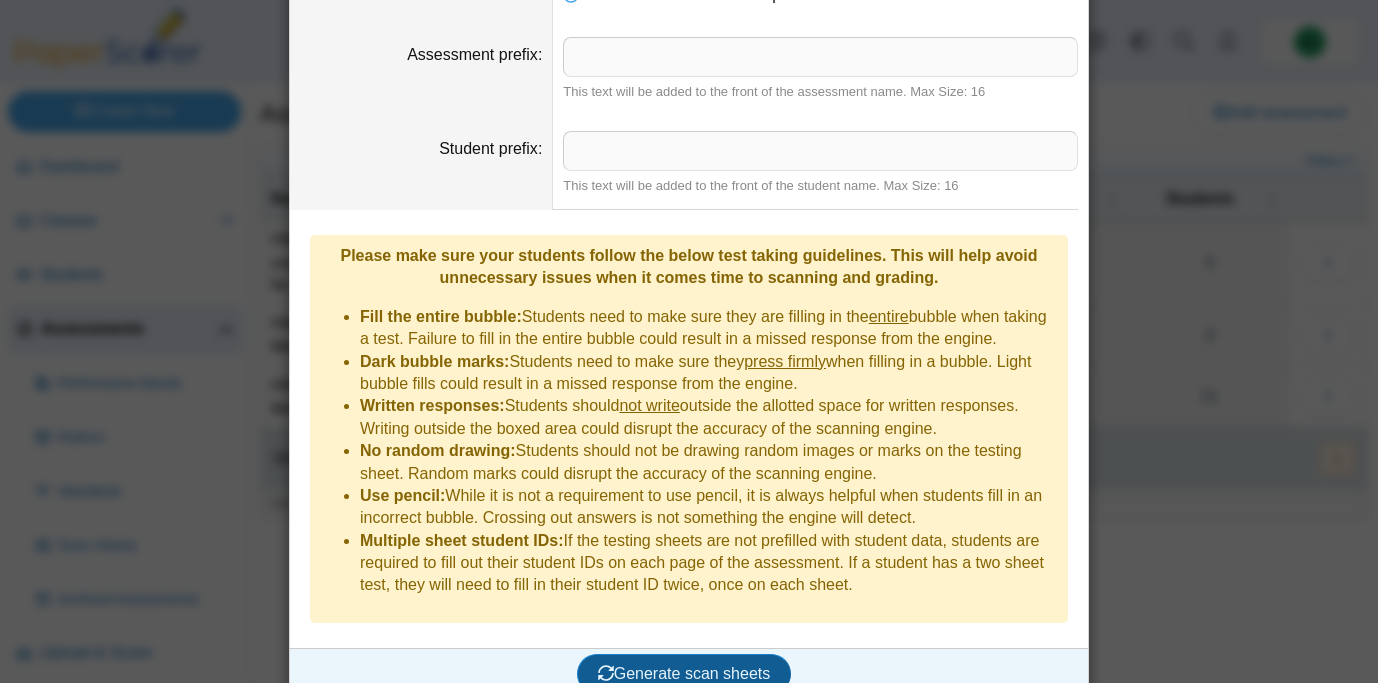 click on "Generate scan sheets" at bounding box center [684, 673] 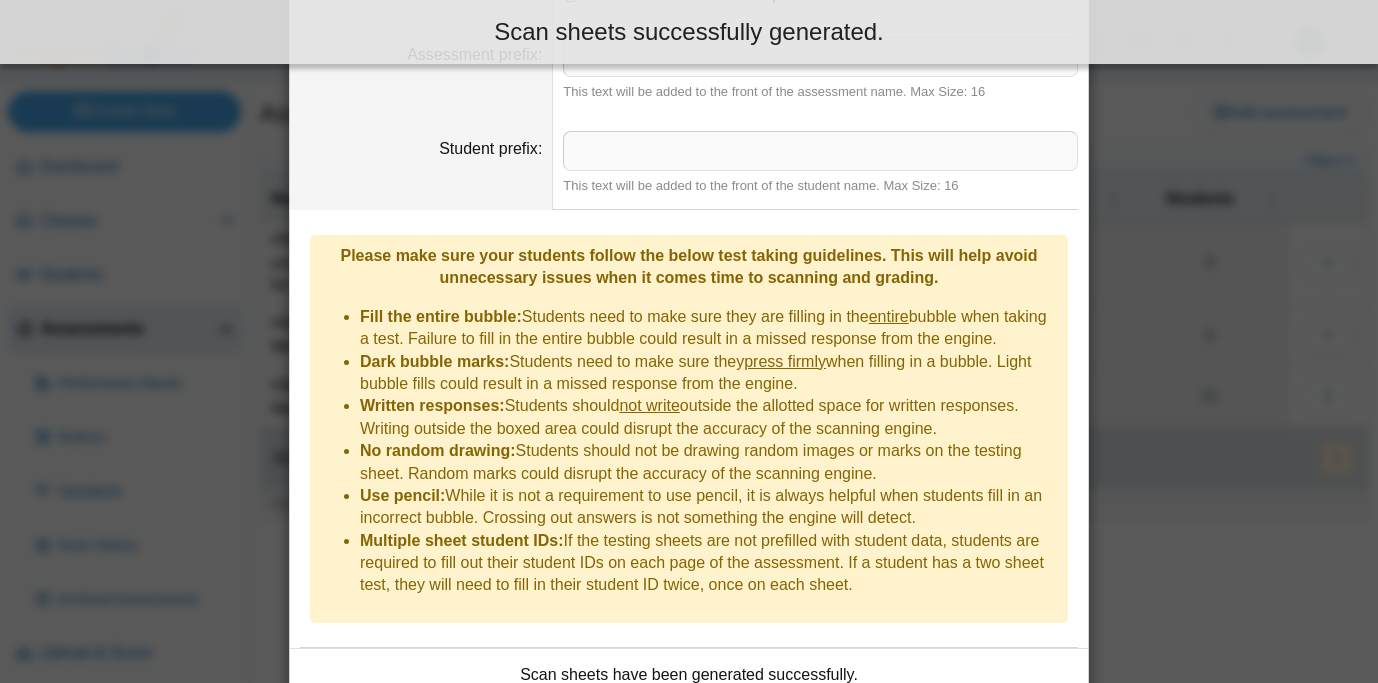 scroll, scrollTop: 522, scrollLeft: 0, axis: vertical 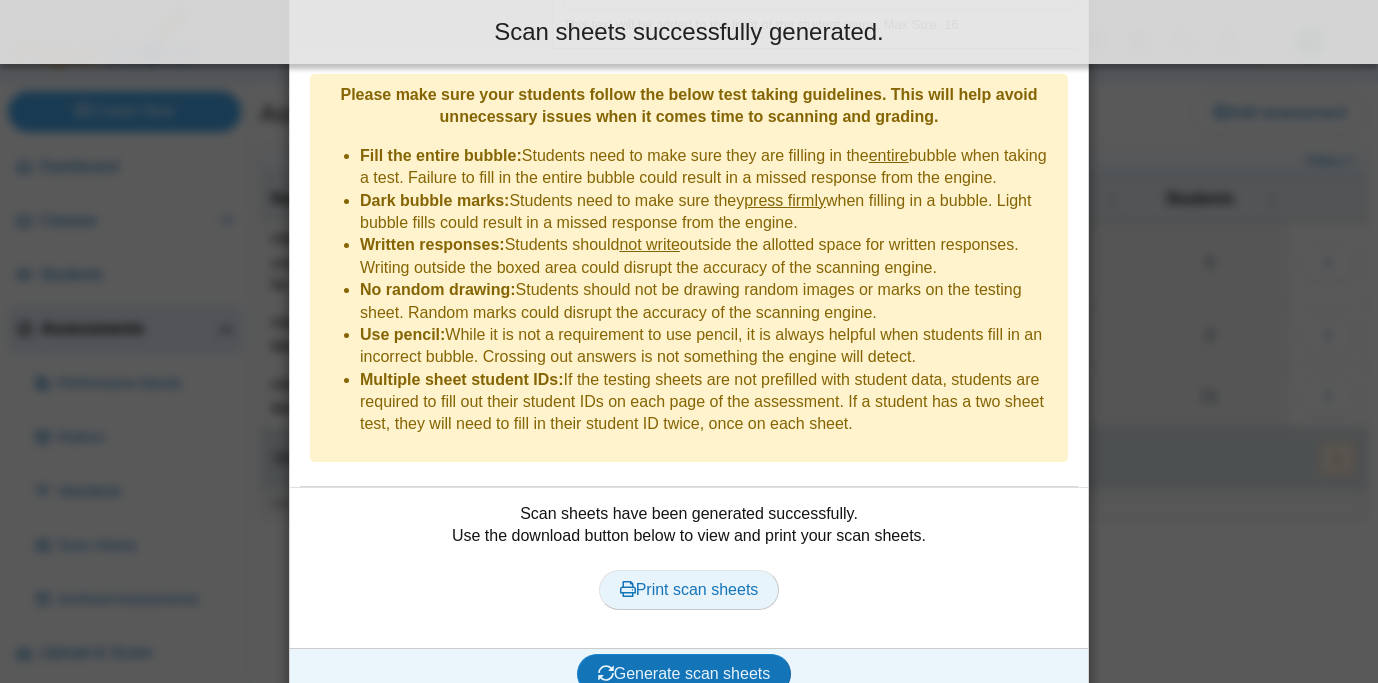 click on "Print scan sheets" at bounding box center (689, 589) 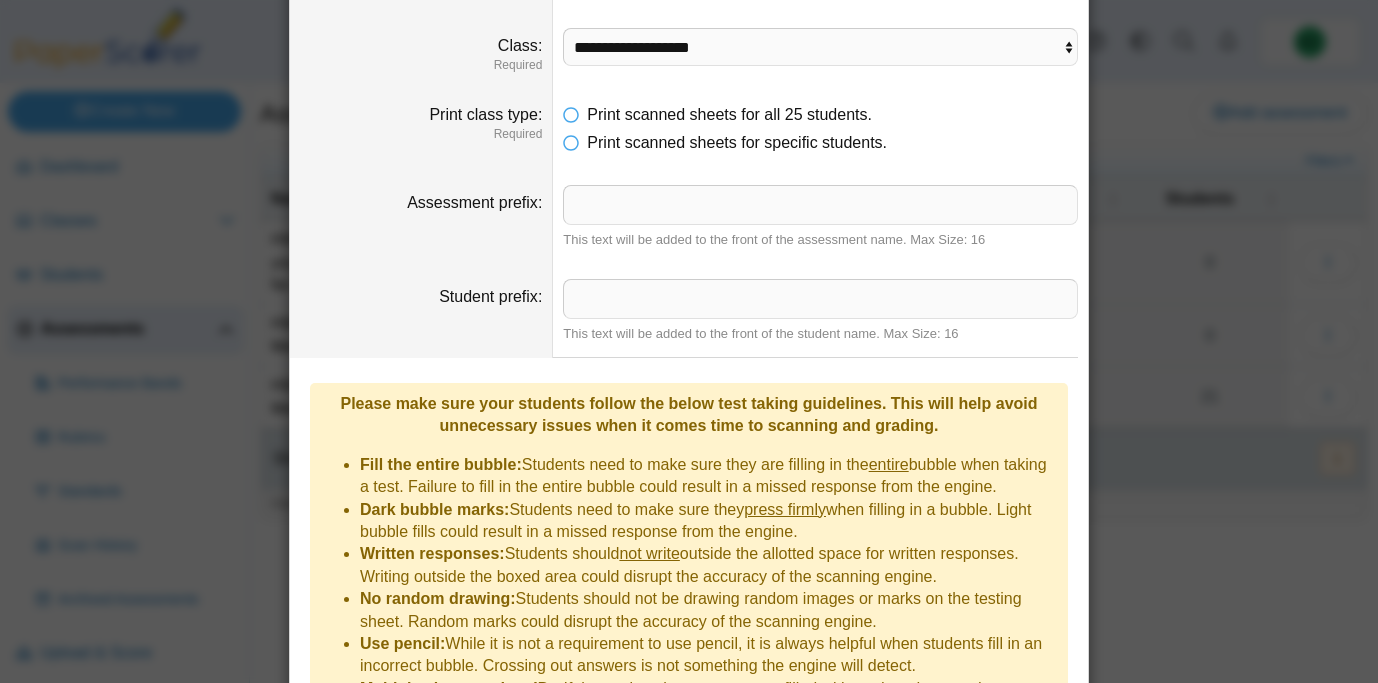 scroll, scrollTop: 139, scrollLeft: 0, axis: vertical 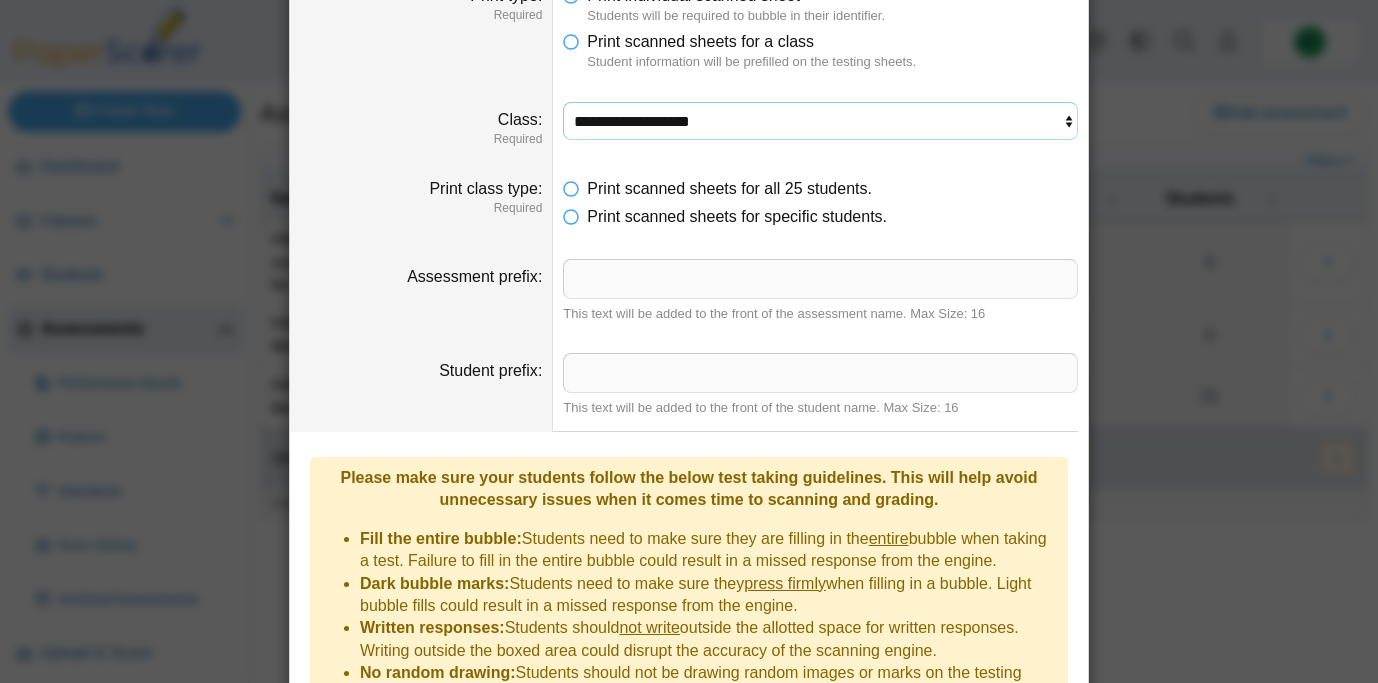 click on "**********" at bounding box center [820, 121] 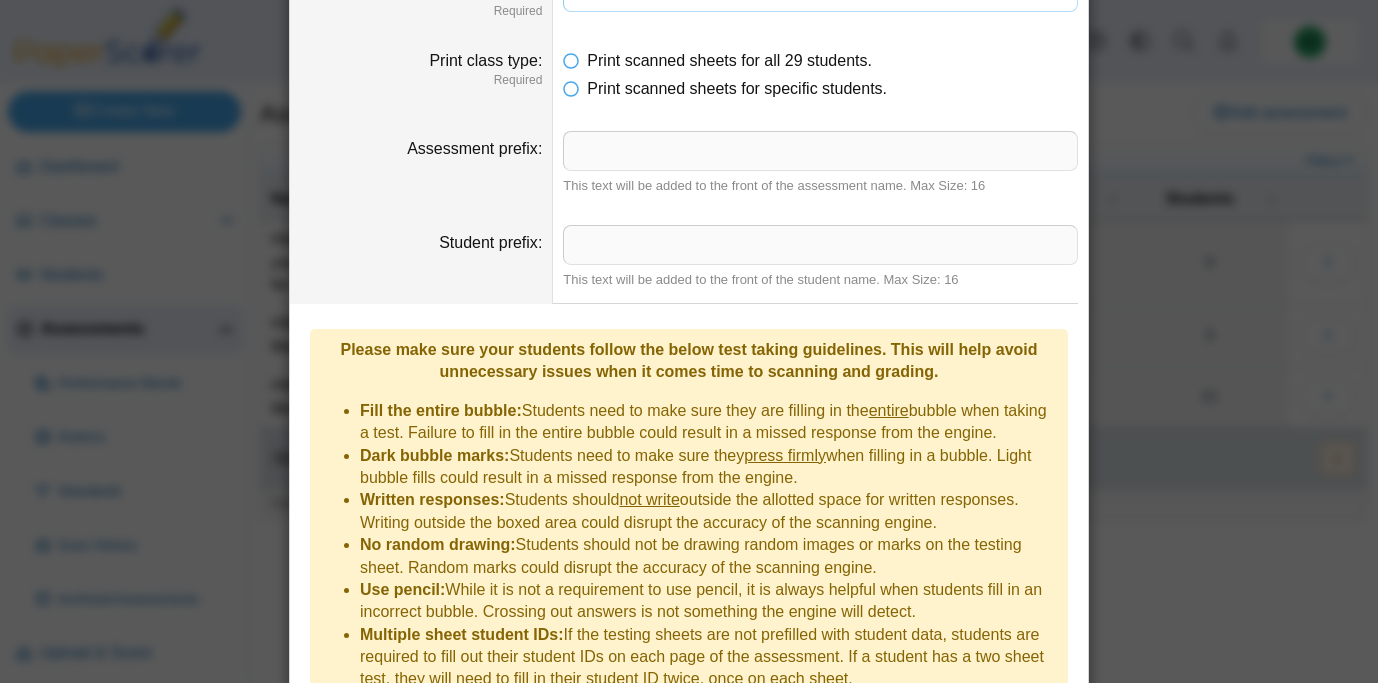 scroll, scrollTop: 522, scrollLeft: 0, axis: vertical 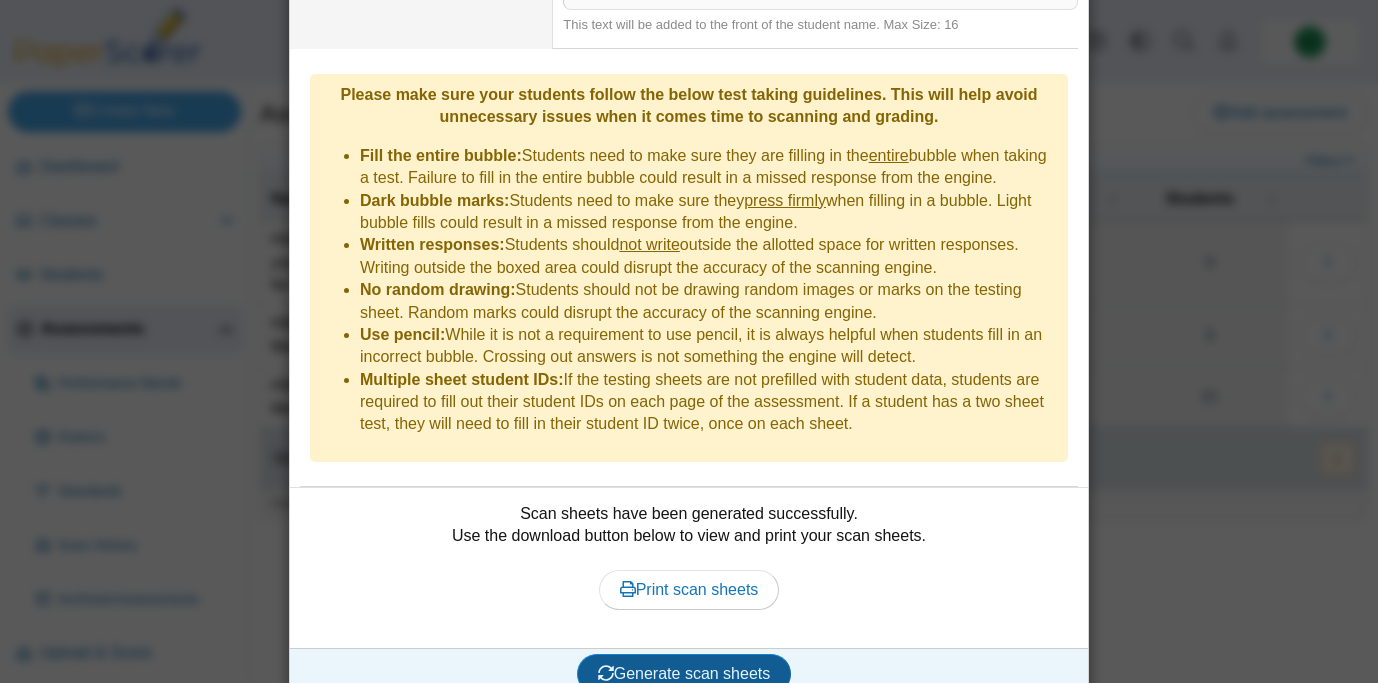 click on "Generate scan sheets" at bounding box center [684, 673] 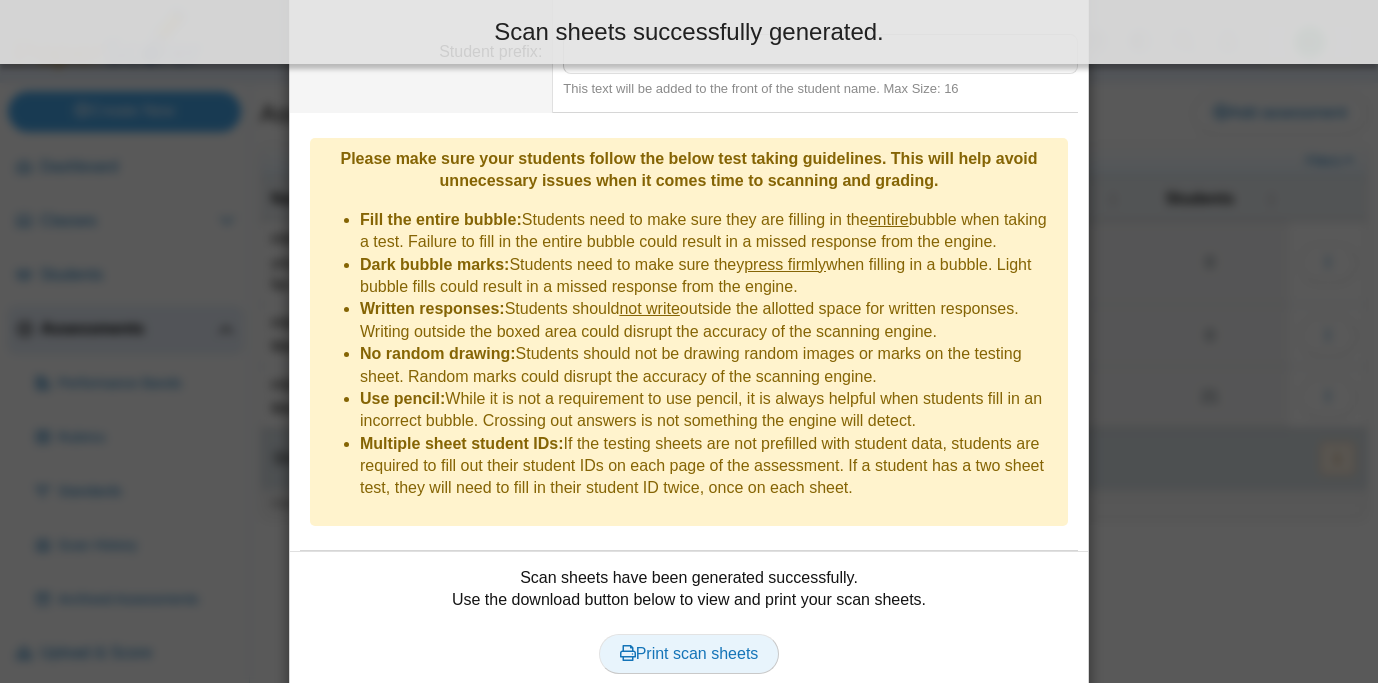 click on "Print scan sheets" at bounding box center [689, 653] 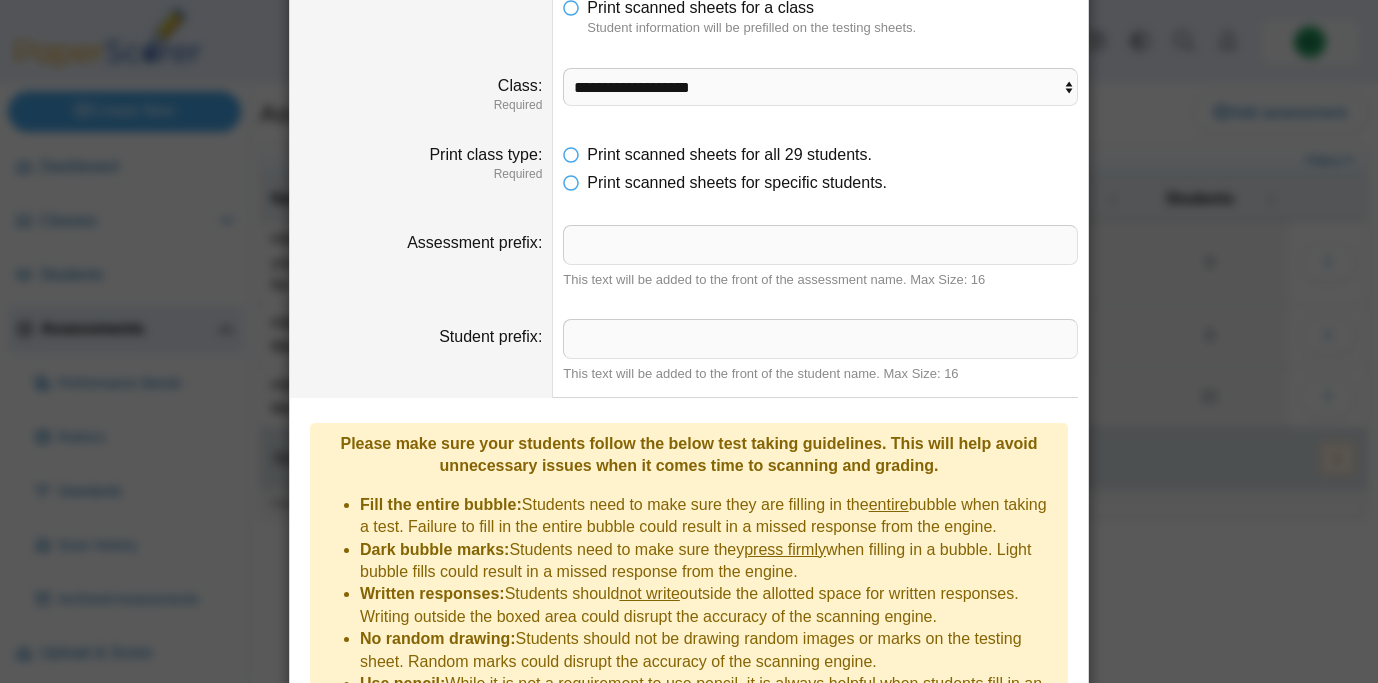scroll, scrollTop: 0, scrollLeft: 0, axis: both 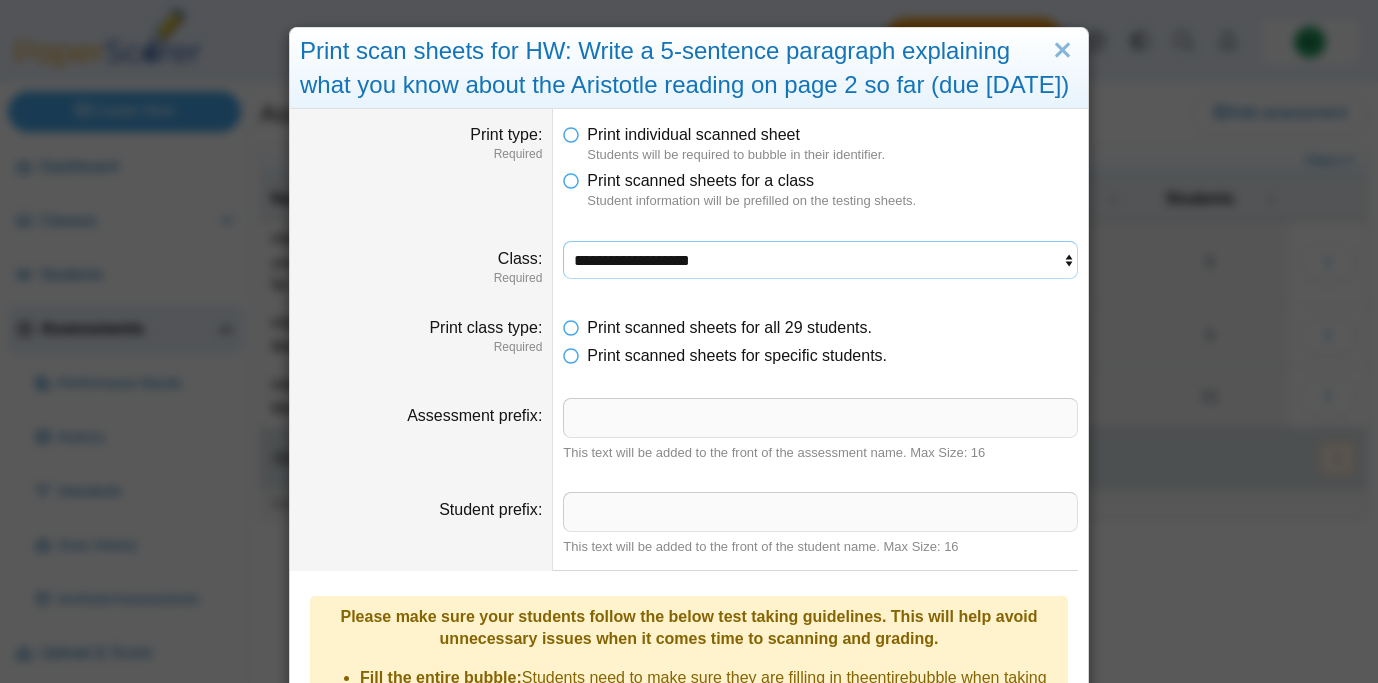 click on "**********" at bounding box center (820, 260) 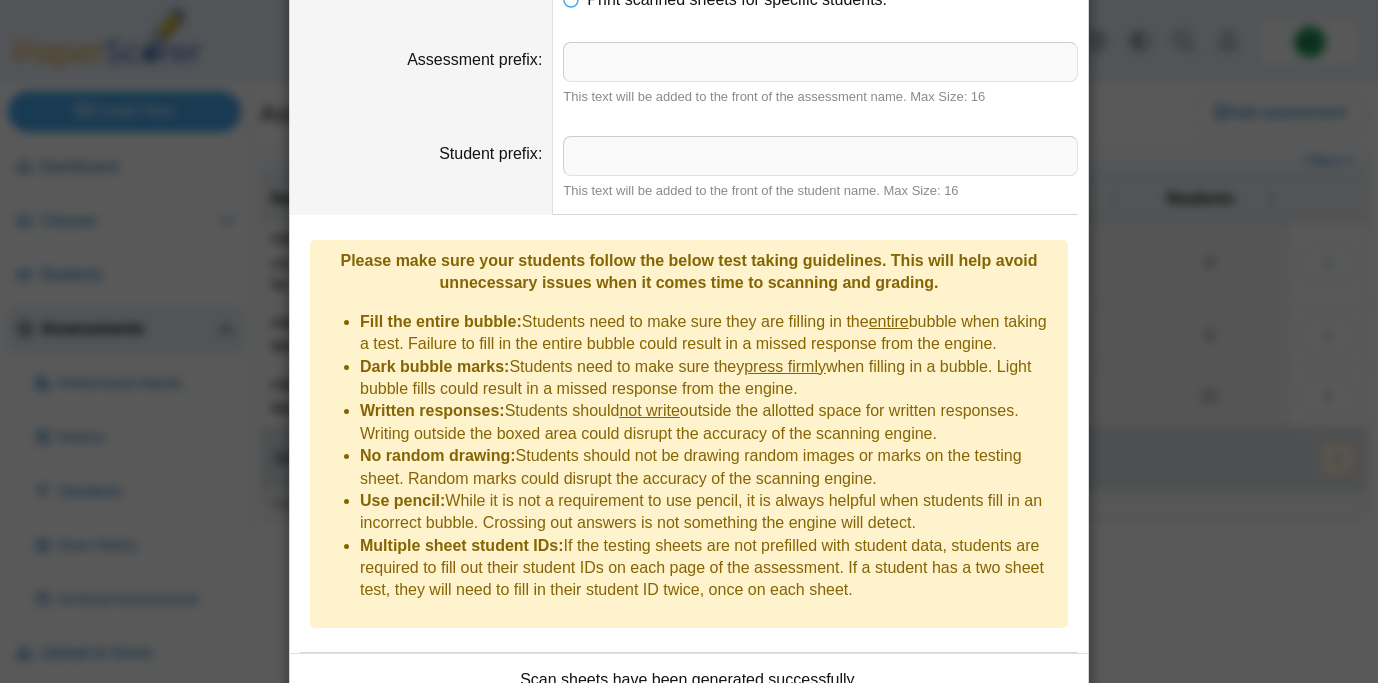 scroll, scrollTop: 522, scrollLeft: 0, axis: vertical 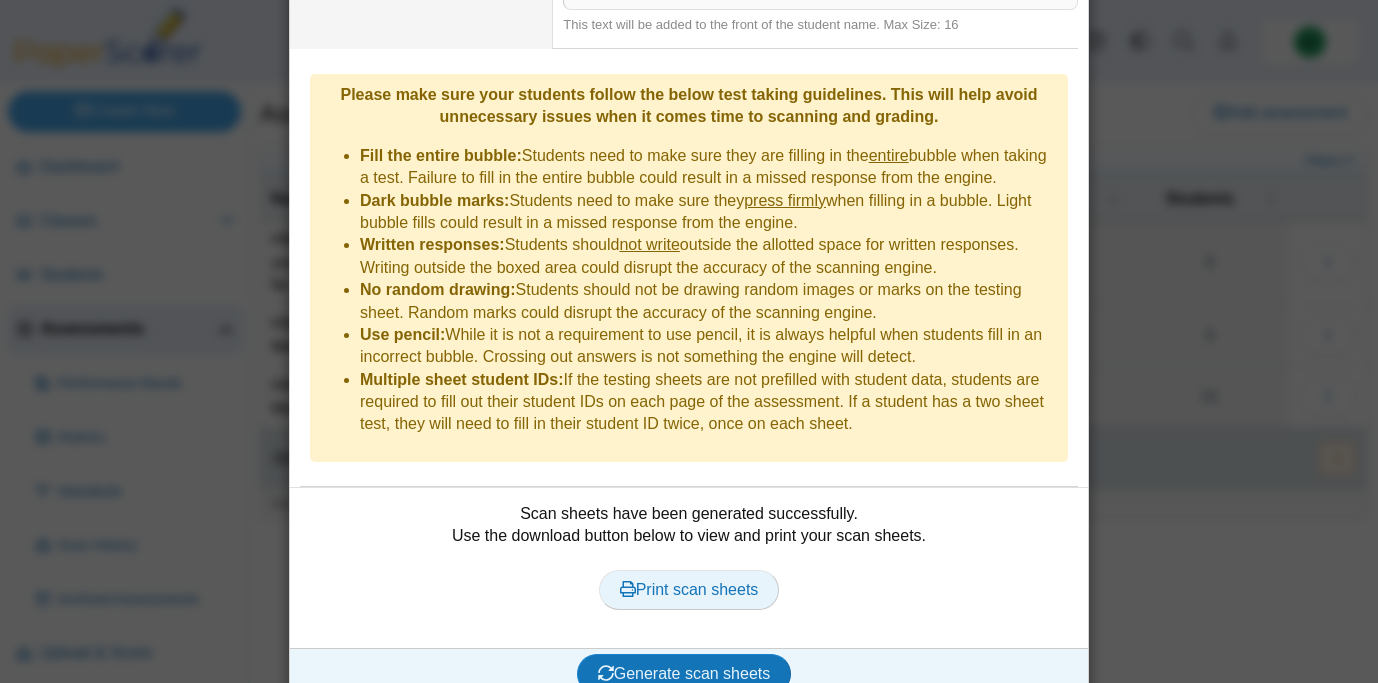 click on "Print scan sheets" at bounding box center (689, 590) 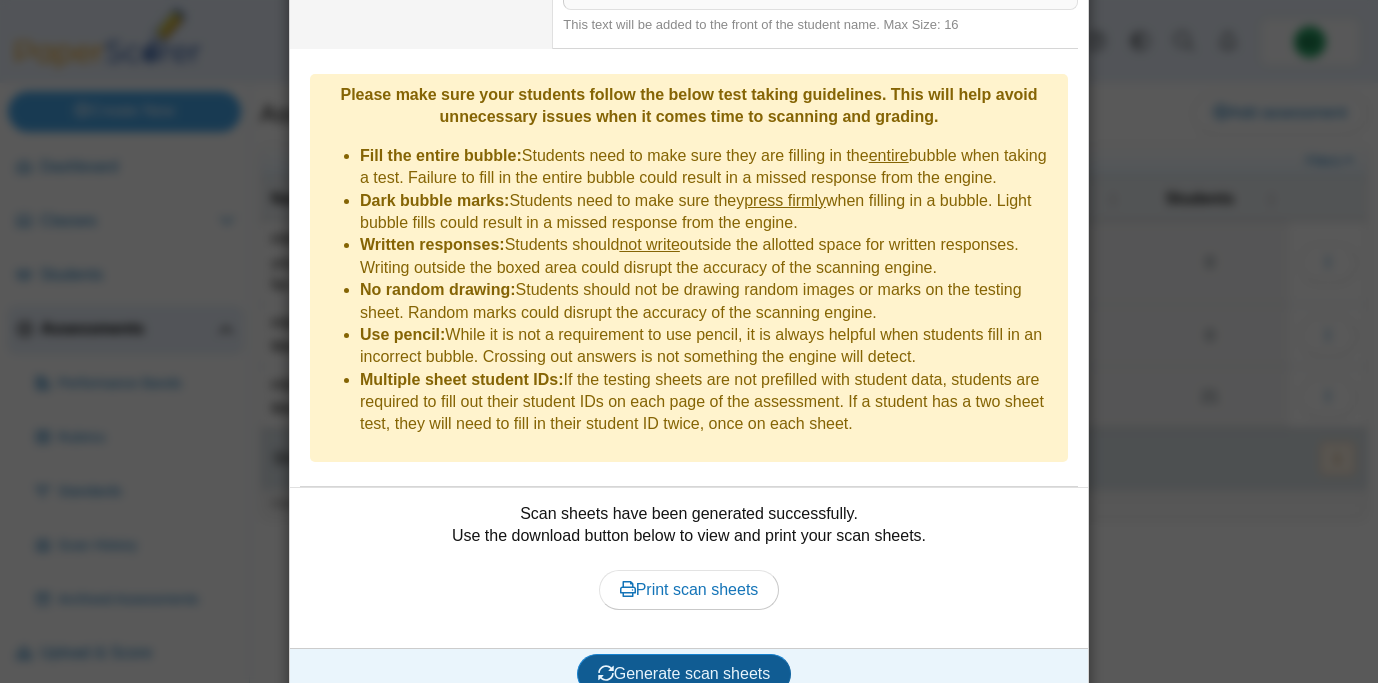 click on "Generate scan sheets" at bounding box center [684, 674] 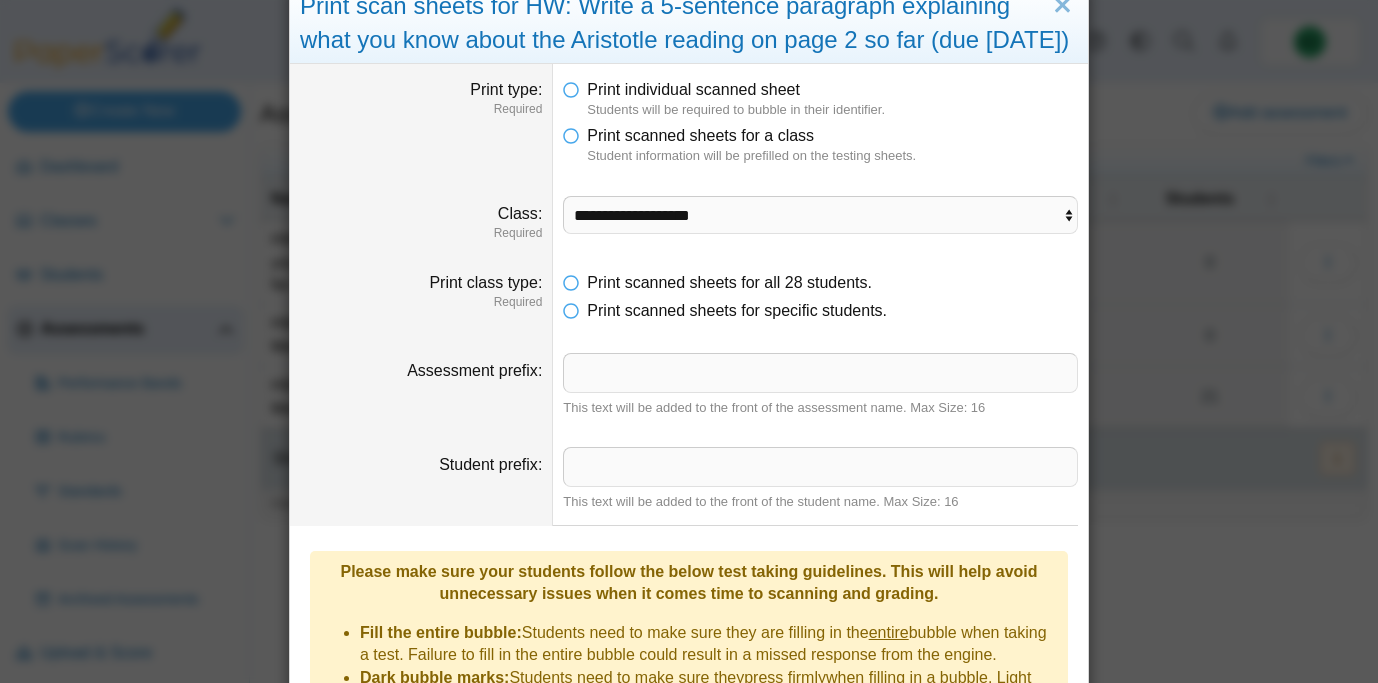 scroll, scrollTop: 522, scrollLeft: 0, axis: vertical 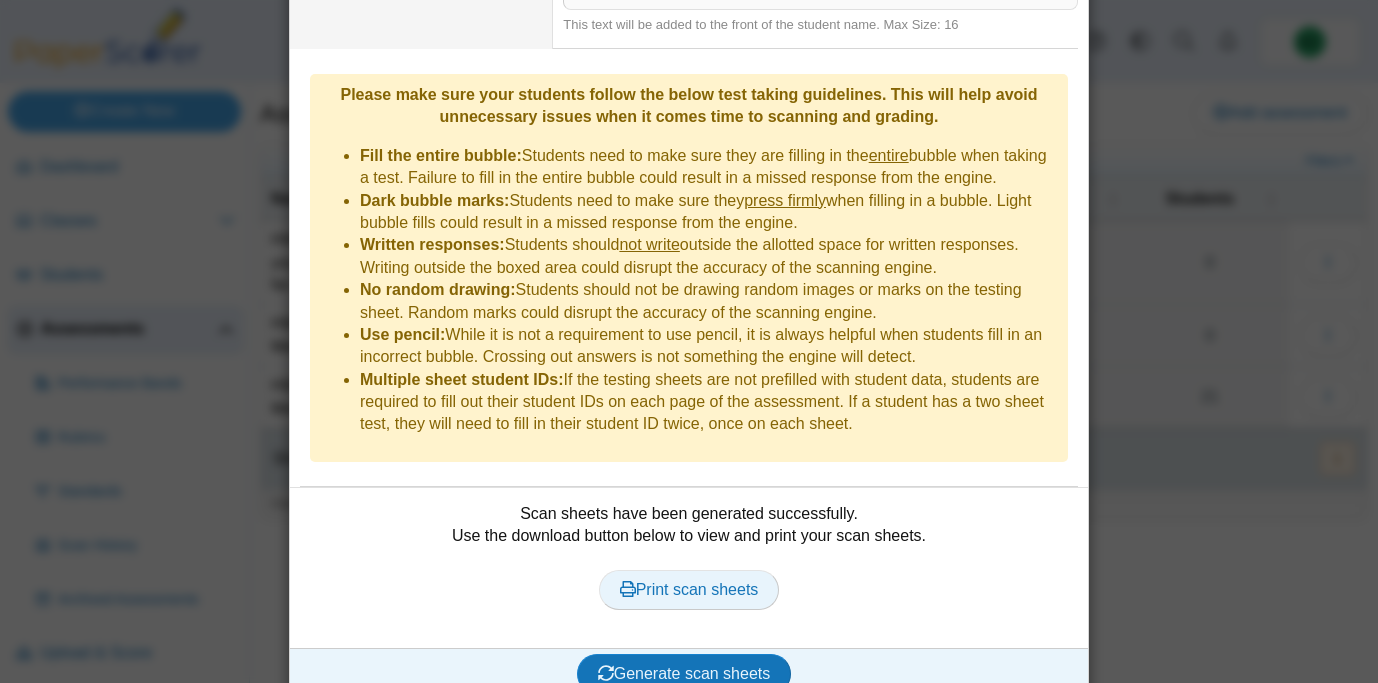 click on "Print scan sheets" at bounding box center (689, 590) 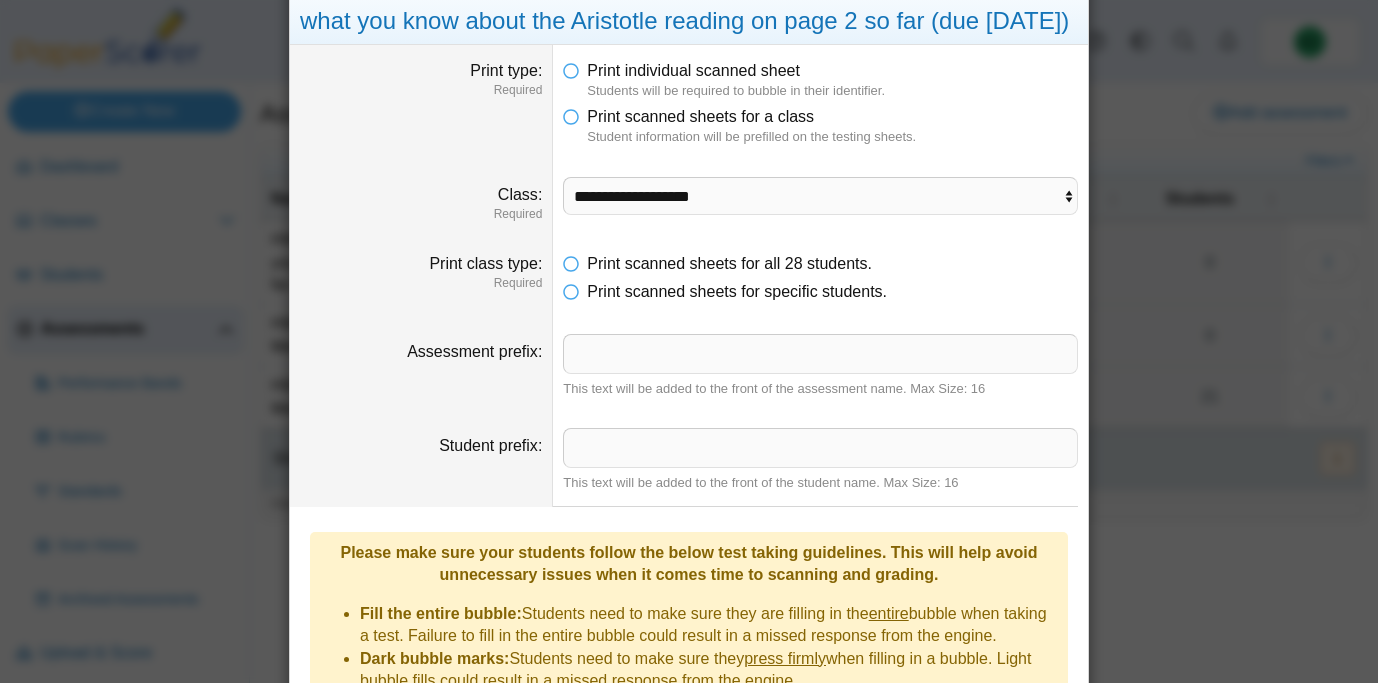 scroll, scrollTop: 63, scrollLeft: 0, axis: vertical 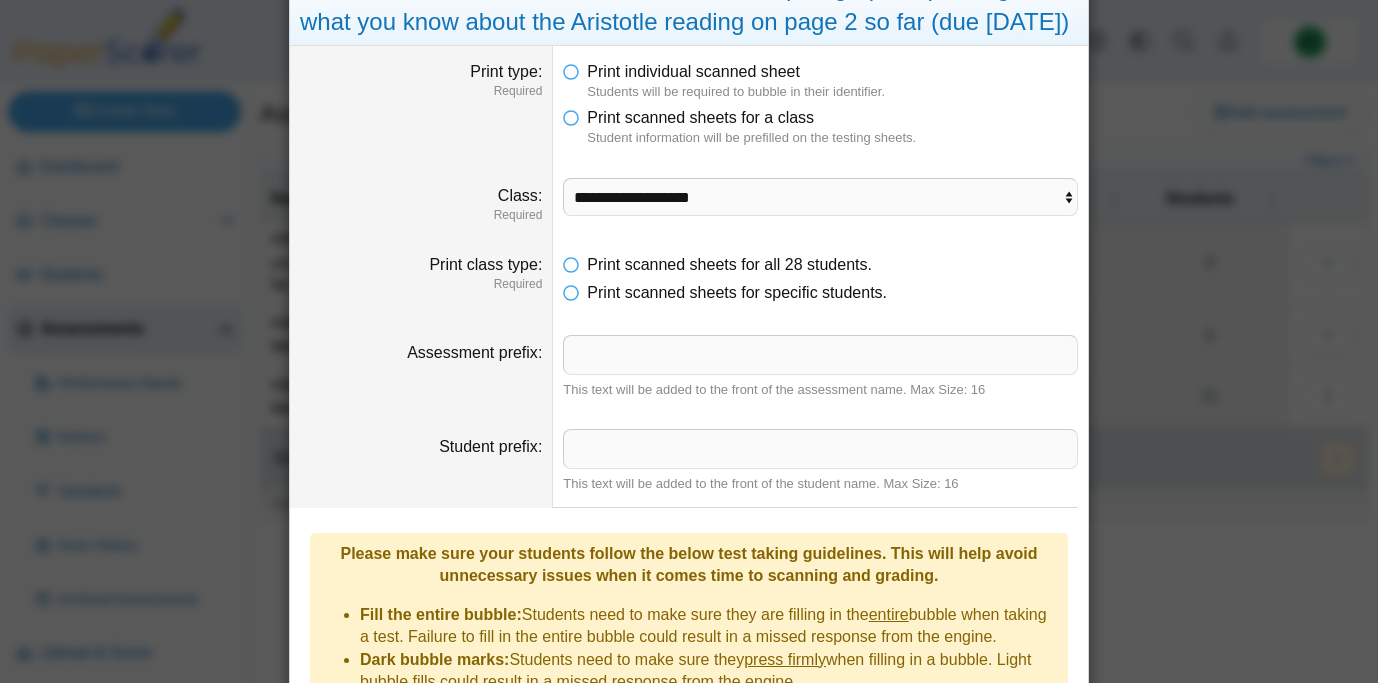 click on "**********" at bounding box center (820, 201) 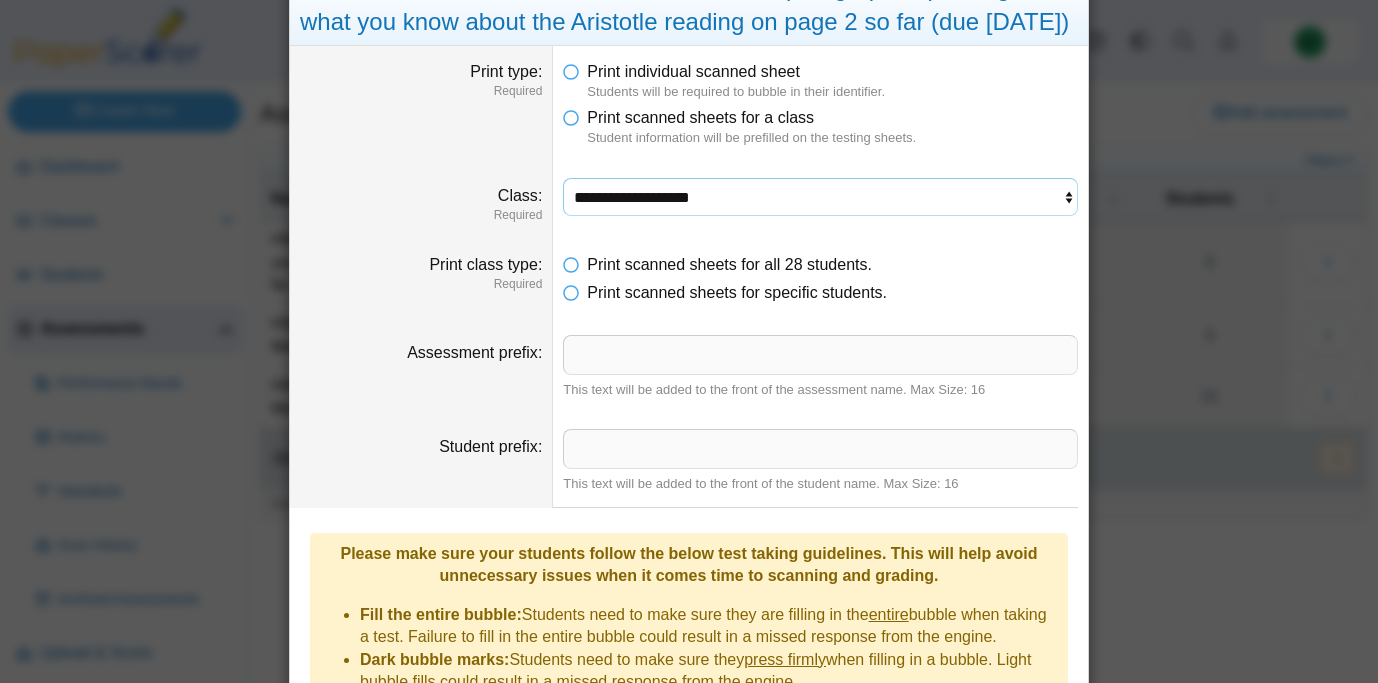 click on "**********" at bounding box center (820, 197) 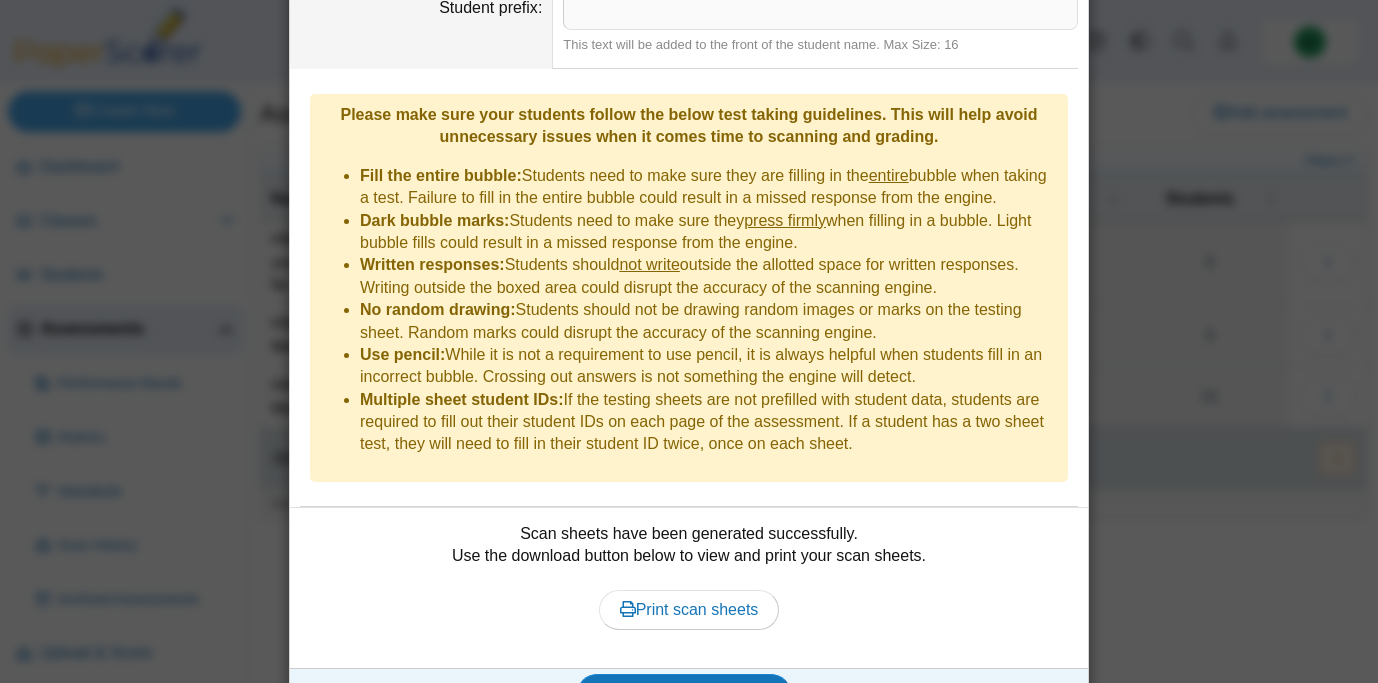 scroll, scrollTop: 522, scrollLeft: 0, axis: vertical 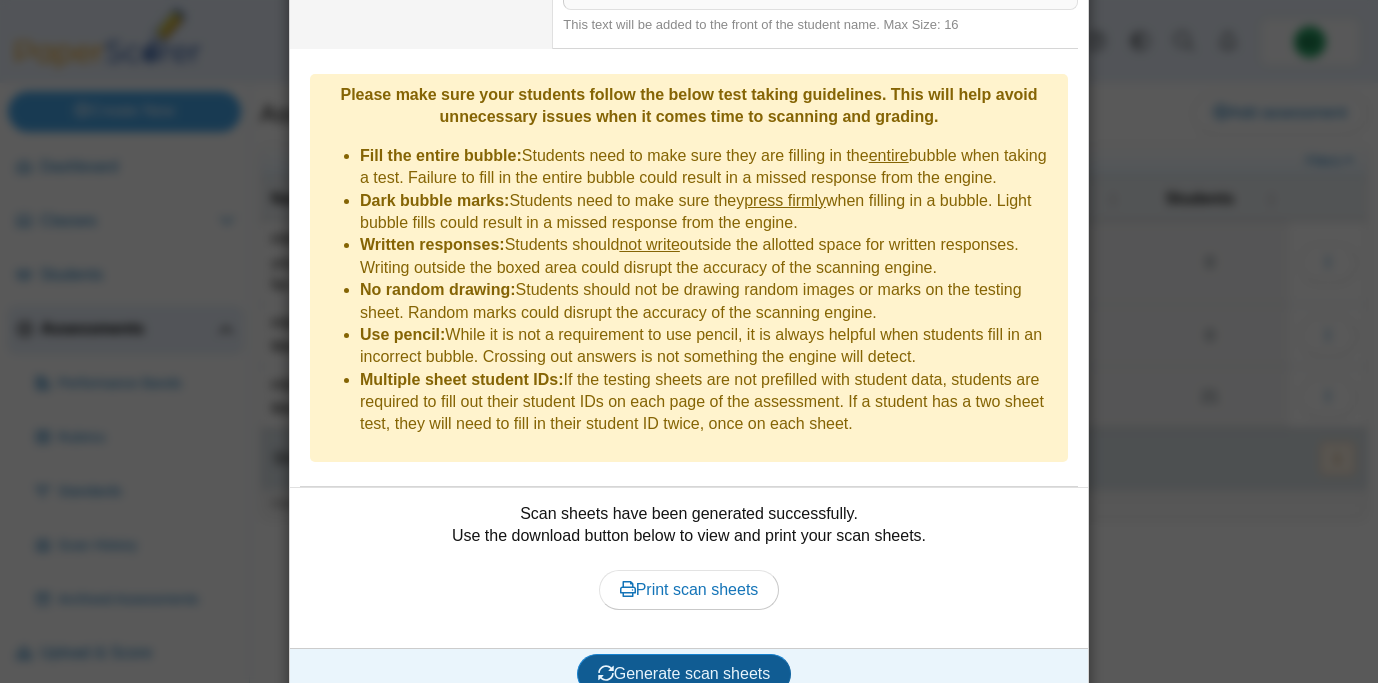 click on "Generate scan sheets" at bounding box center (684, 673) 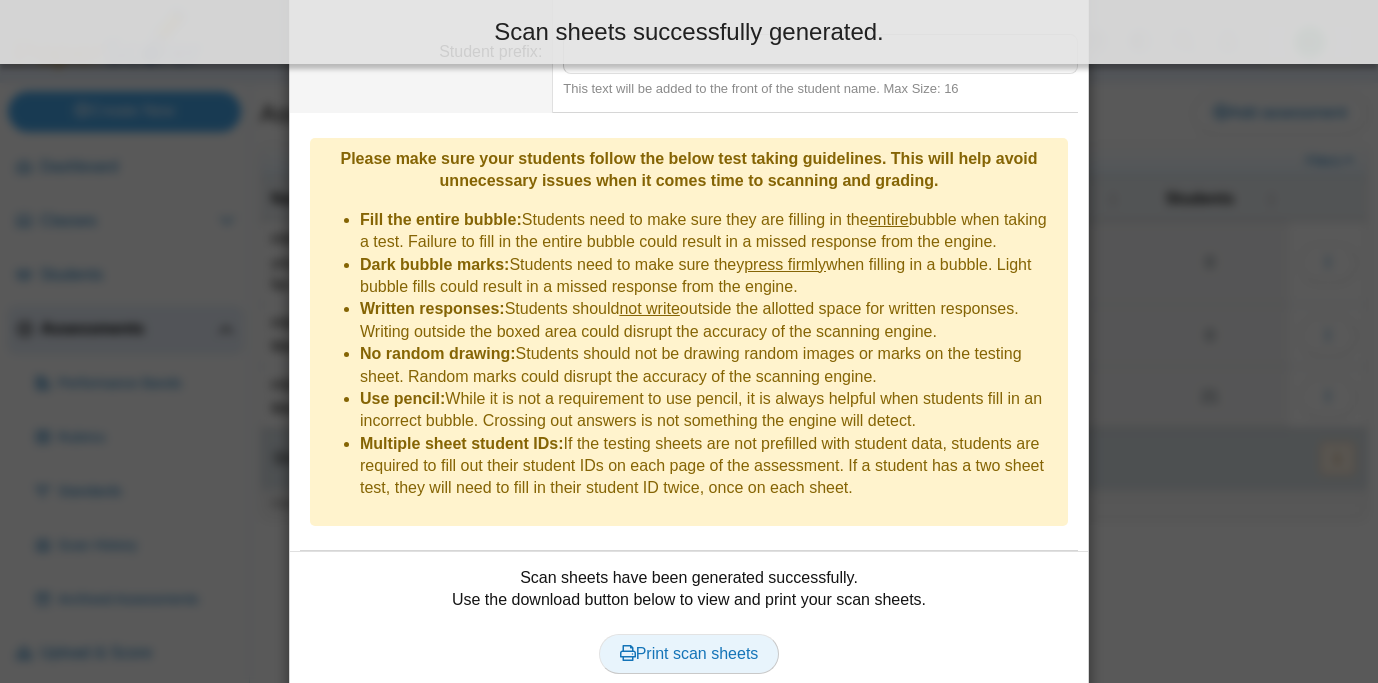 click on "Print scan sheets" at bounding box center [689, 653] 